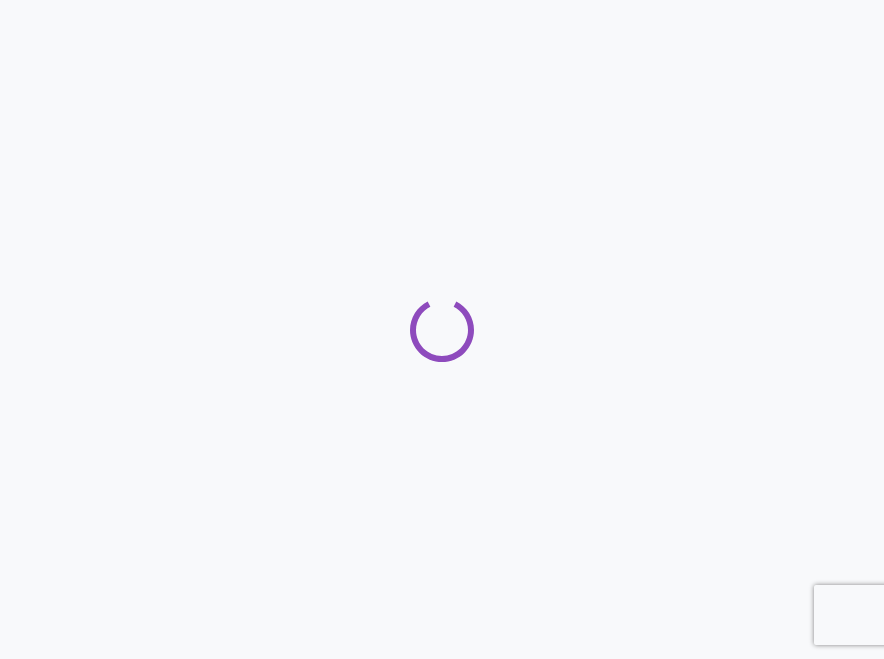 scroll, scrollTop: 0, scrollLeft: 0, axis: both 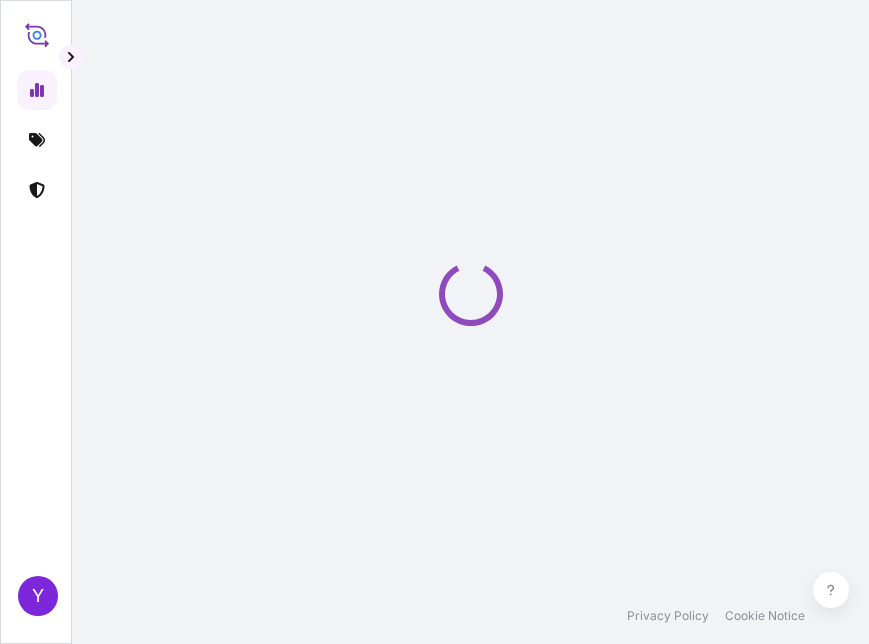 select on "2025" 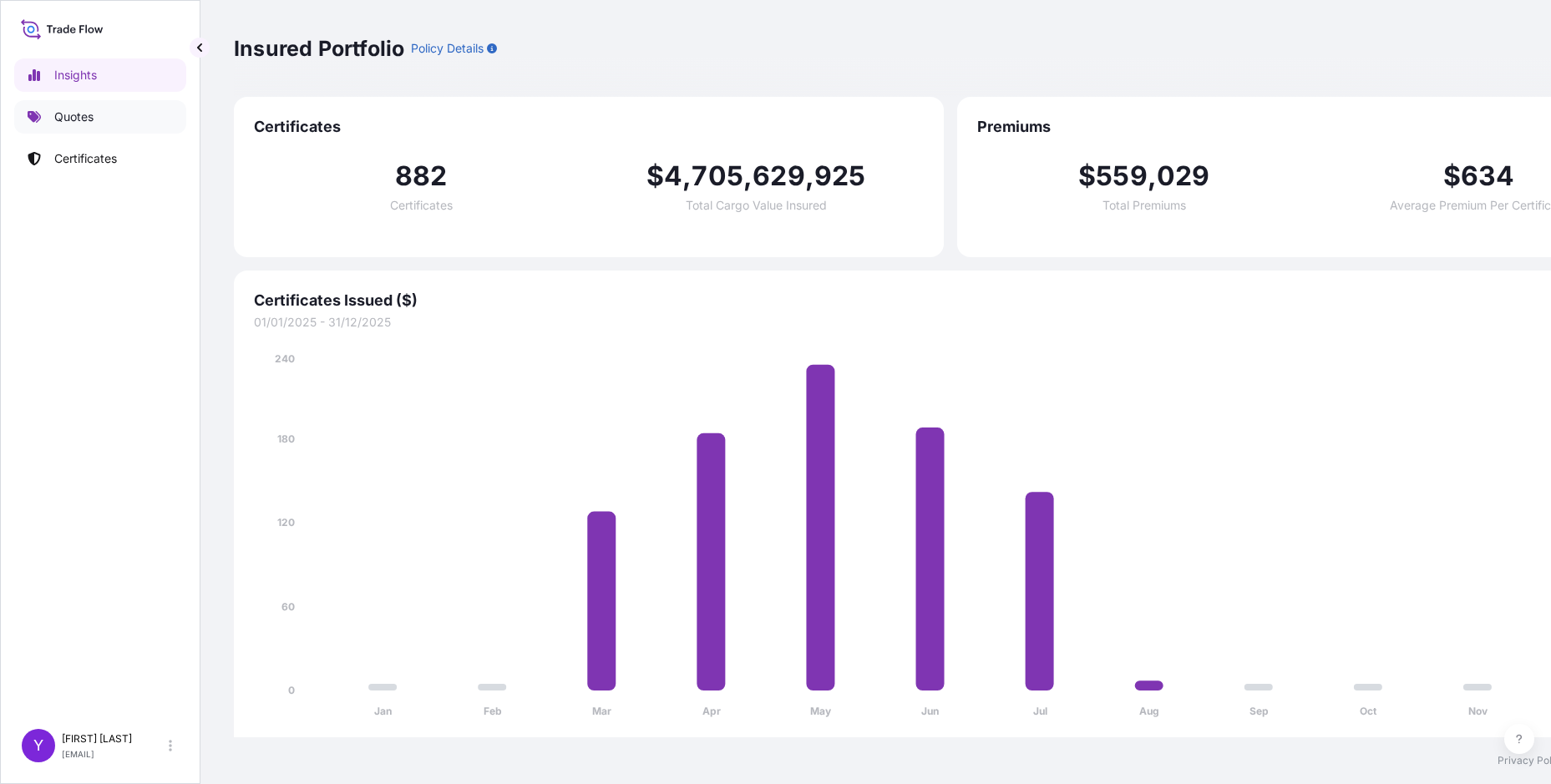 click on "Quotes" at bounding box center (73, 117) 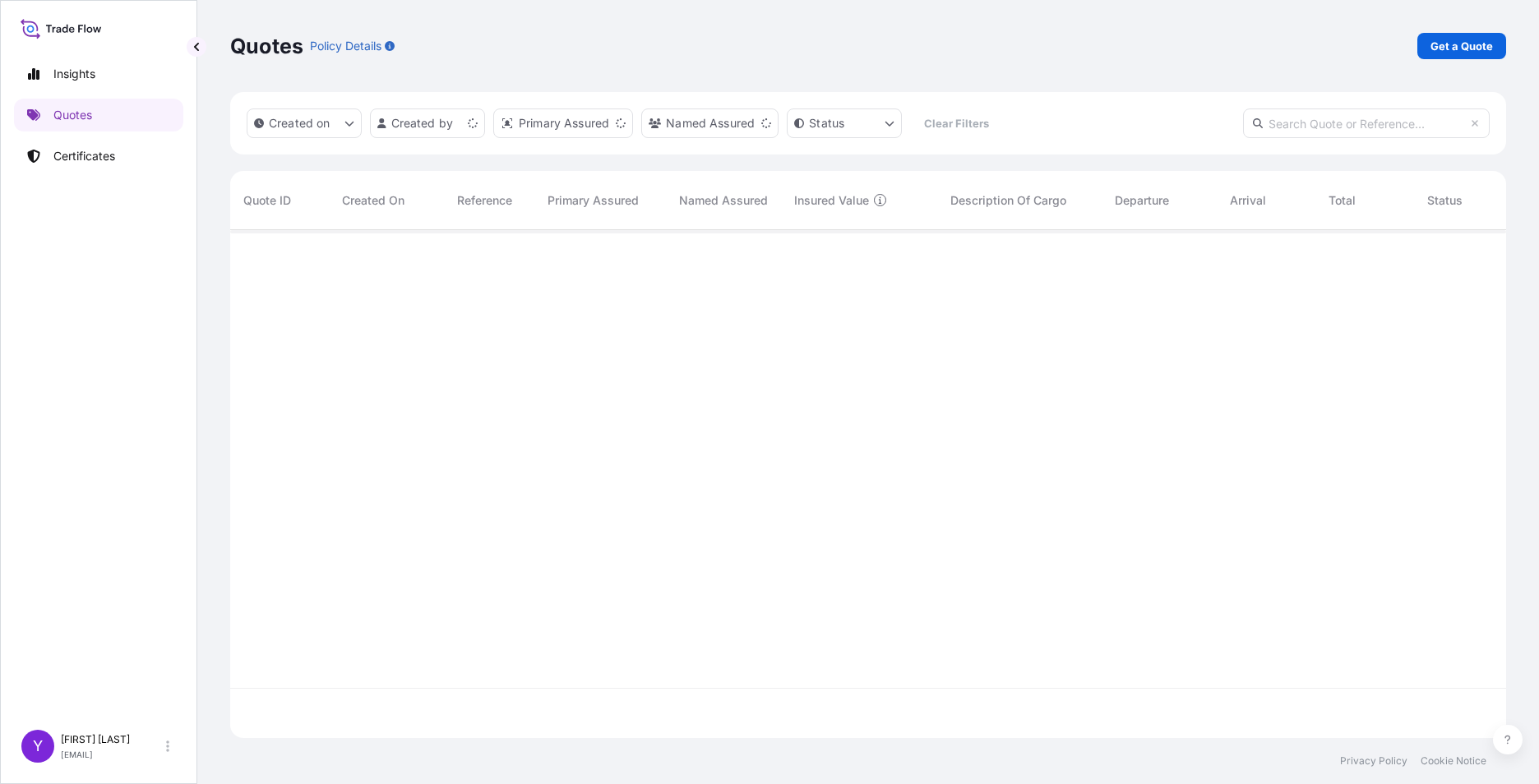 scroll, scrollTop: 13, scrollLeft: 13, axis: both 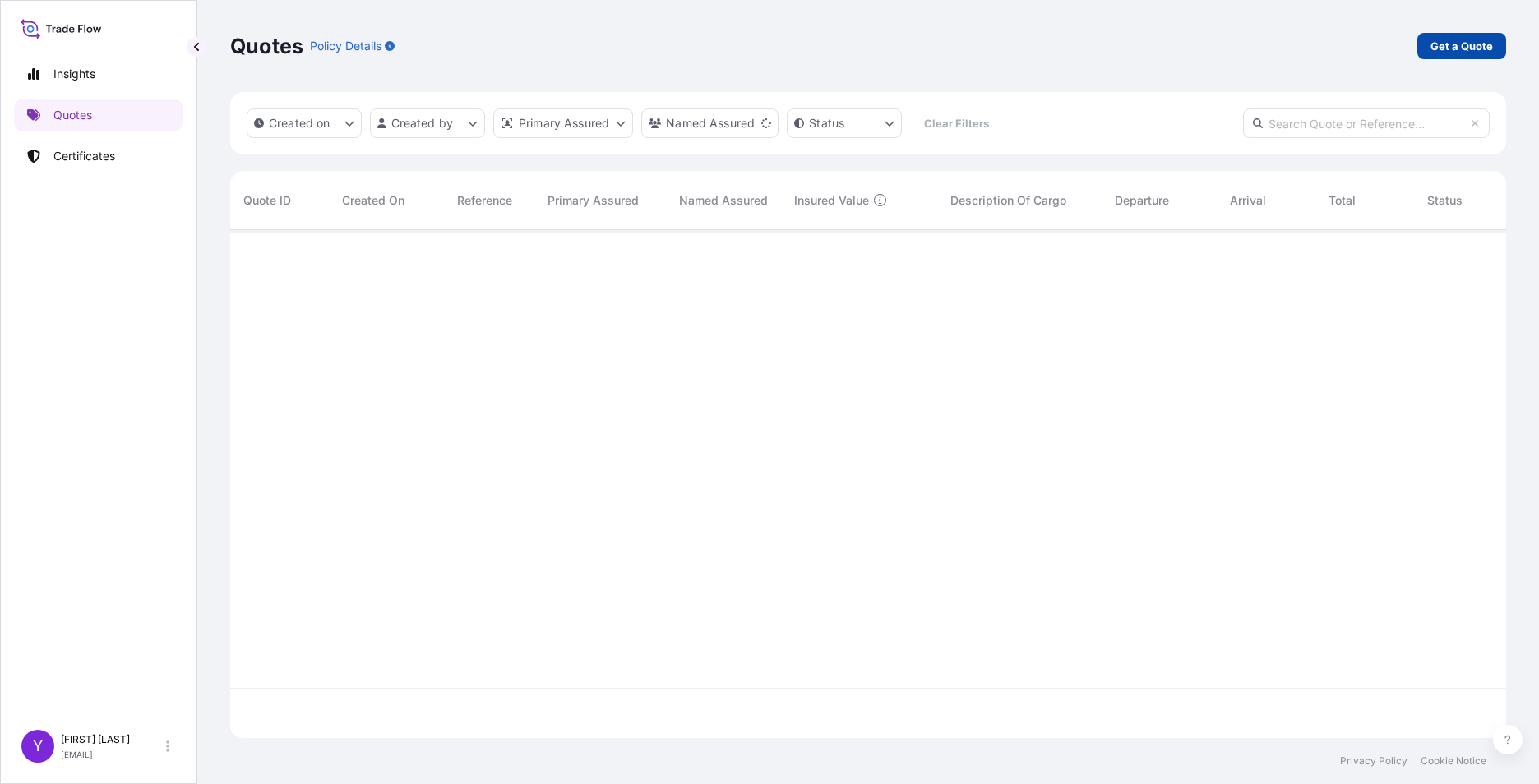 click on "Get a Quote" at bounding box center [1462, 46] 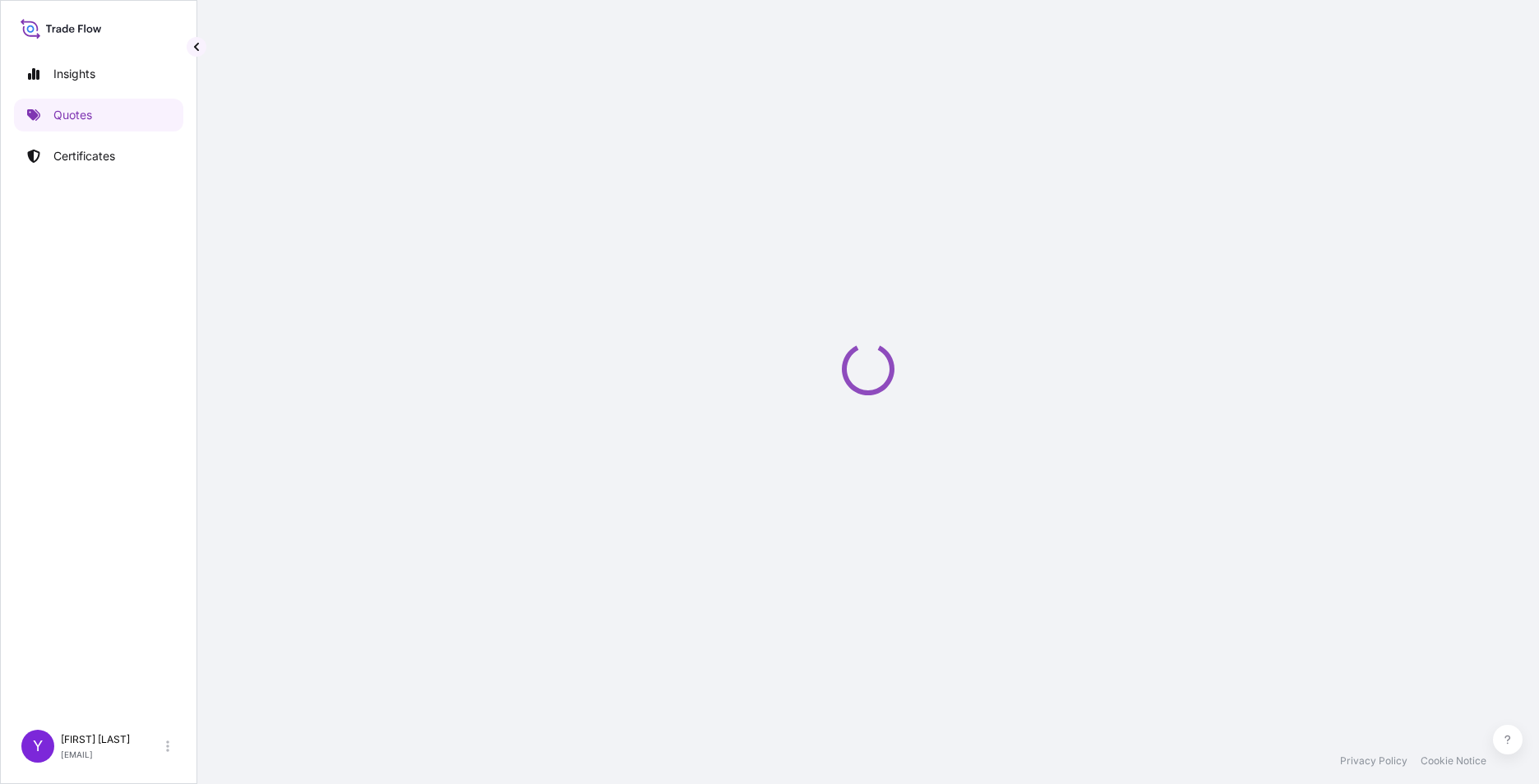 select on "Sea" 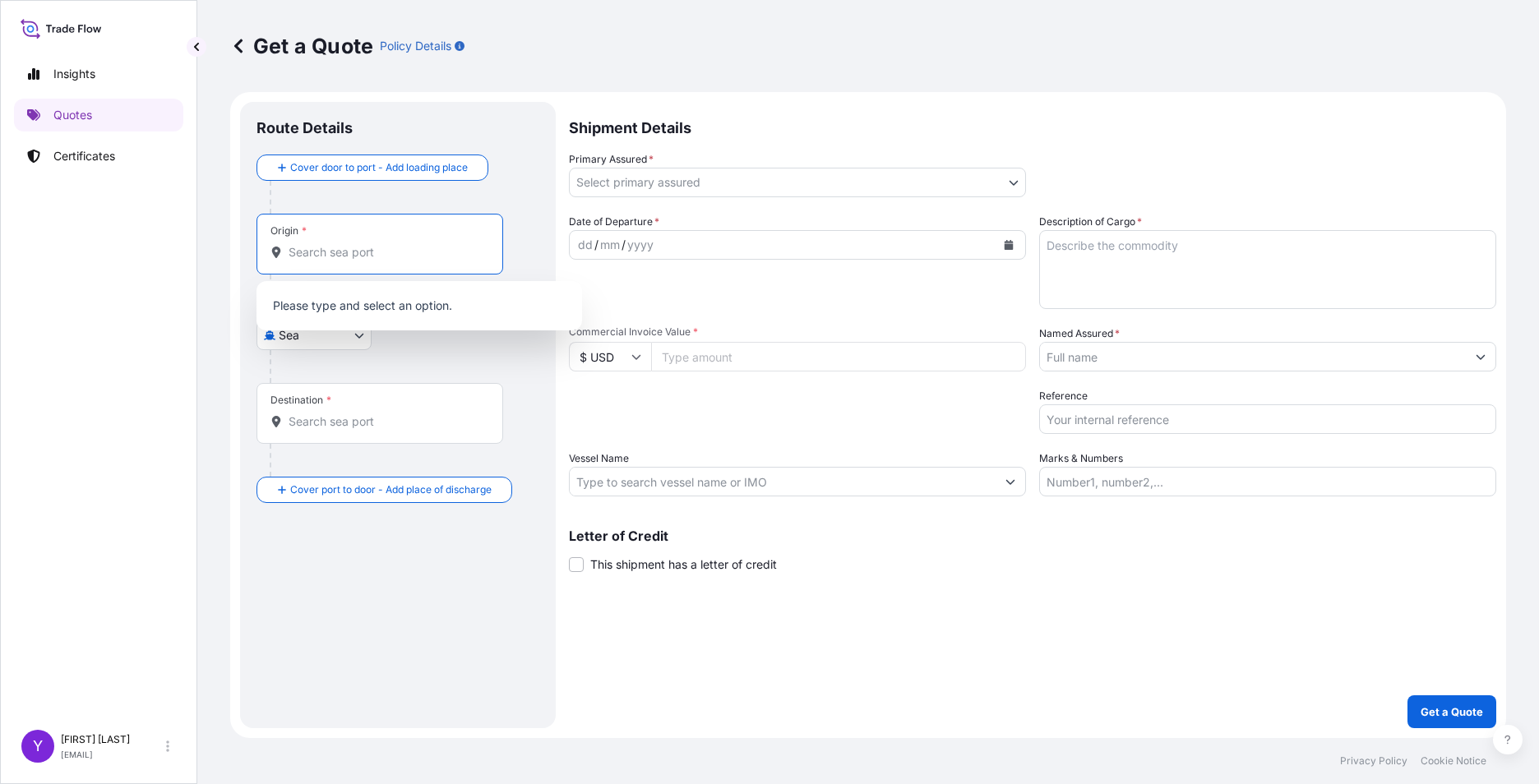 click on "Origin *" at bounding box center (386, 252) 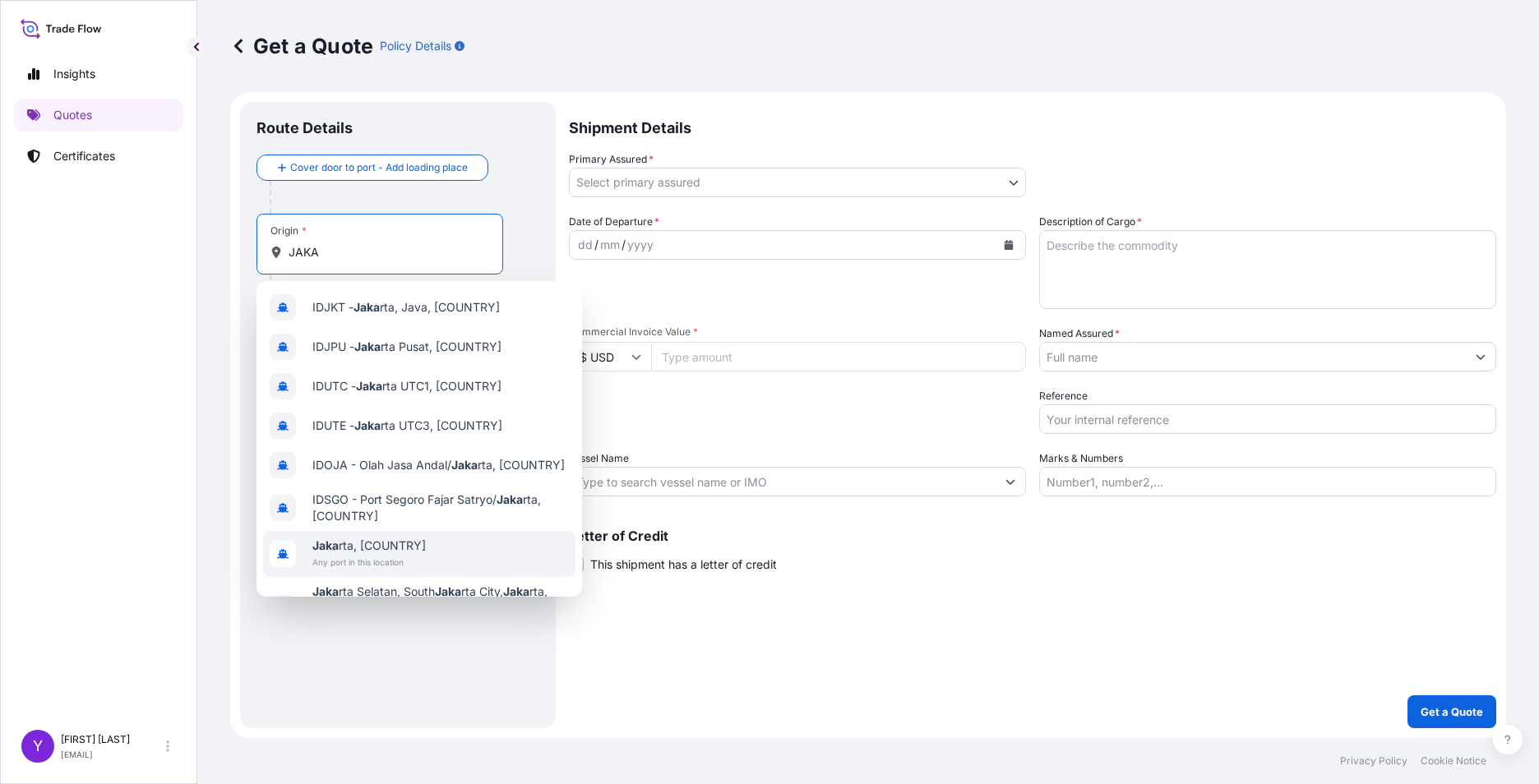 click on "Jakarta, [COUNTRY]" at bounding box center [369, 546] 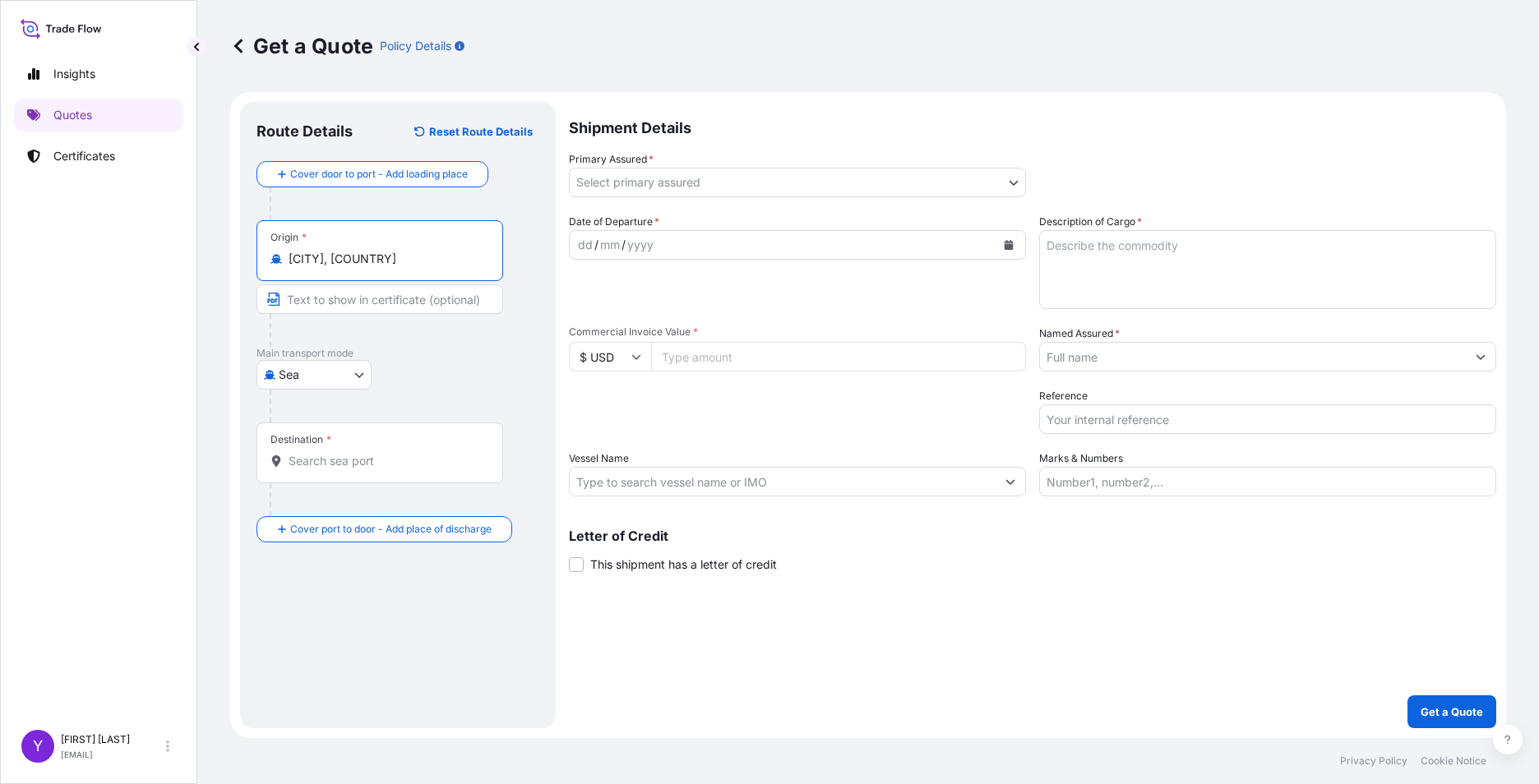 type on "[CITY], [COUNTRY]" 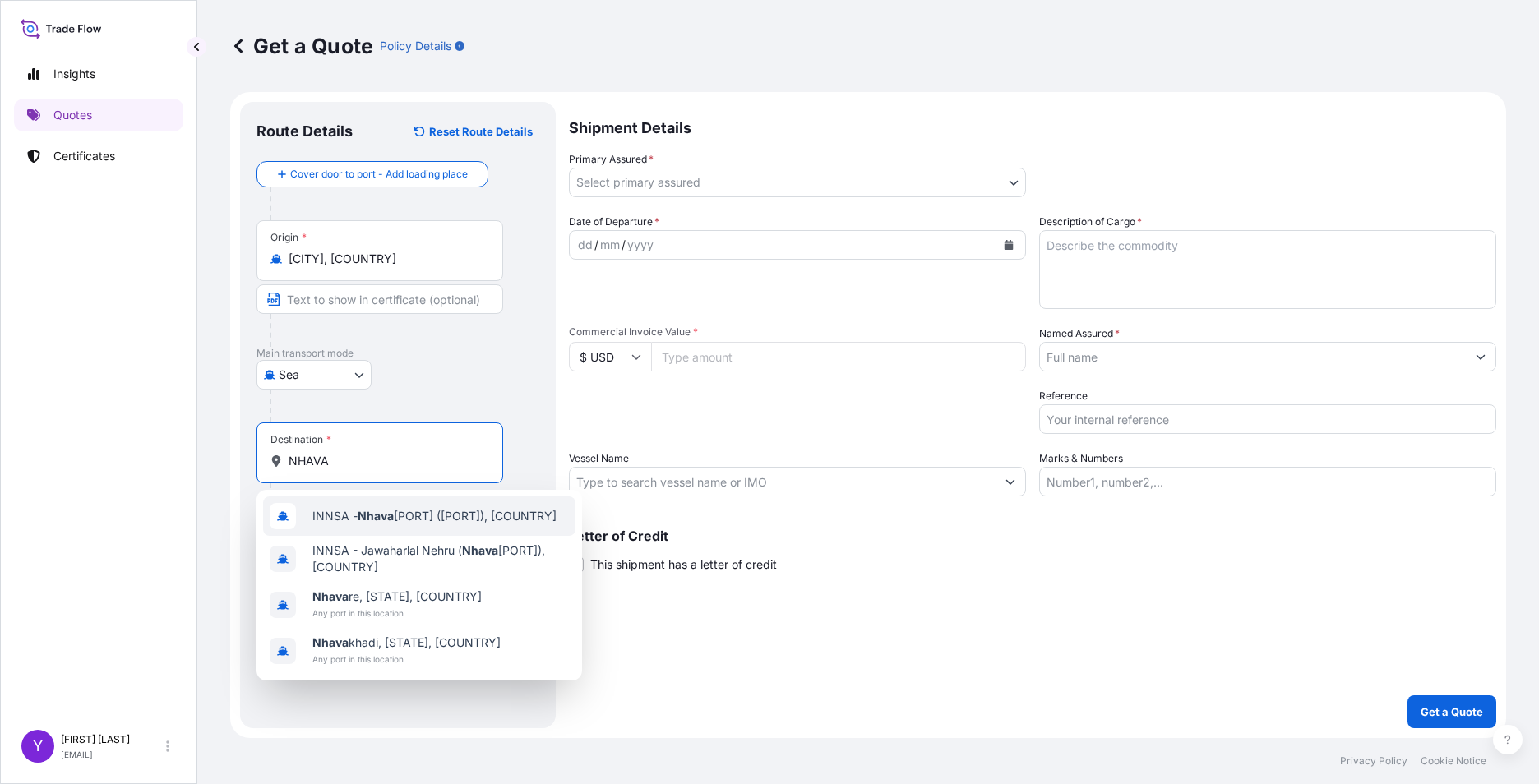 click on "INNSA -  Nhava  Sheva ([PORT]), [COUNTRY]" at bounding box center [434, 516] 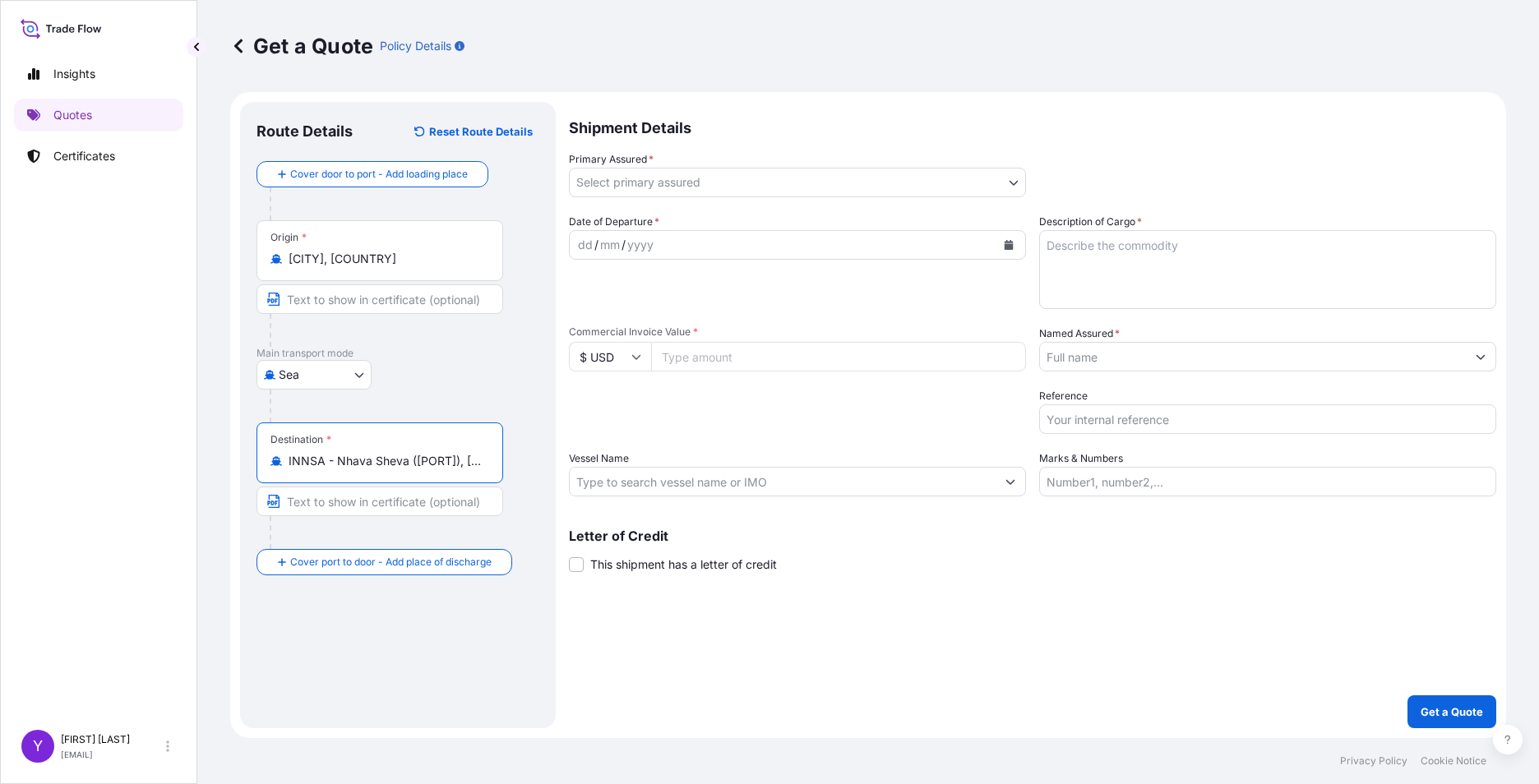 type on "INNSA - Nhava Sheva ([PORT]), [COUNTRY]" 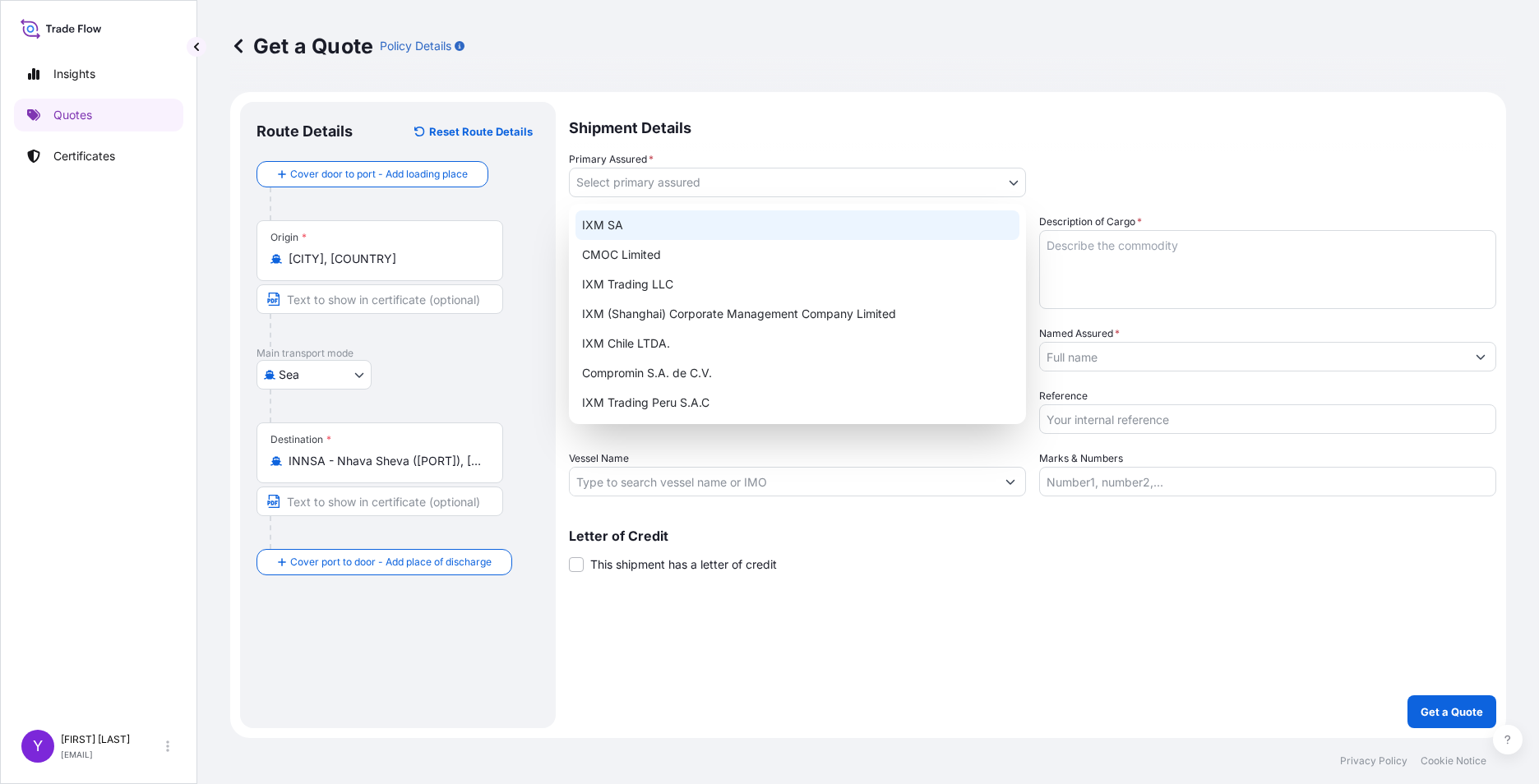 click on "IXM SA" at bounding box center [797, 225] 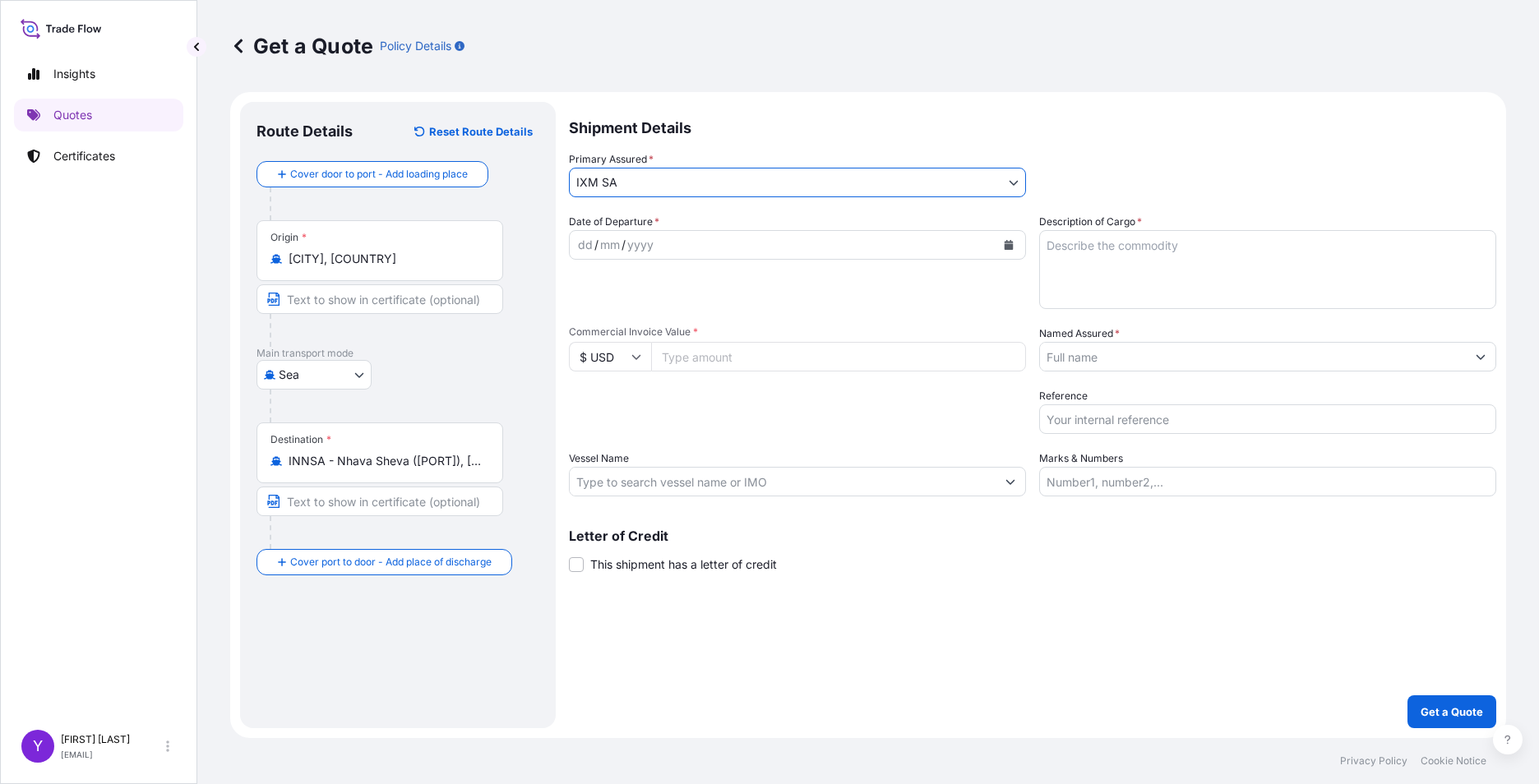 click on "yyyy" at bounding box center [640, 245] 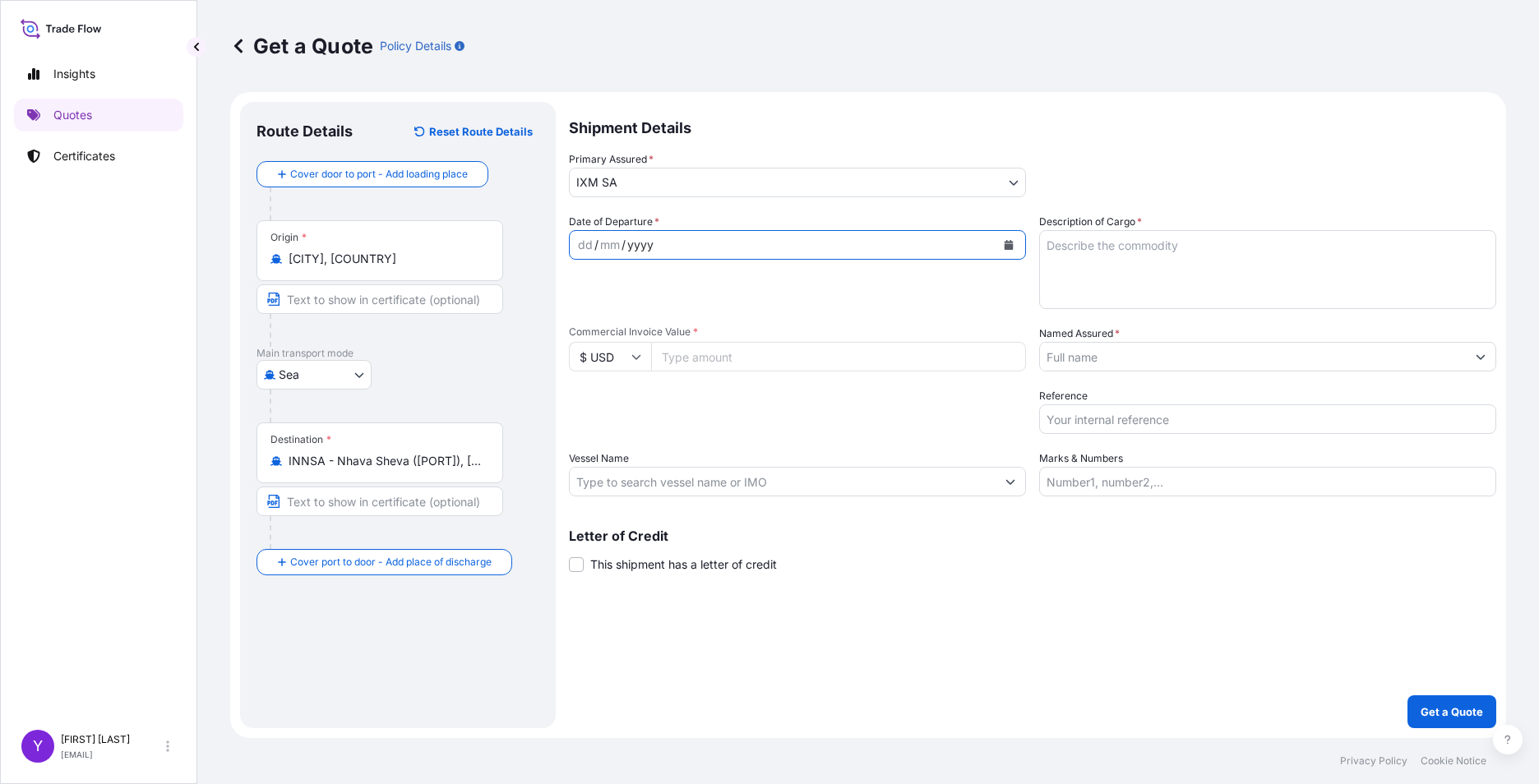 click 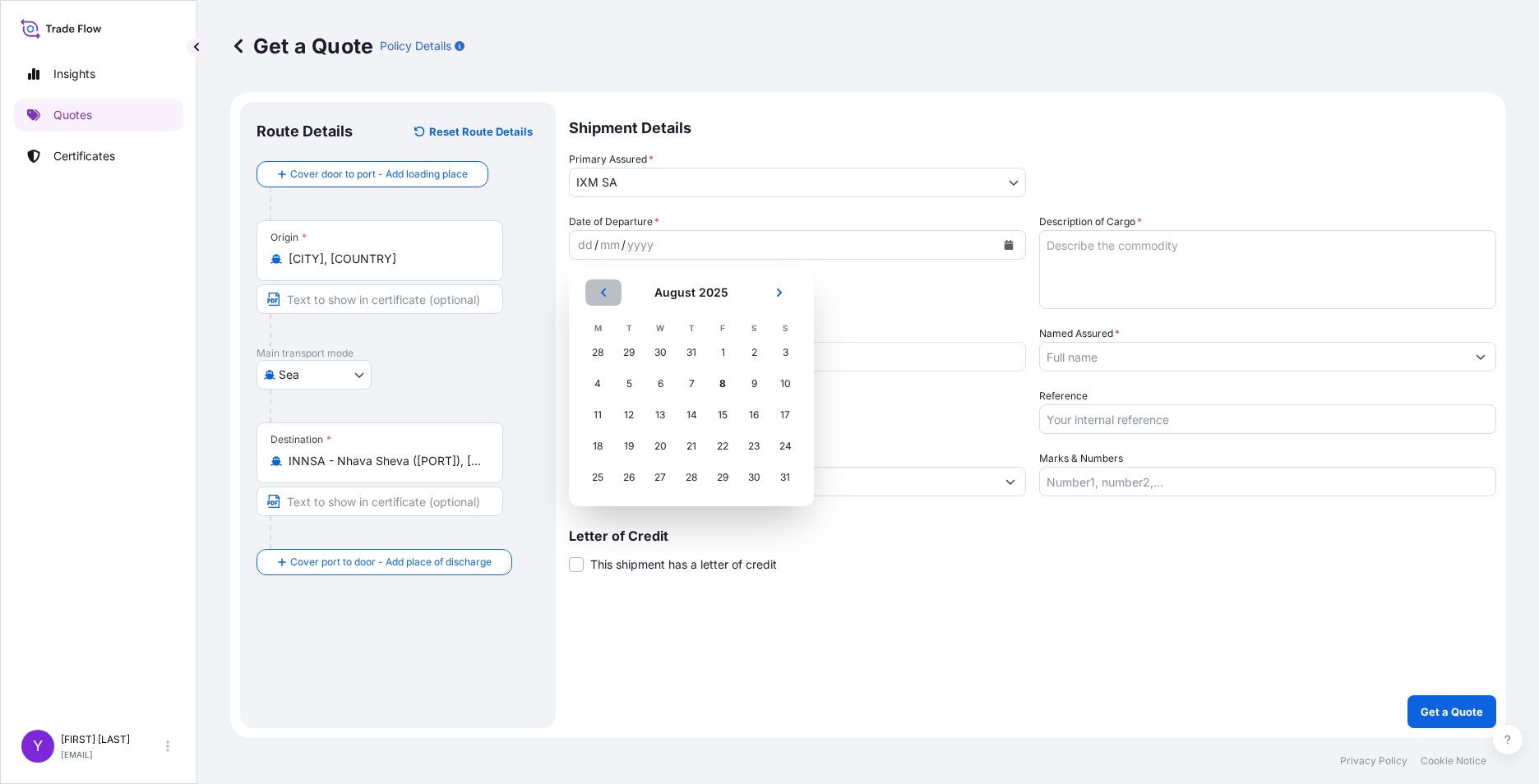 click at bounding box center (603, 293) 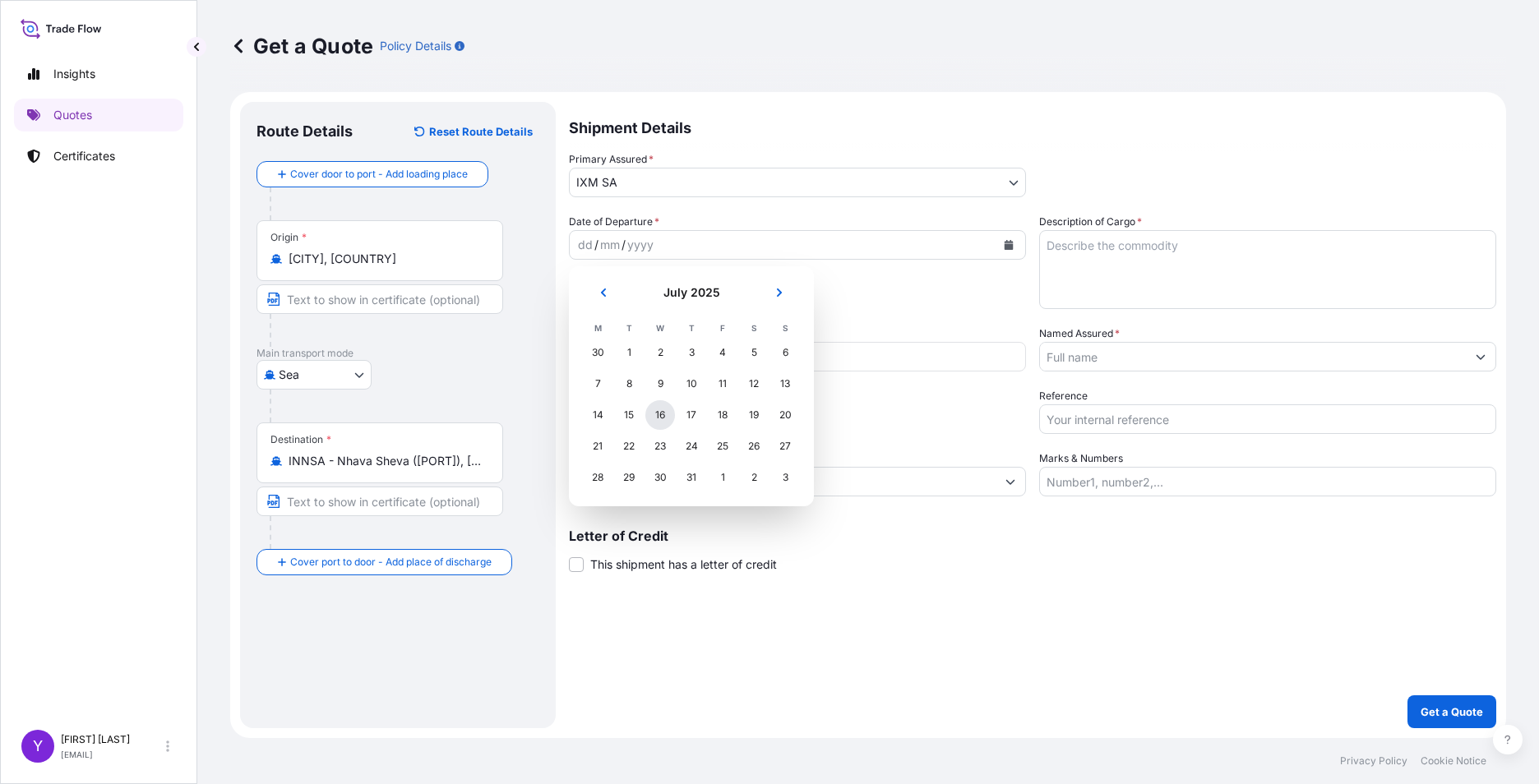 click on "16" at bounding box center (660, 415) 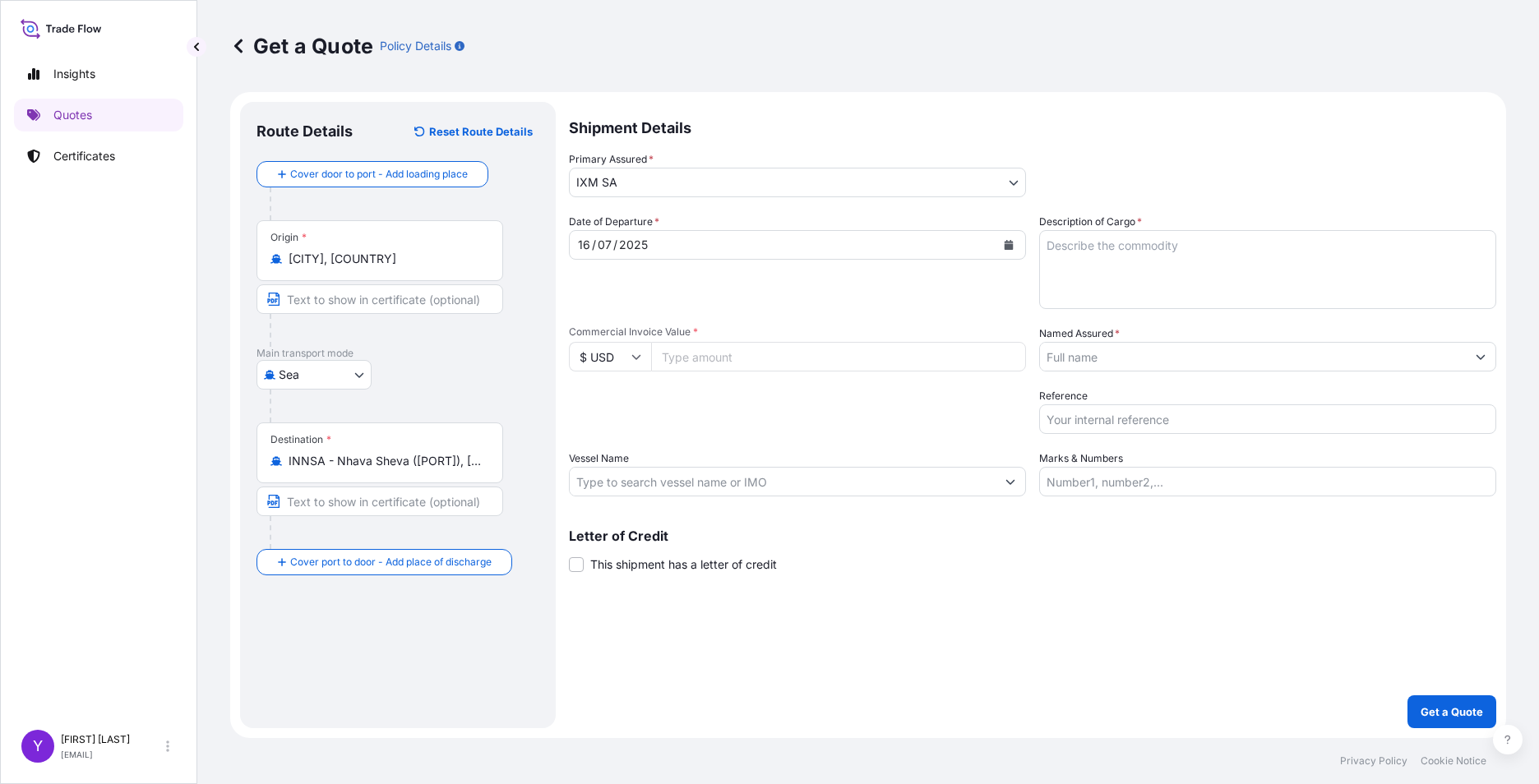 click on "Commercial Invoice Value   *" at bounding box center (839, 357) 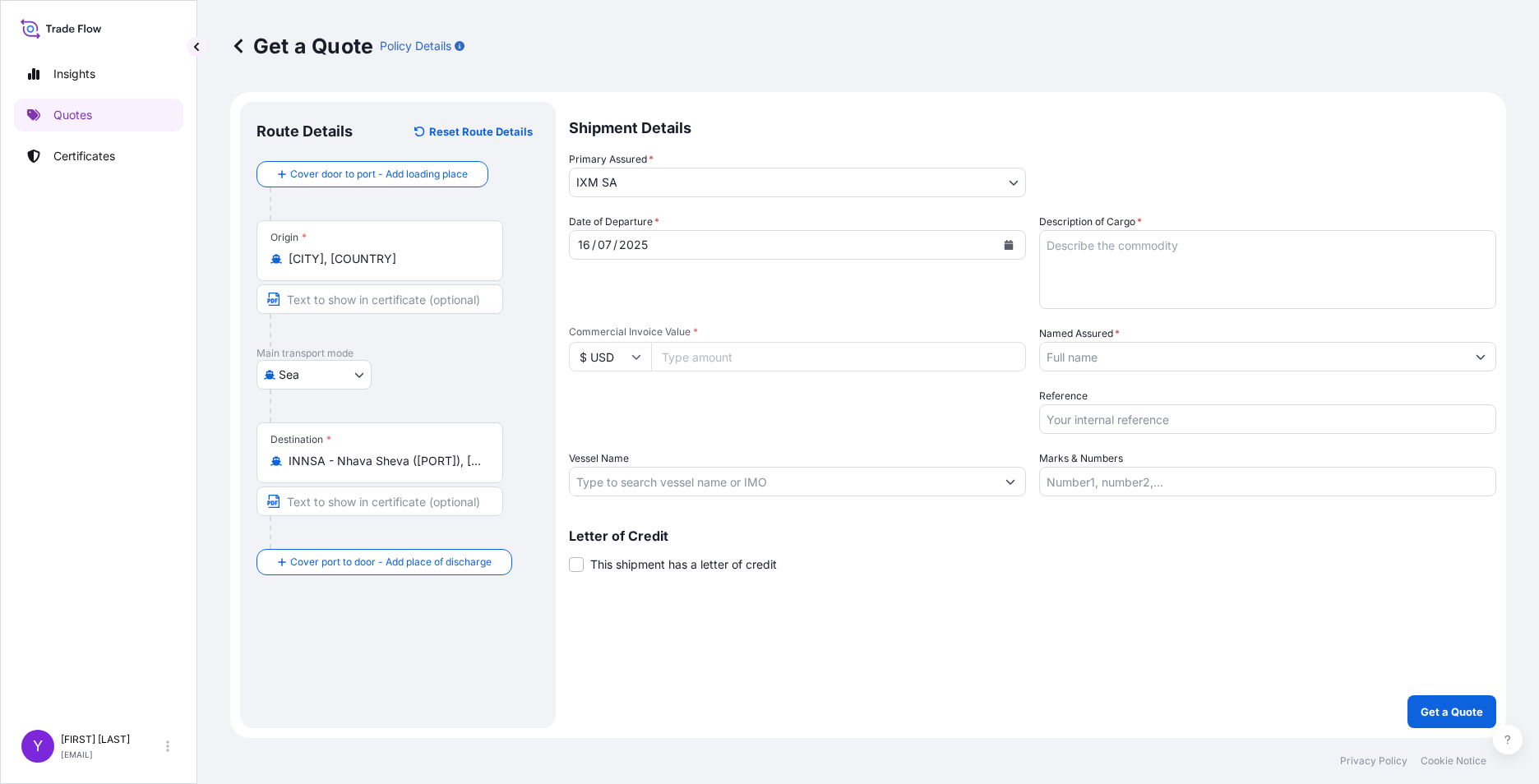 click on "Get a Quote Policy Details" at bounding box center [868, 46] 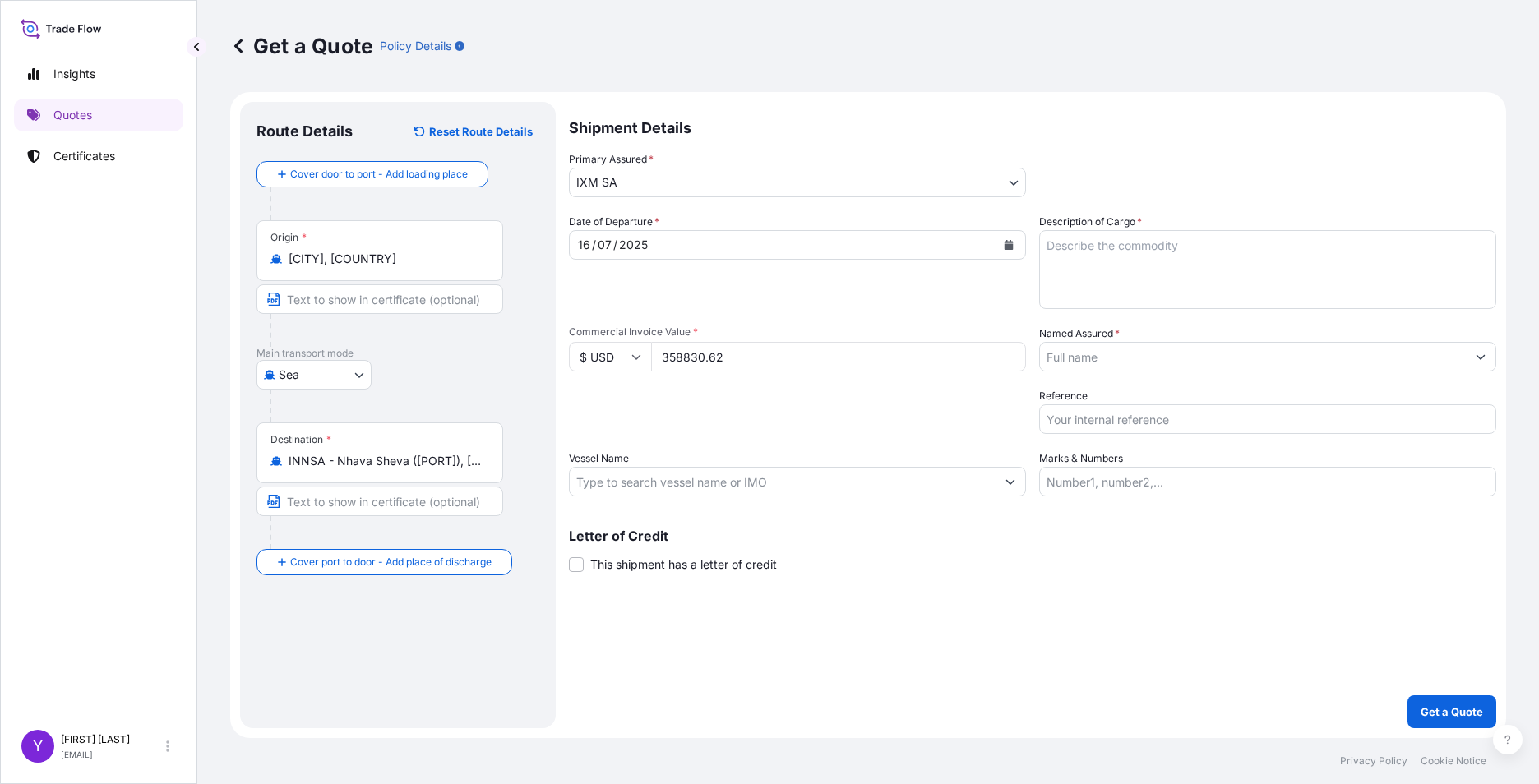 type on "358830.62" 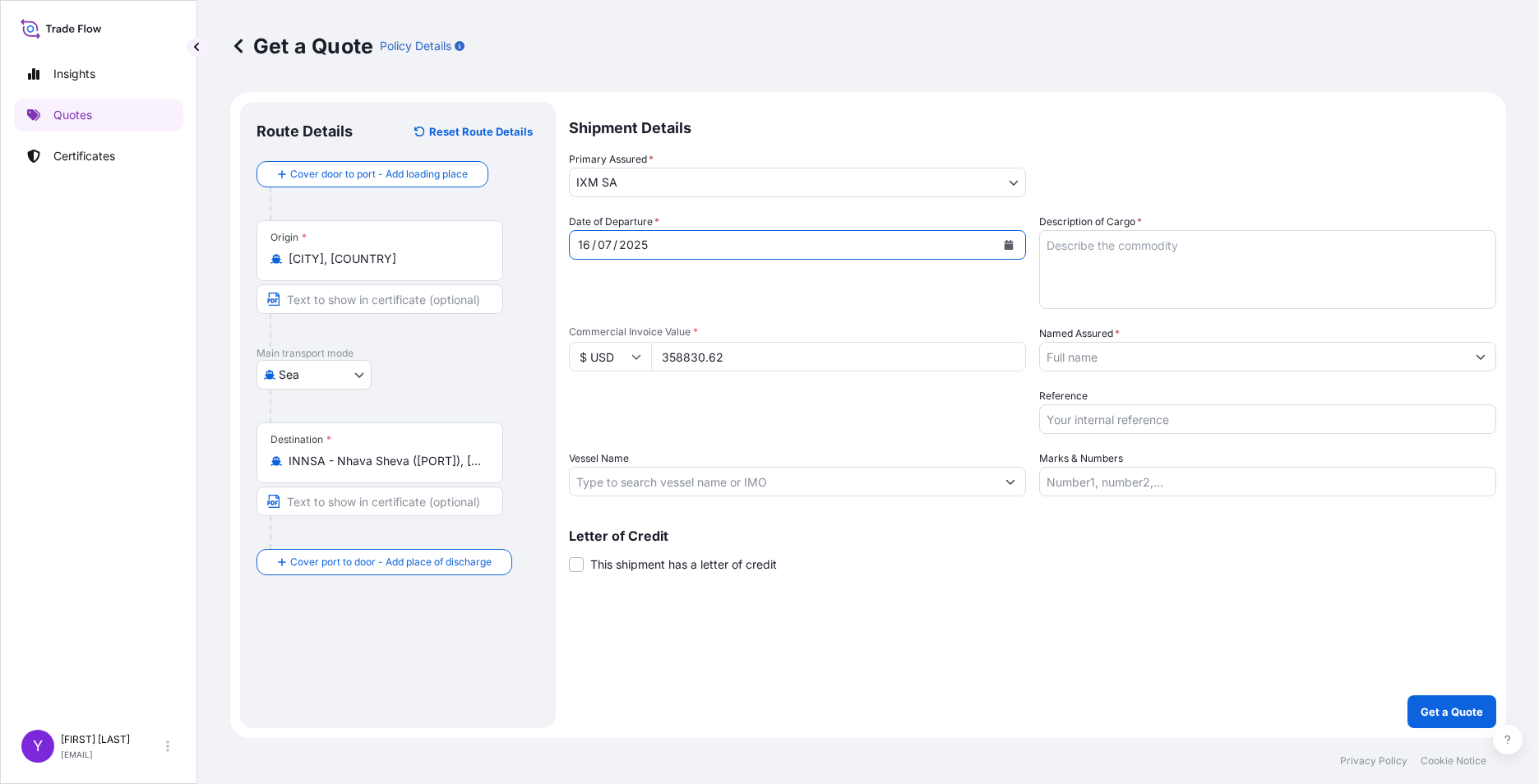 click on "Named Assured *" at bounding box center [1253, 357] 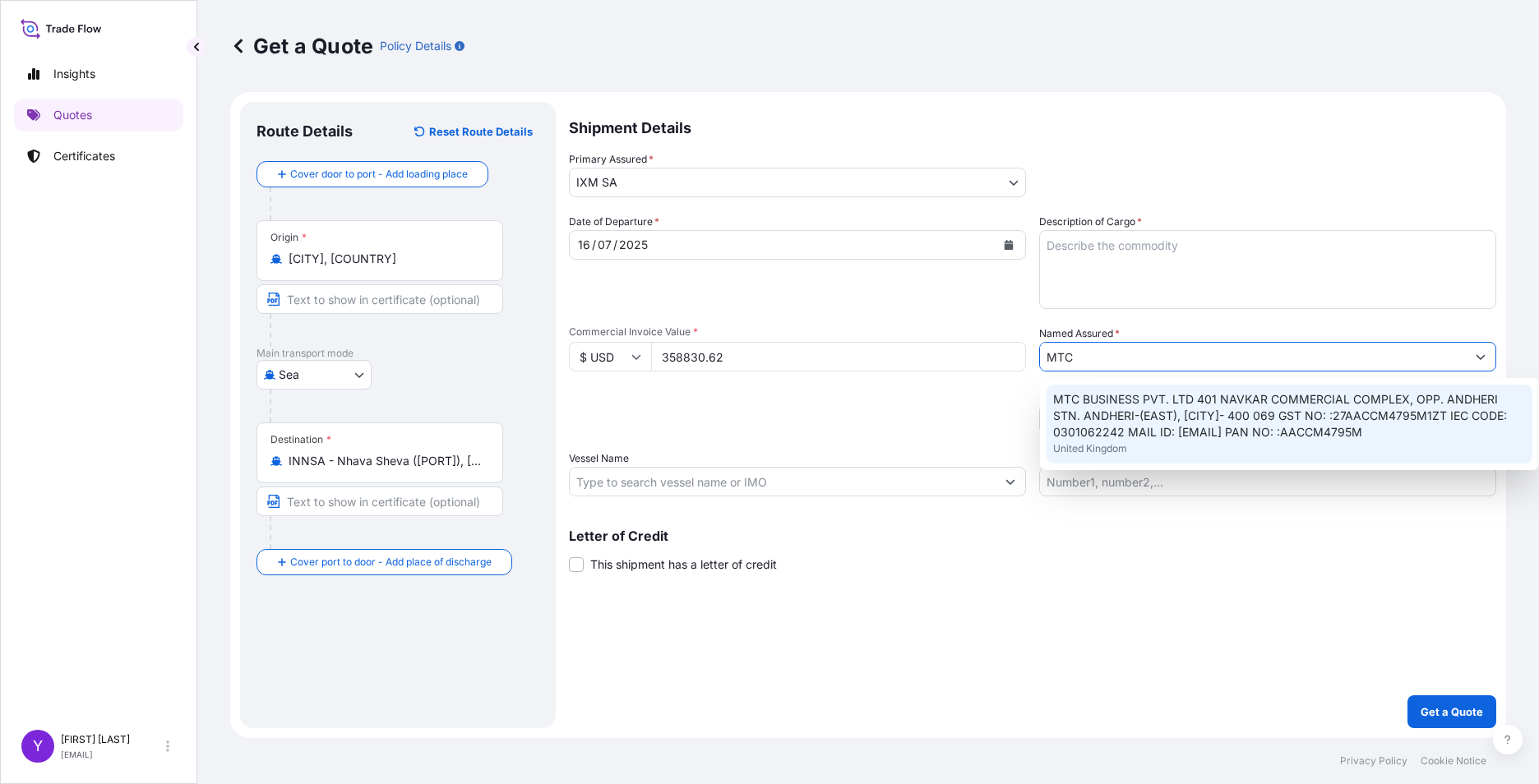 click on "MTC BUSINESS PVT. LTD  401 NAVKAR COMMERCIAL COMPLEX, OPP. ANDHERI STN. ANDHERI-(EAST), [CITY]- 400 069  GST NO: :27AACCM4795M1ZT  IEC CODE: 0301062242   MAIL ID: [EMAIL]  PAN NO: :AACCM4795M" at bounding box center [1289, 416] 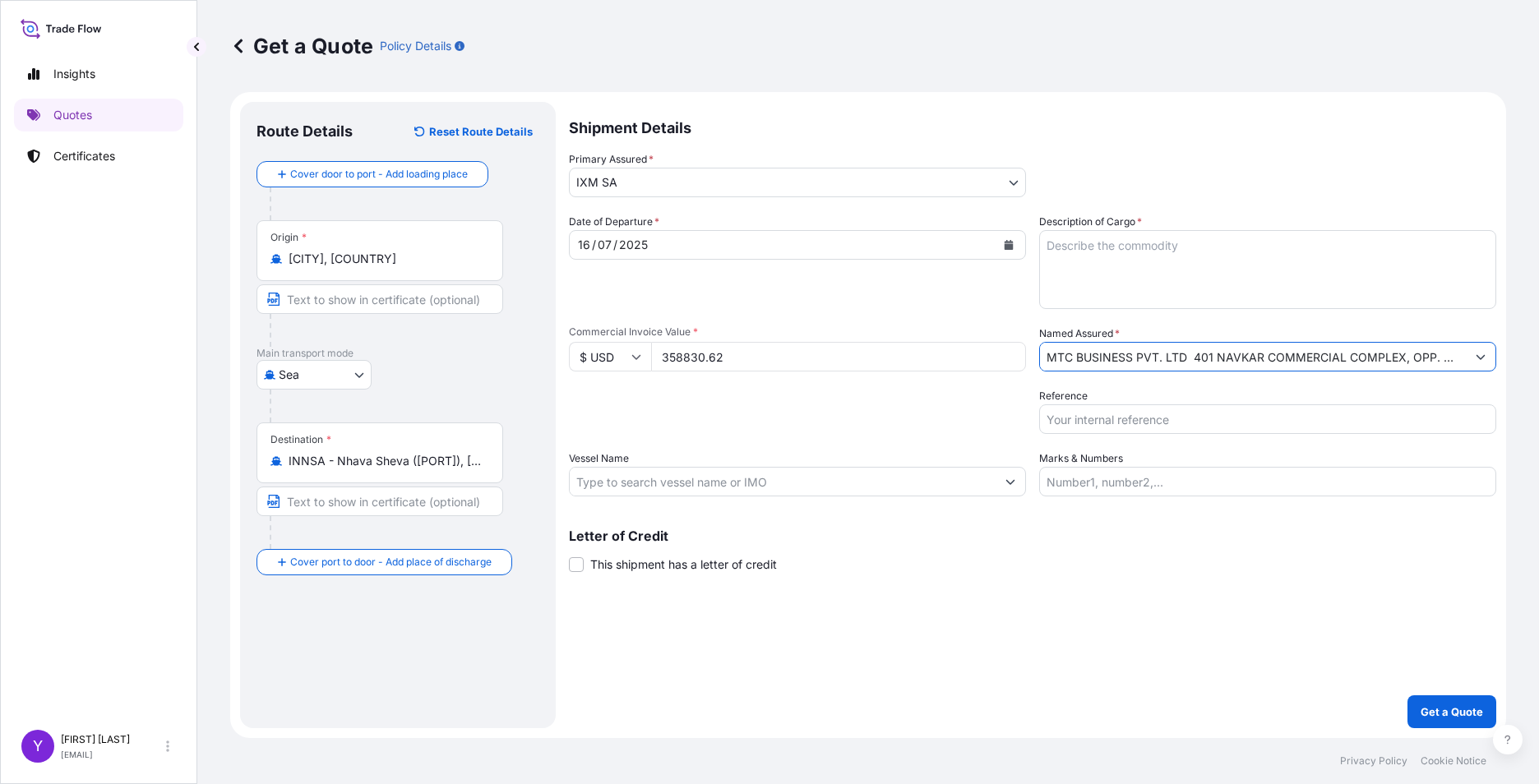 type on "MTC BUSINESS PVT. LTD  401 NAVKAR COMMERCIAL COMPLEX, OPP. ANDHERI STN. ANDHERI-(EAST), [CITY]- 400 069  GST NO: :27AACCM4795M1ZT  IEC CODE: 0301062242   MAIL ID: [EMAIL]  PAN NO: :AACCM4795M" 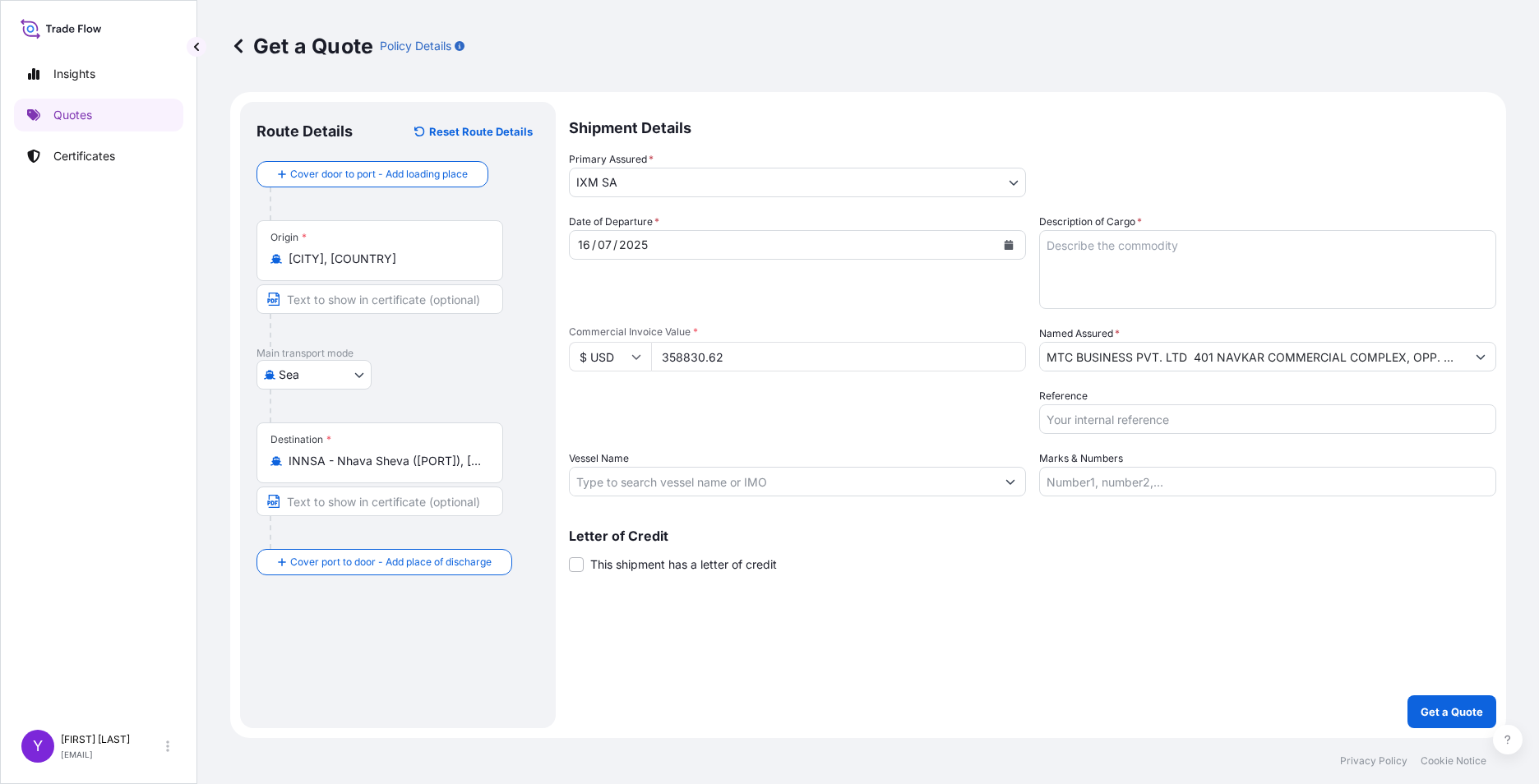 click on "Packing Category Type to search a container mode Please select a primary mode of transportation first." at bounding box center (797, 411) 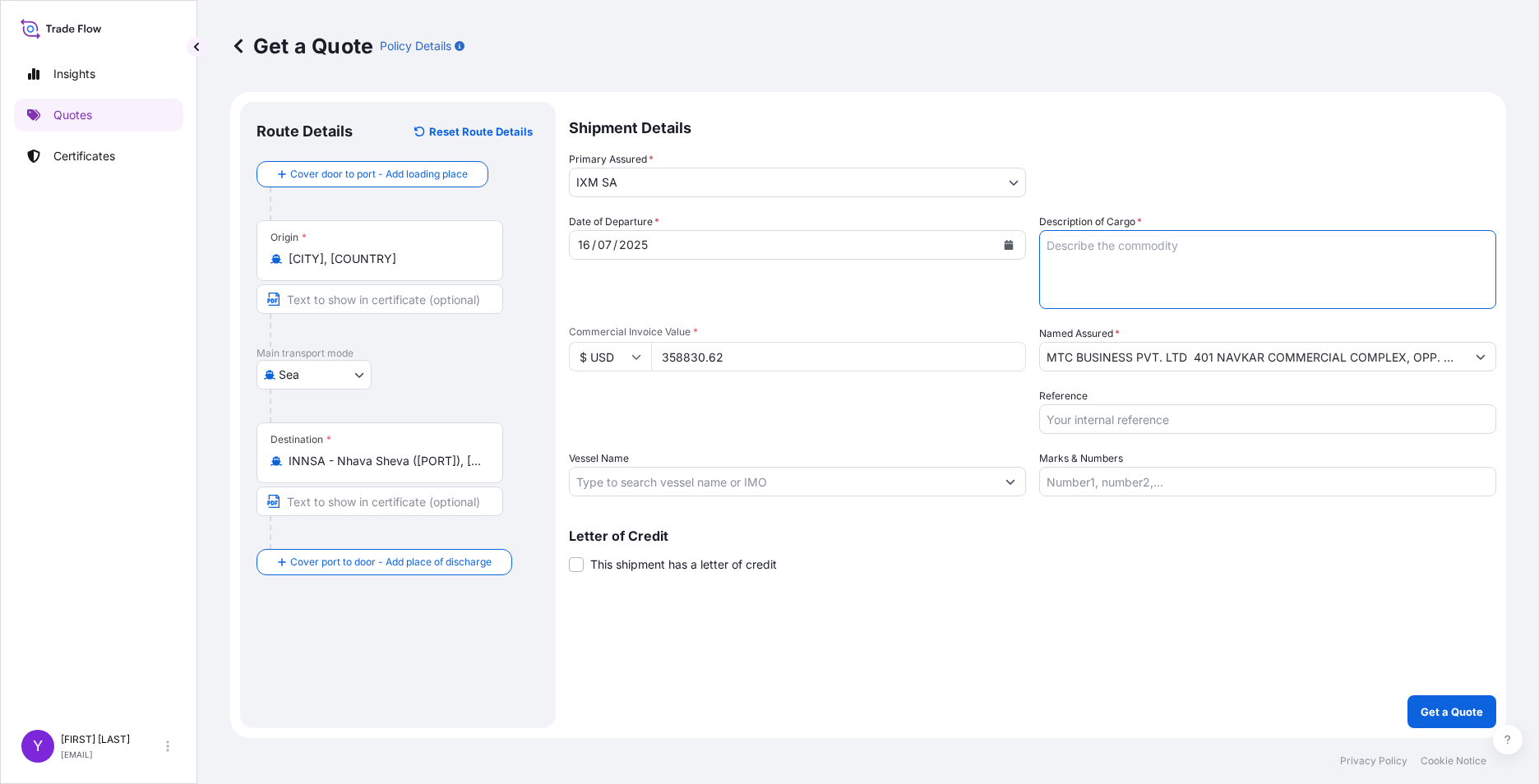 paste on "NAME OF PRODUCT:NICKELCATHODESHS CODE:75021000NUMBER OF BAGS/BUNDLES:16BUNDLESNET WEIGHT:GROSS WEIGHT:PACKING :IN BUNDLESORIGIN:[COUNTRY]
23.938MT24.0734 MT" 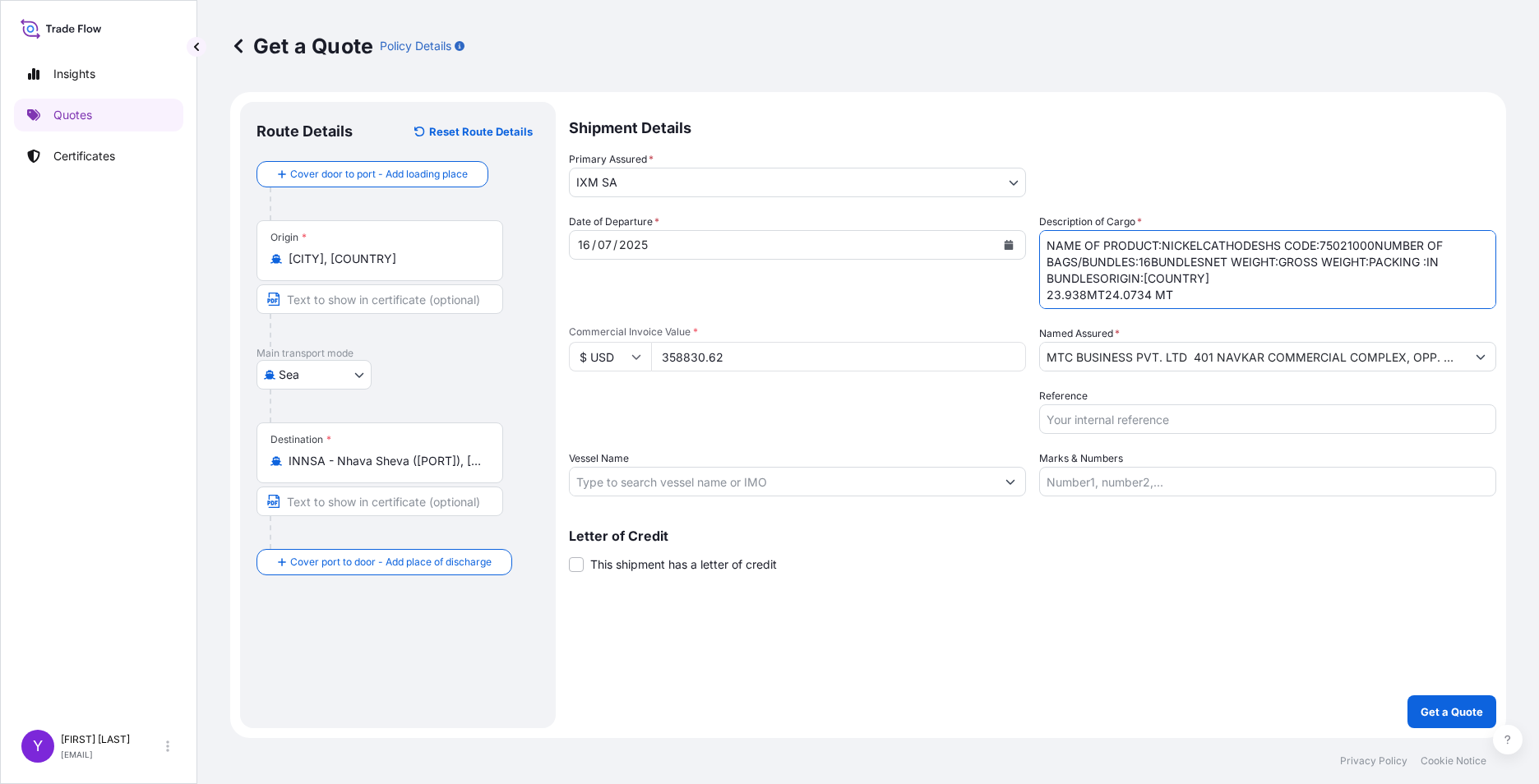 click on "NAME OF PRODUCT:NICKELCATHODESHS CODE:75021000NUMBER OF BAGS/BUNDLES:16BUNDLESNET WEIGHT:GROSS WEIGHT:PACKING :IN BUNDLESORIGIN:[COUNTRY]
23.938MT24.0734 MT" at bounding box center [1268, 270] 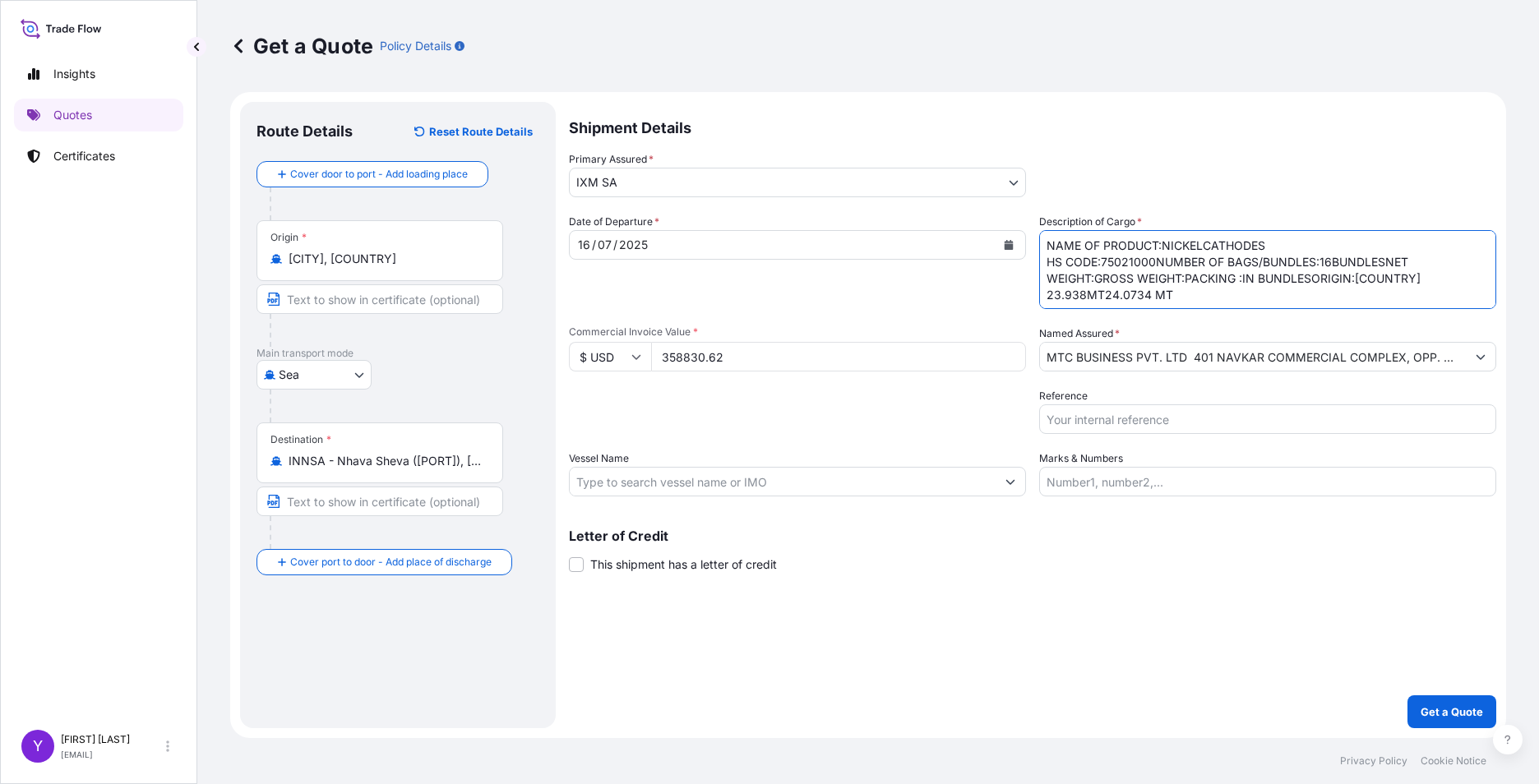 click on "NAME OF PRODUCT:NICKELCATHODES
HS CODE:75021000NUMBER OF BAGS/BUNDLES:16BUNDLESNET WEIGHT:GROSS WEIGHT:PACKING :IN BUNDLESORIGIN:[COUNTRY]
23.938MT24.0734 MT" at bounding box center [1268, 270] 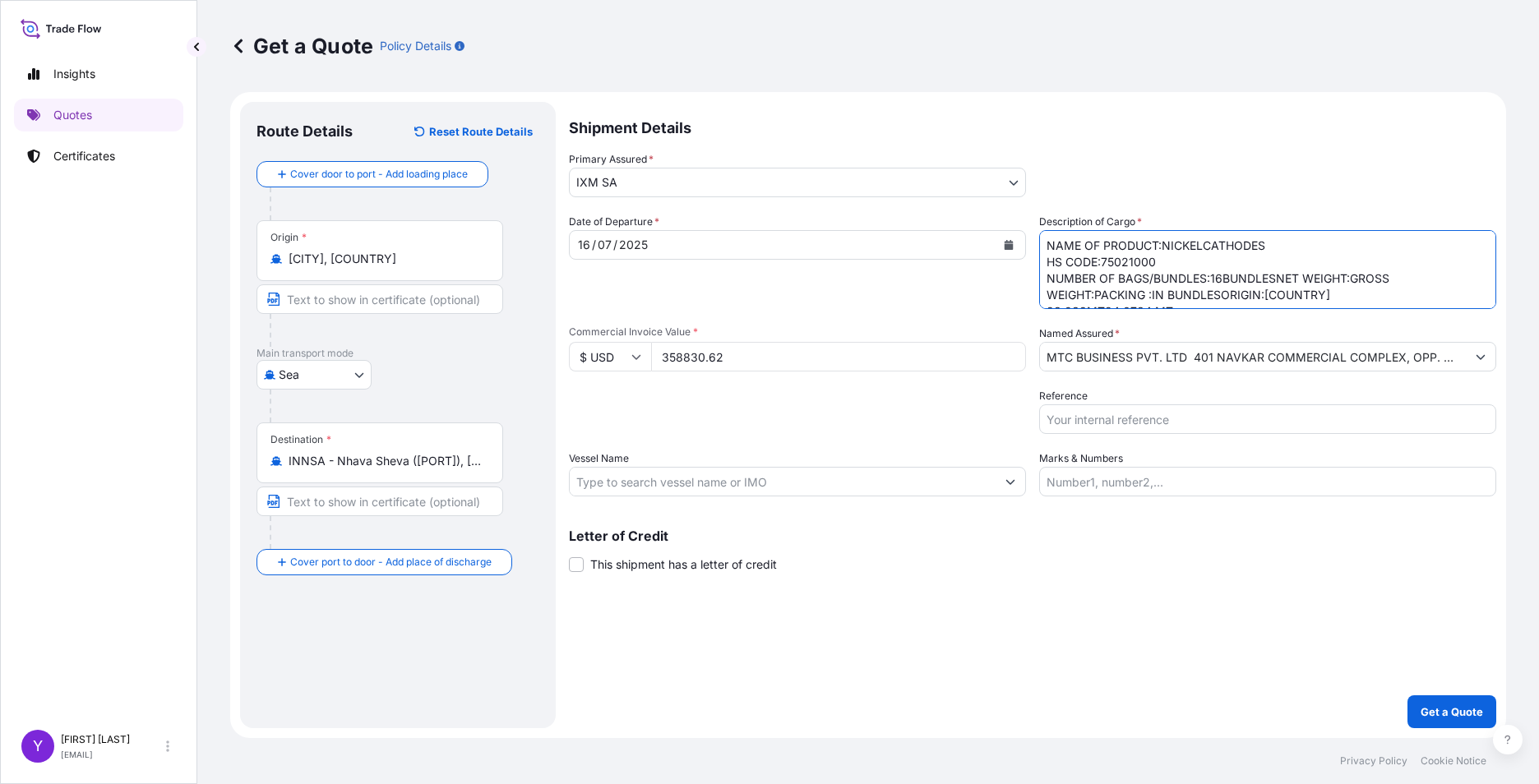 click on "NAME OF PRODUCT:NICKELCATHODES
HS CODE:75021000
NUMBER OF BAGS/BUNDLES:16BUNDLESNET WEIGHT:GROSS WEIGHT:PACKING :IN BUNDLESORIGIN:[COUNTRY]
23.938MT24.0734 MT" at bounding box center (1268, 270) 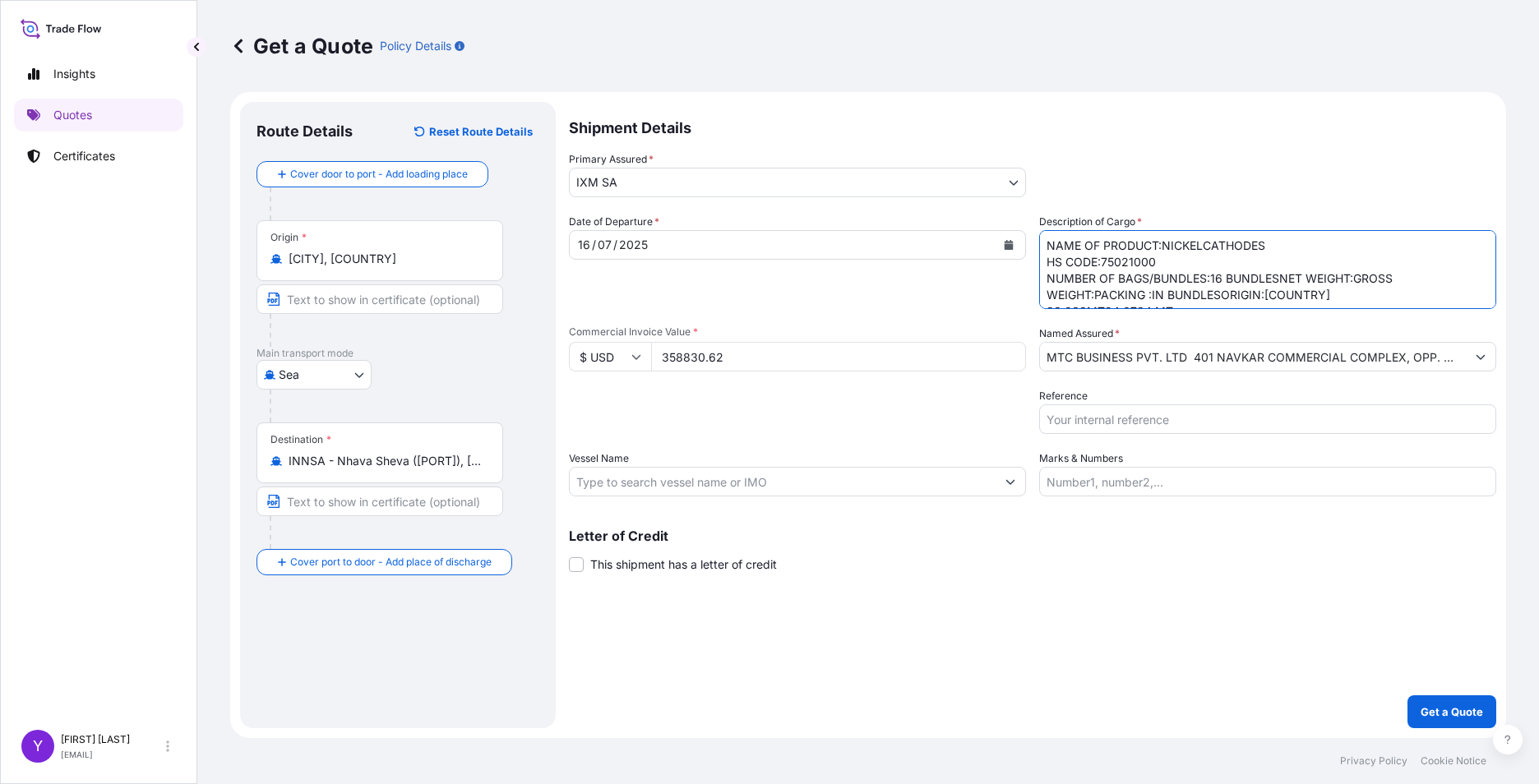 click on "NAME OF PRODUCT:NICKELCATHODES
HS CODE:75021000
NUMBER OF BAGS/BUNDLES:16 BUNDLESNET WEIGHT:GROSS WEIGHT:PACKING :IN BUNDLESORIGIN:[COUNTRY]
23.938MT24.0734 MT" at bounding box center (1268, 270) 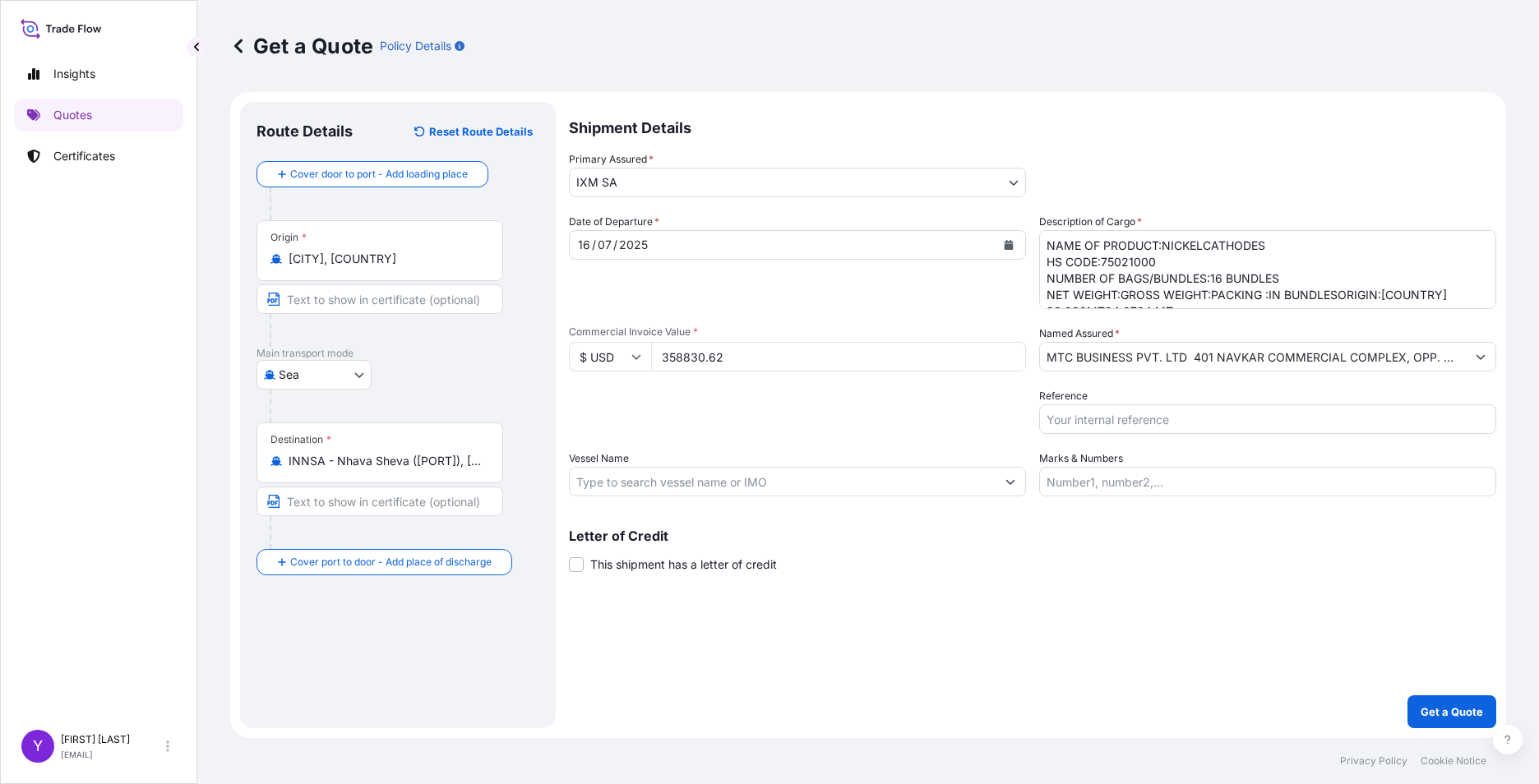 scroll, scrollTop: 18, scrollLeft: 0, axis: vertical 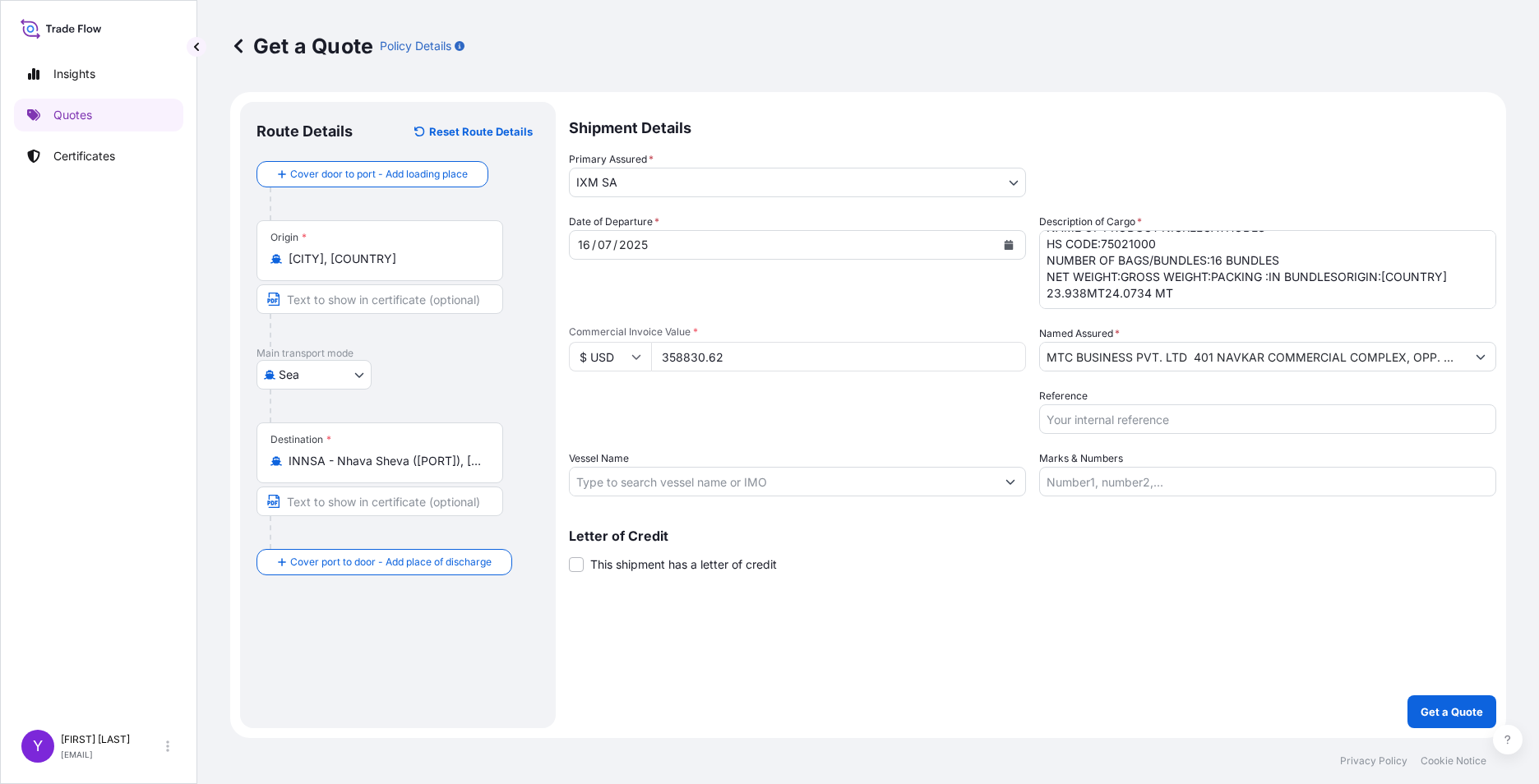 click on "NAME OF PRODUCT:NICKELCATHODES
HS CODE:75021000
NUMBER OF BAGS/BUNDLES:16 BUNDLES
NET WEIGHT:GROSS WEIGHT:PACKING :IN BUNDLESORIGIN:[COUNTRY]
23.938MT24.0734 MT" at bounding box center (1268, 270) 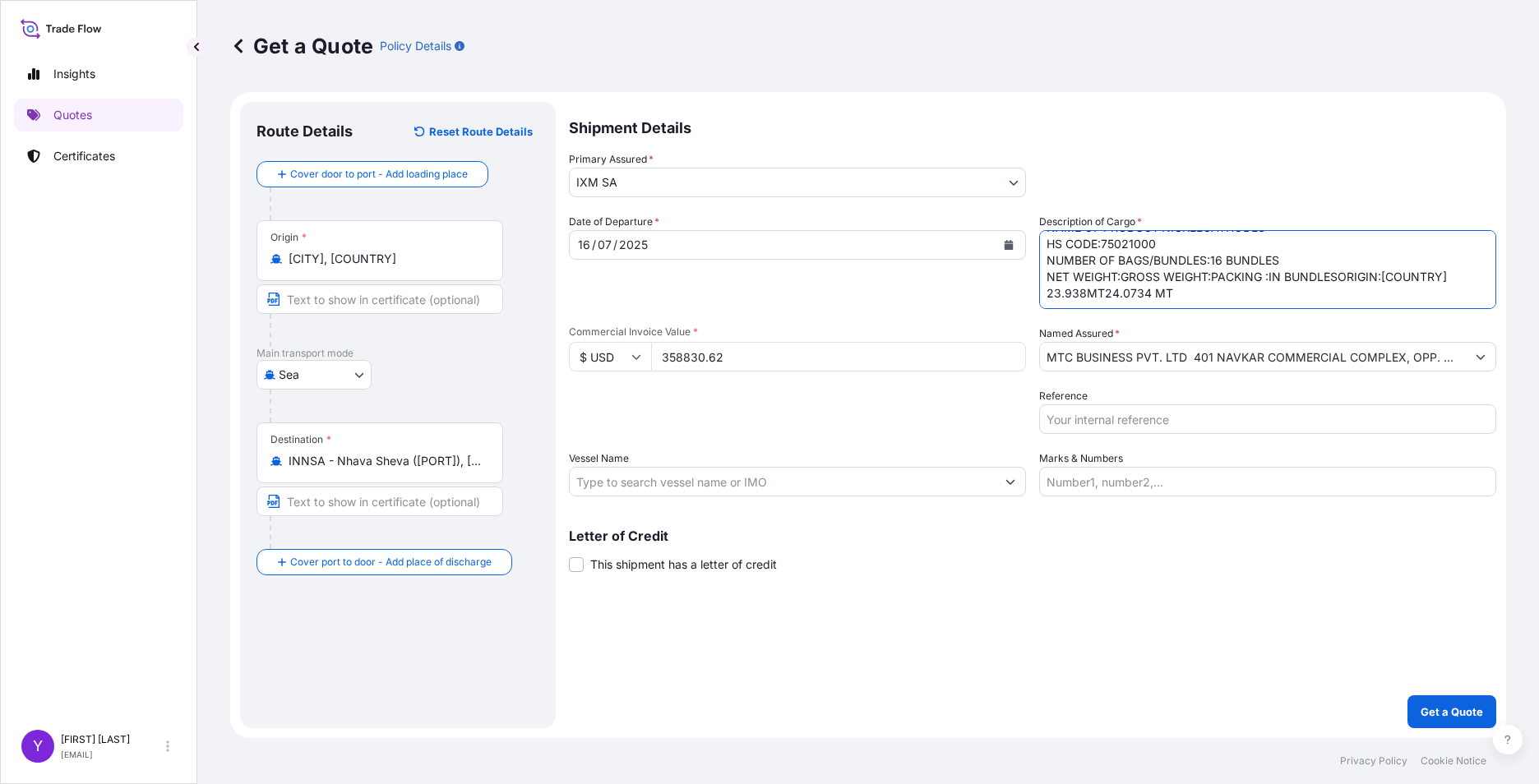 click on "NAME OF PRODUCT:NICKELCATHODES
HS CODE:75021000
NUMBER OF BAGS/BUNDLES:16 BUNDLES
NET WEIGHT:GROSS WEIGHT:PACKING :IN BUNDLESORIGIN:[COUNTRY]
23.938MT24.0734 MT" at bounding box center [1268, 270] 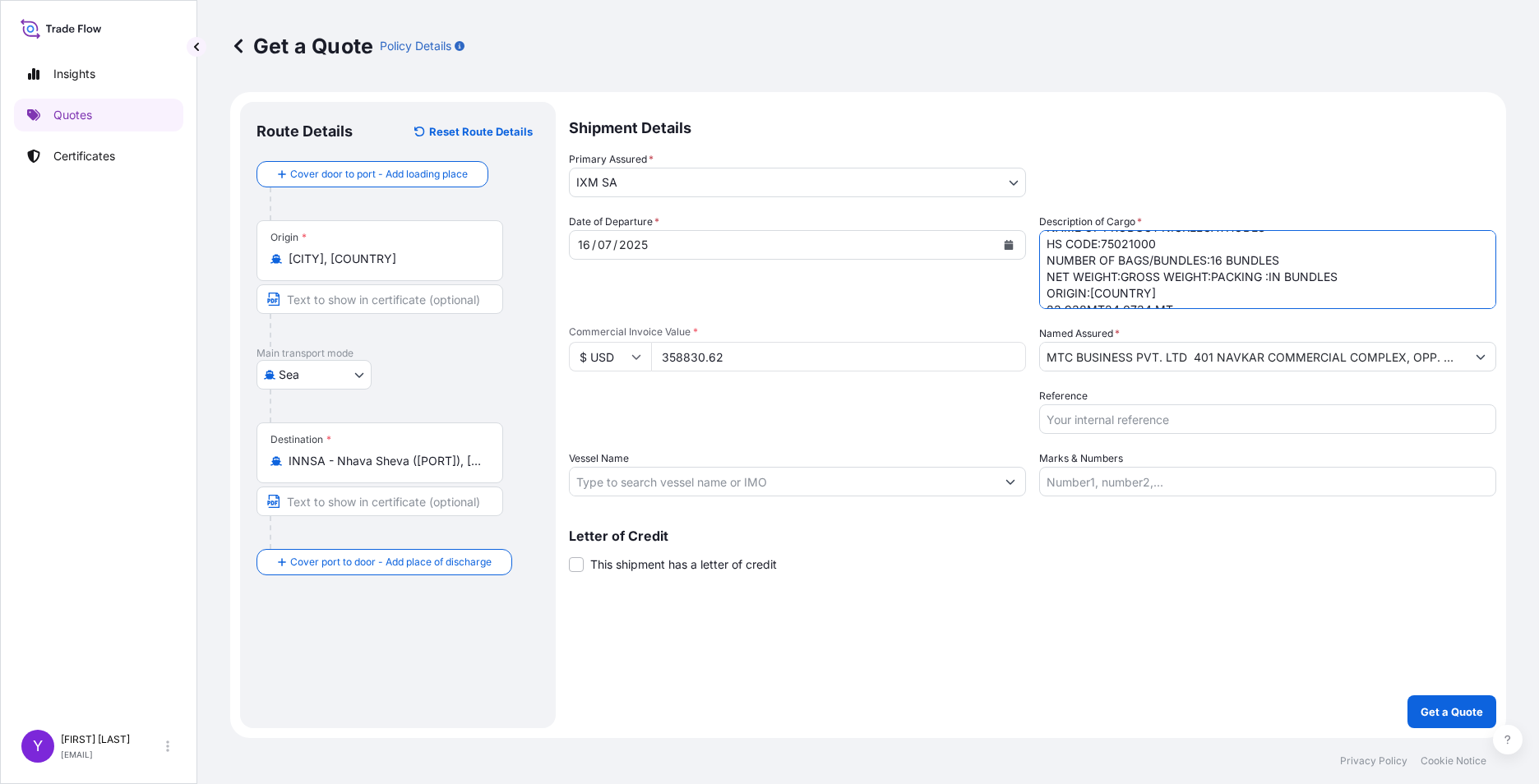 scroll, scrollTop: 35, scrollLeft: 0, axis: vertical 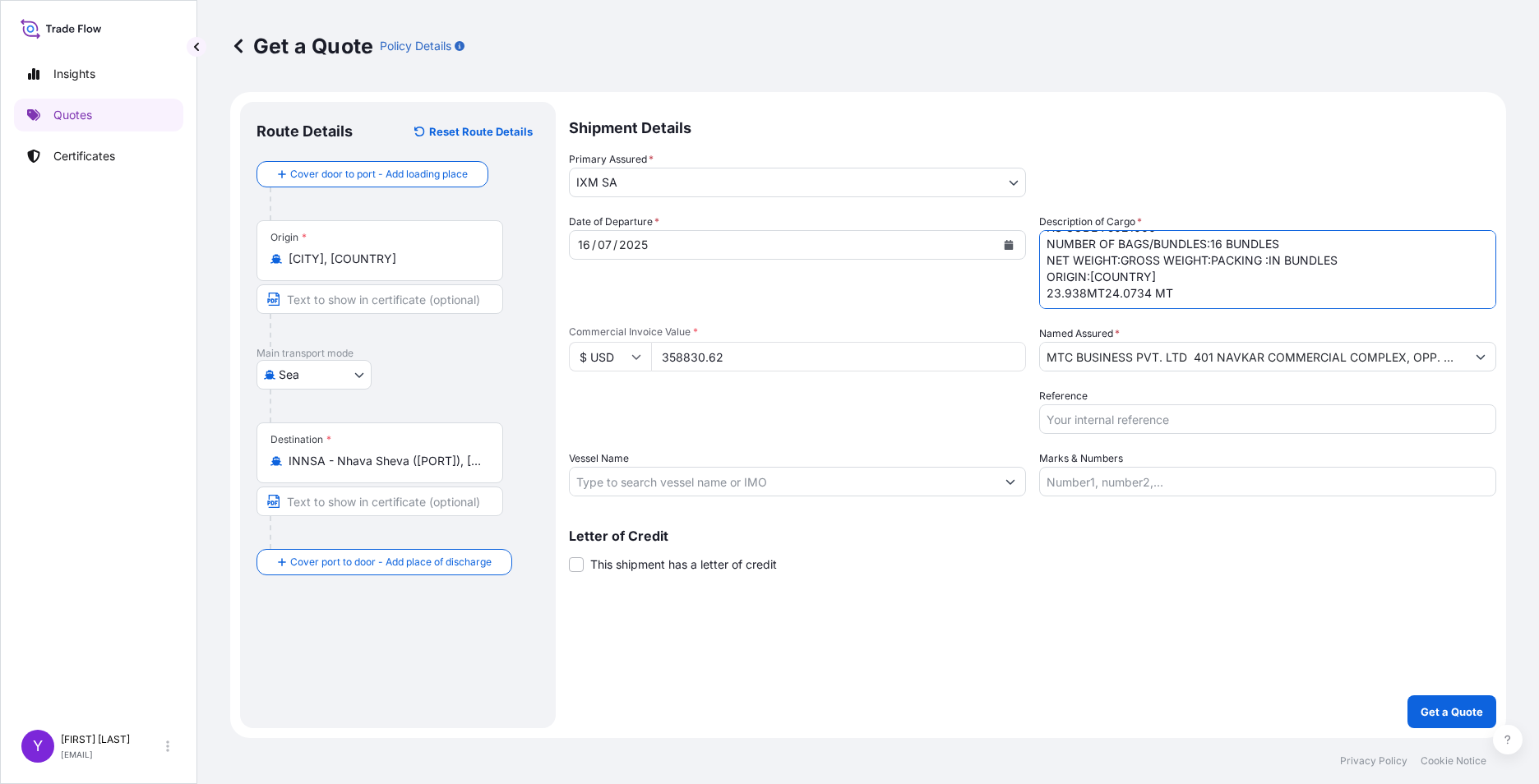 drag, startPoint x: 1102, startPoint y: 292, endPoint x: 1039, endPoint y: 288, distance: 63.12686 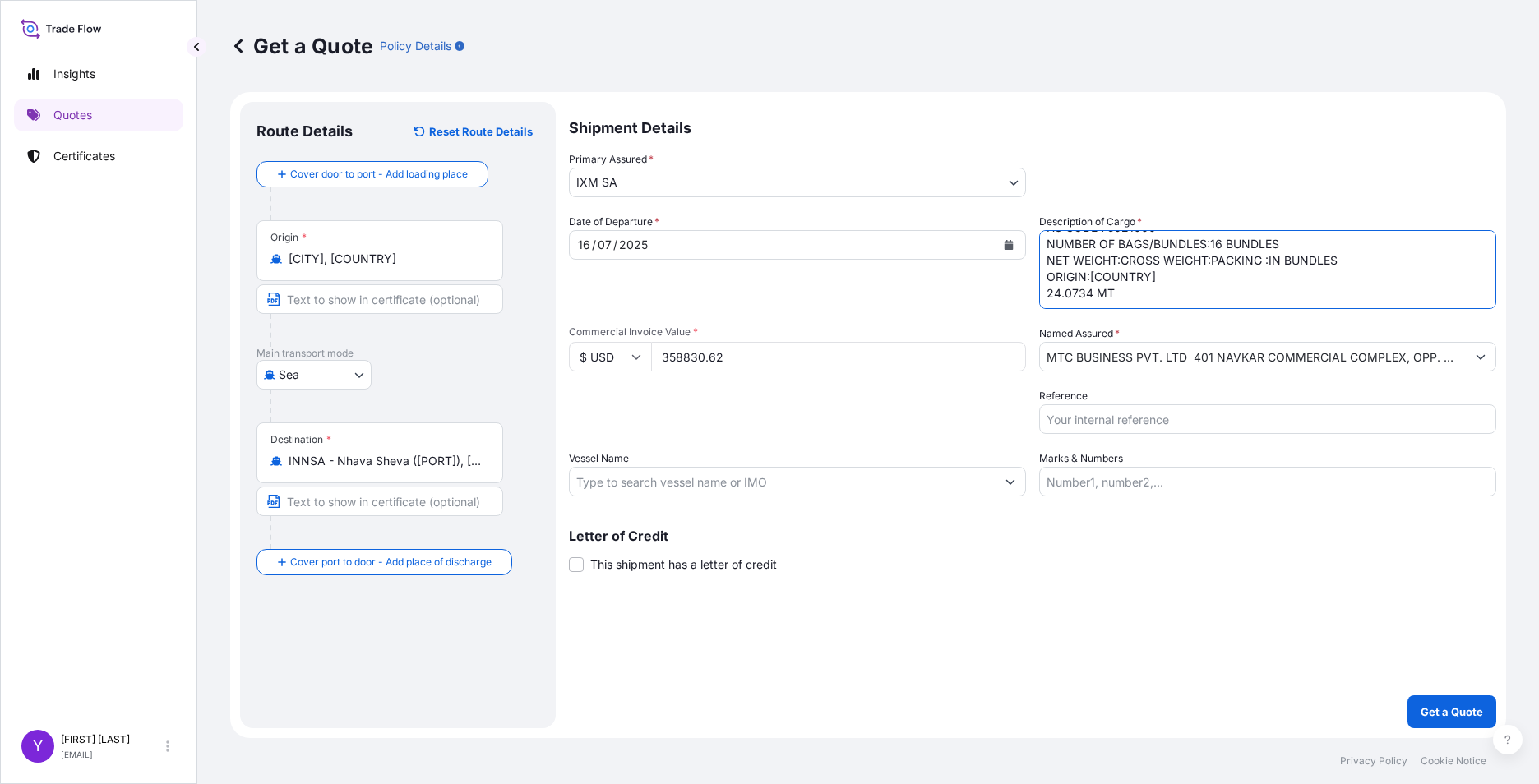 scroll, scrollTop: 0, scrollLeft: 0, axis: both 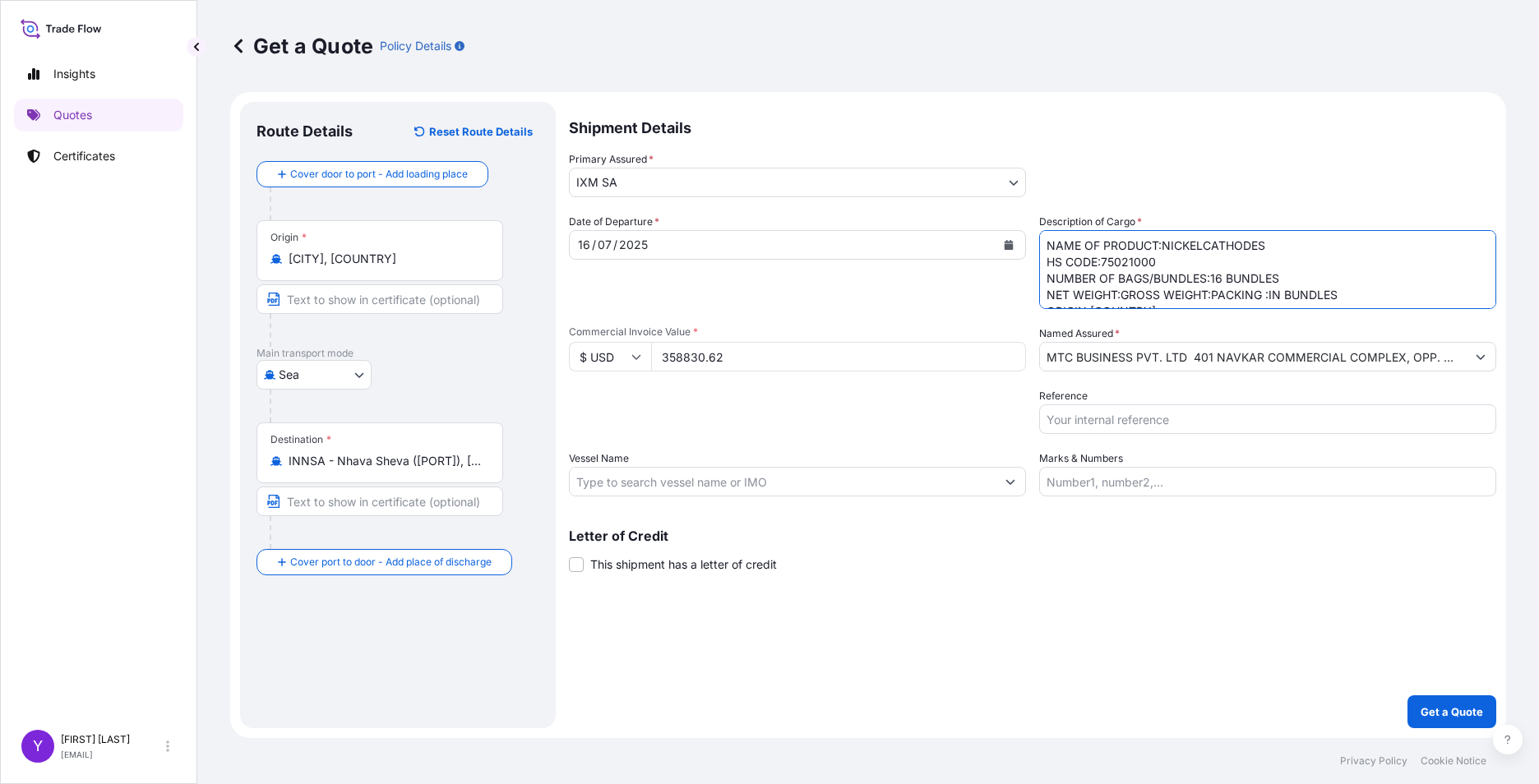click on "NAME OF PRODUCT:NICKELCATHODES
HS CODE:75021000
NUMBER OF BAGS/BUNDLES:16 BUNDLES
NET WEIGHT:GROSS WEIGHT:PACKING :IN BUNDLES
ORIGIN:[COUNTRY]
24.0734 MT" at bounding box center [1268, 270] 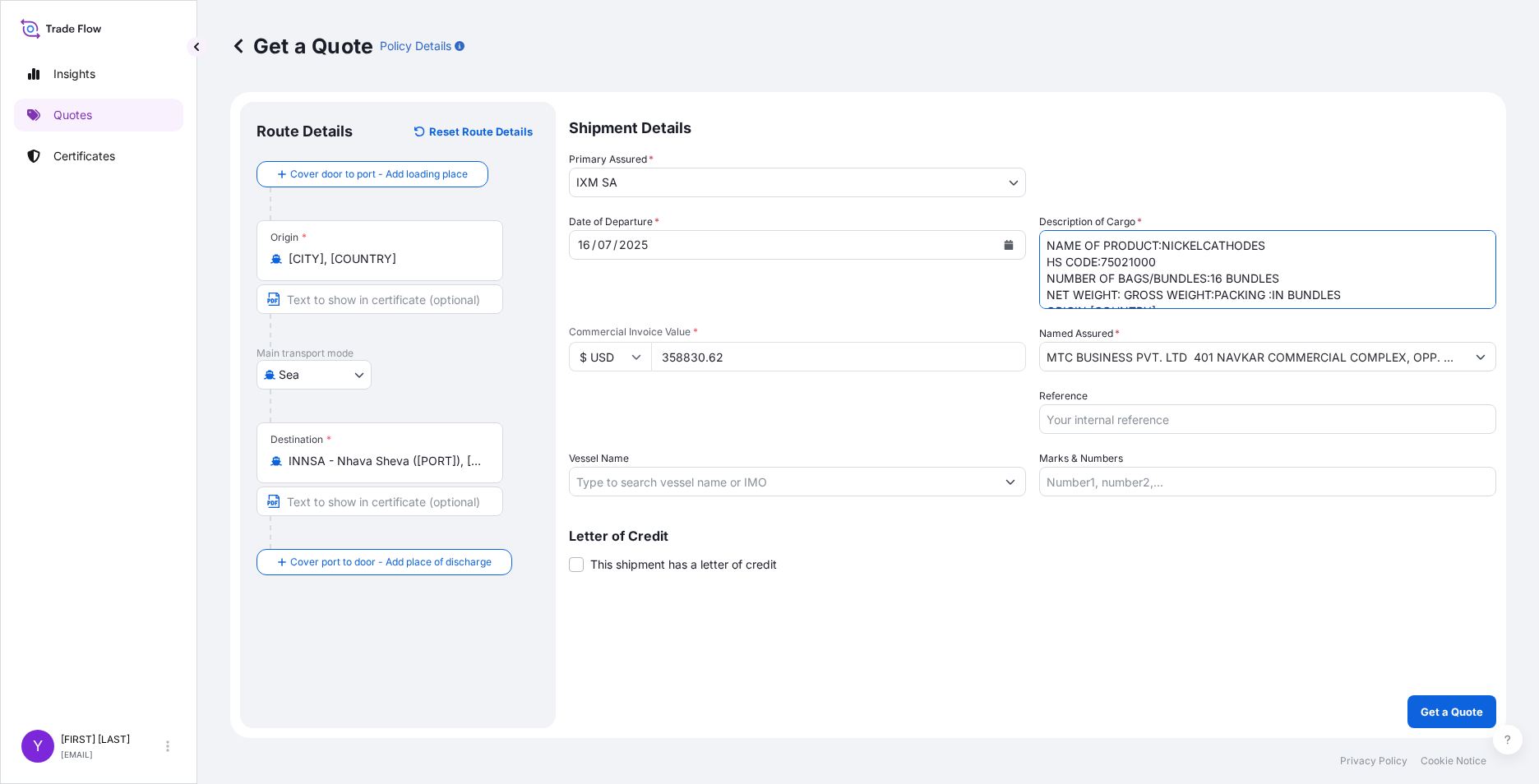 paste on "23.938MT" 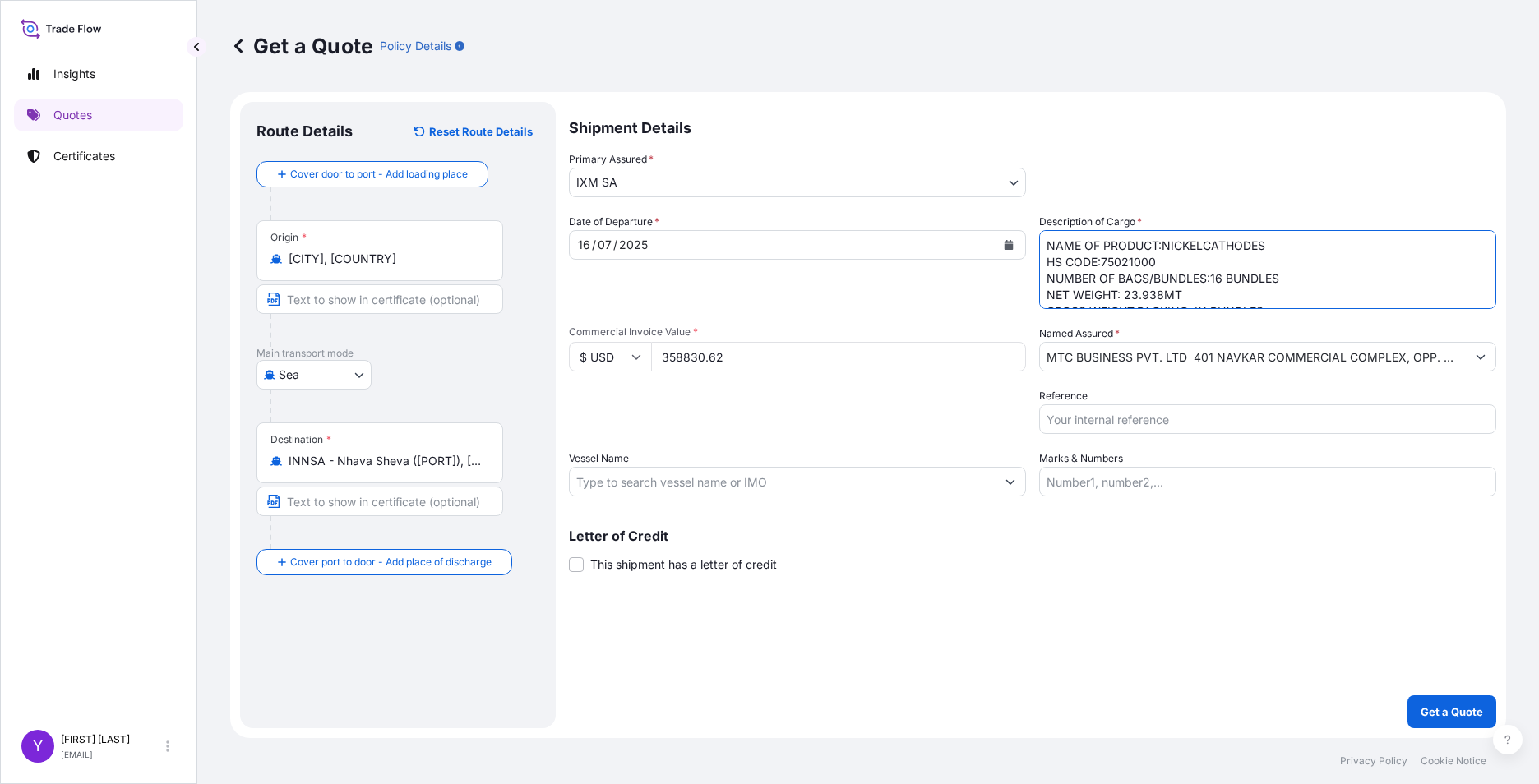 scroll, scrollTop: 10, scrollLeft: 0, axis: vertical 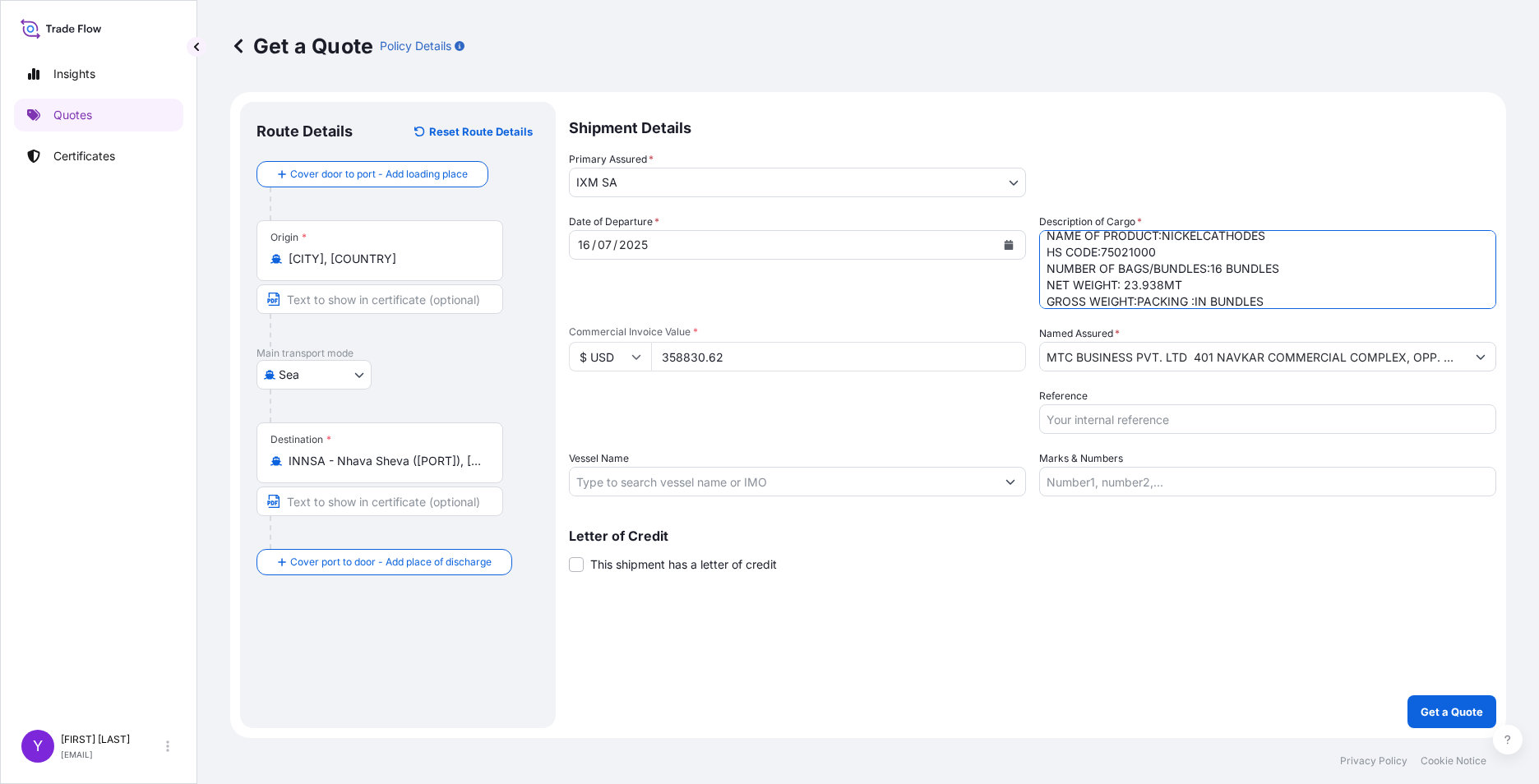 click on "NAME OF PRODUCT:NICKELCATHODES
HS CODE:75021000
NUMBER OF BAGS/BUNDLES:16 BUNDLES
NET WEIGHT: 23.938MT
GROSS WEIGHT:PACKING :IN BUNDLES
ORIGIN:[COUNTRY]
24.0734 MT" at bounding box center (1268, 270) 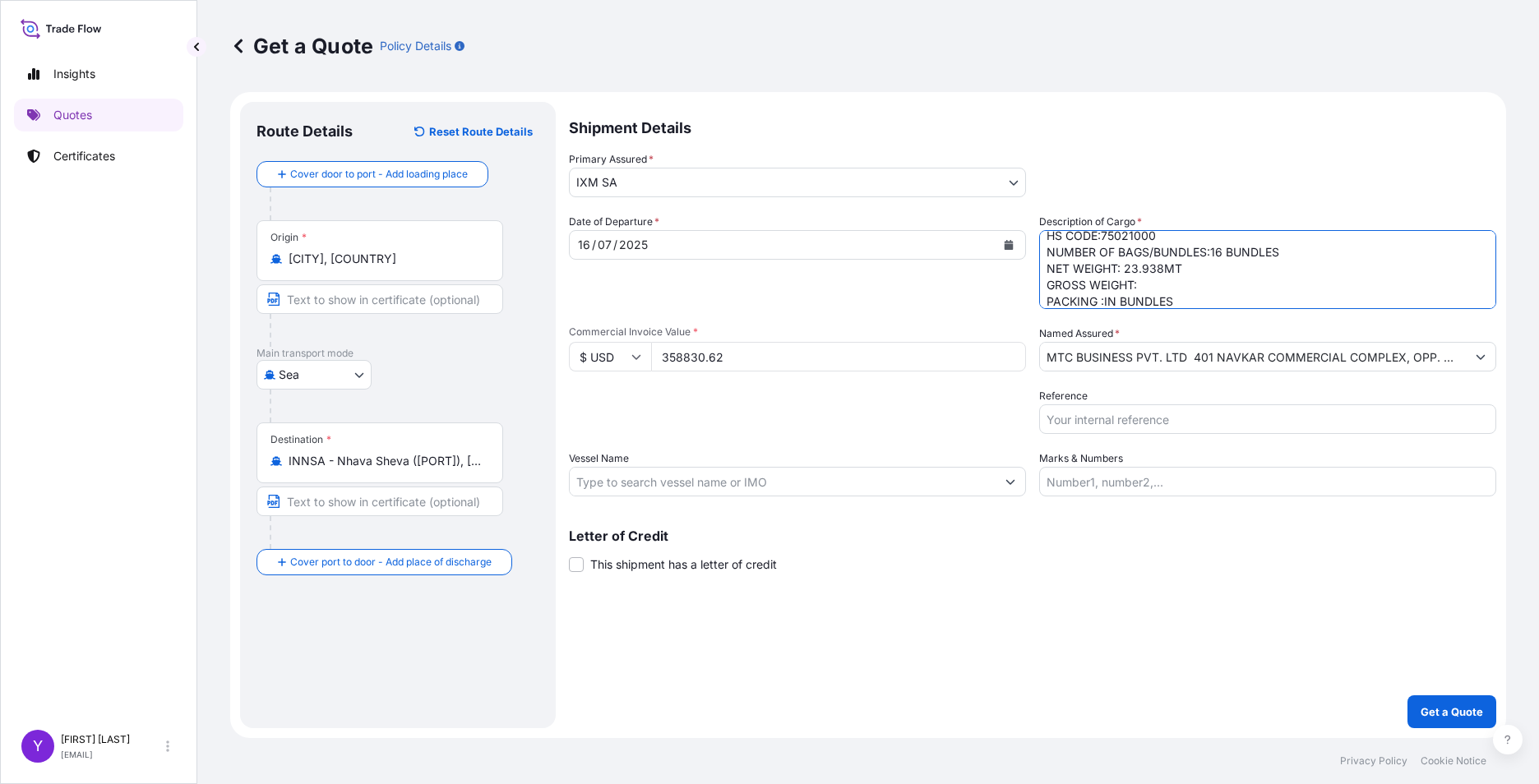 scroll, scrollTop: 67, scrollLeft: 0, axis: vertical 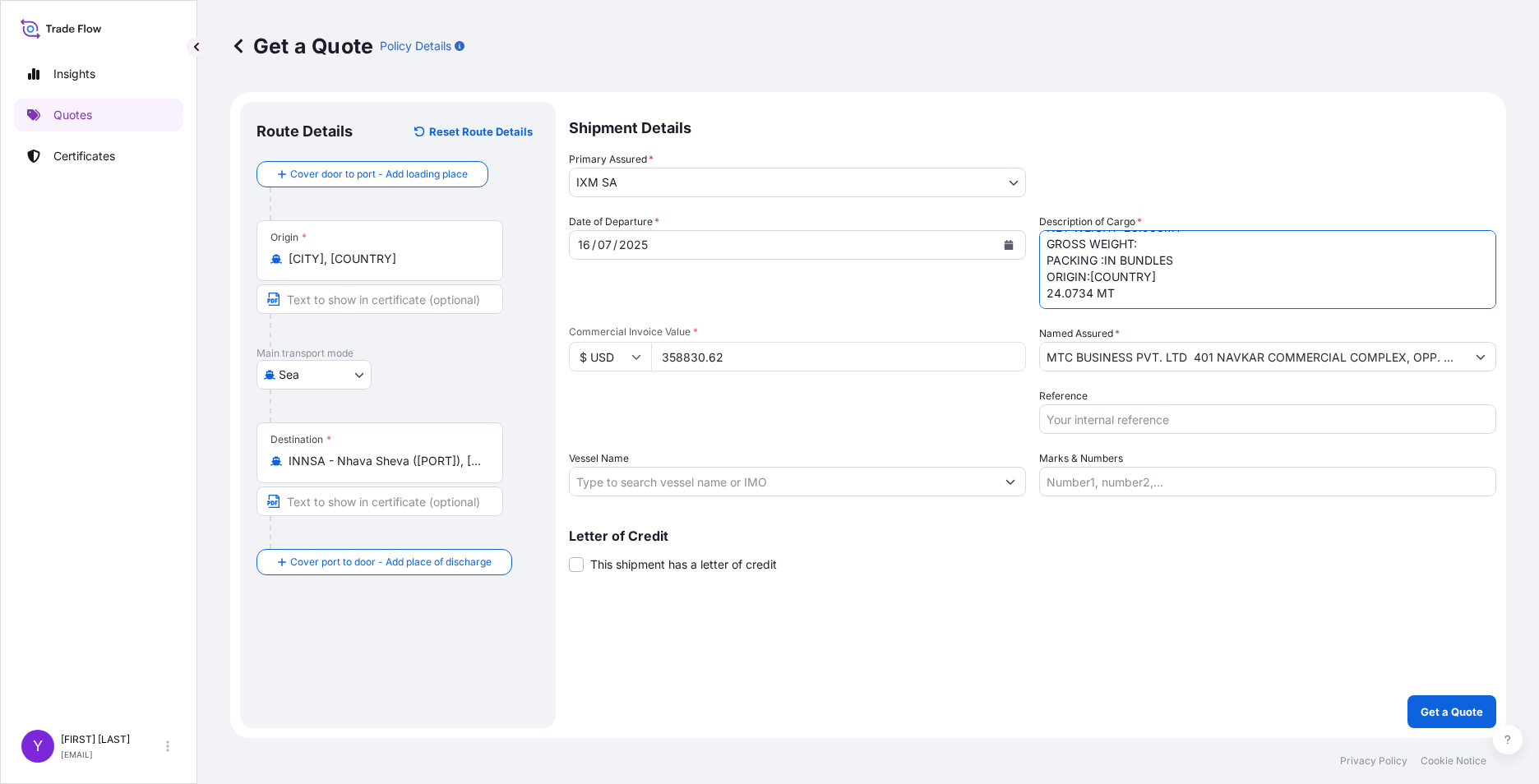 drag, startPoint x: 1071, startPoint y: 297, endPoint x: 1039, endPoint y: 293, distance: 32.249031 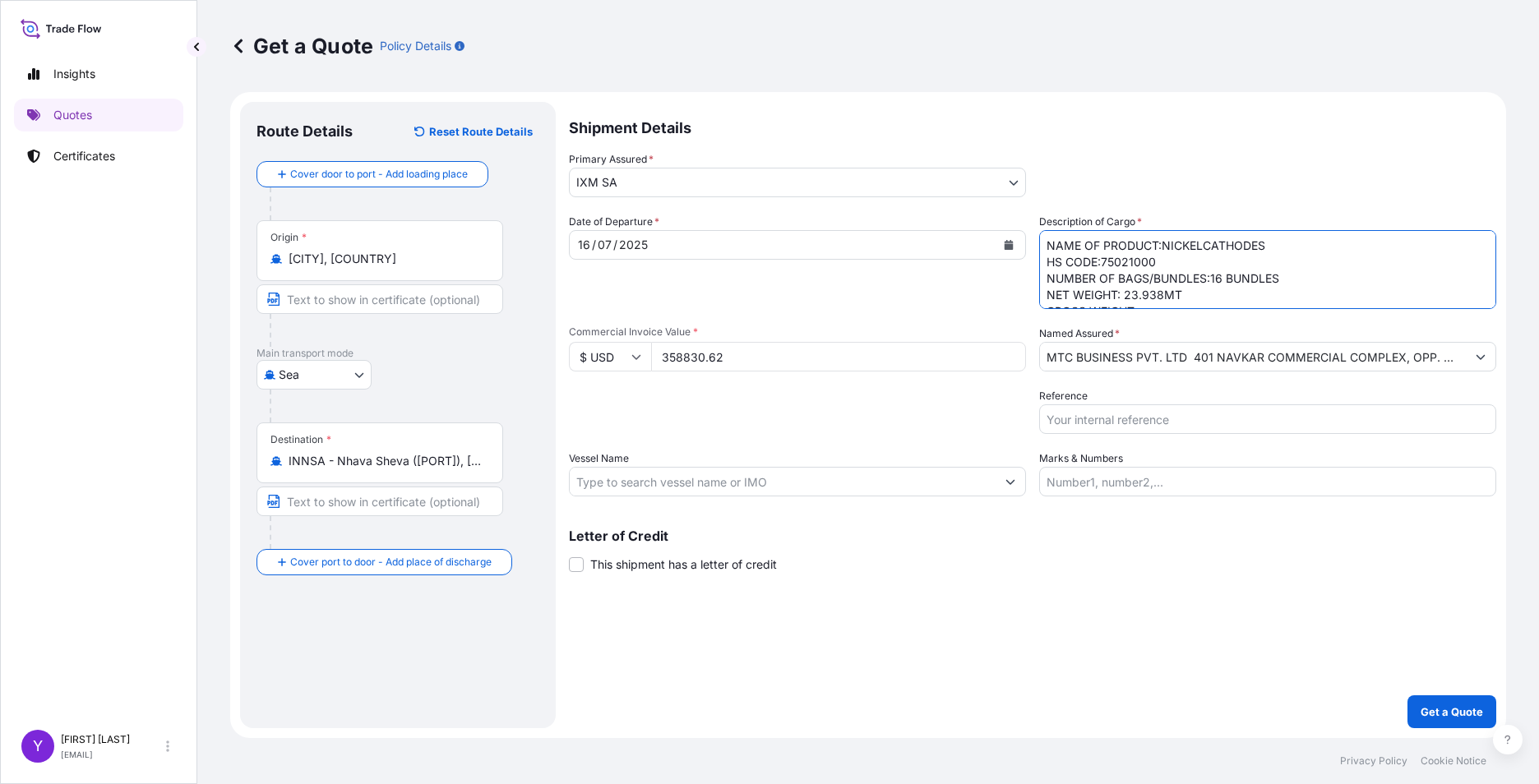 scroll, scrollTop: 67, scrollLeft: 0, axis: vertical 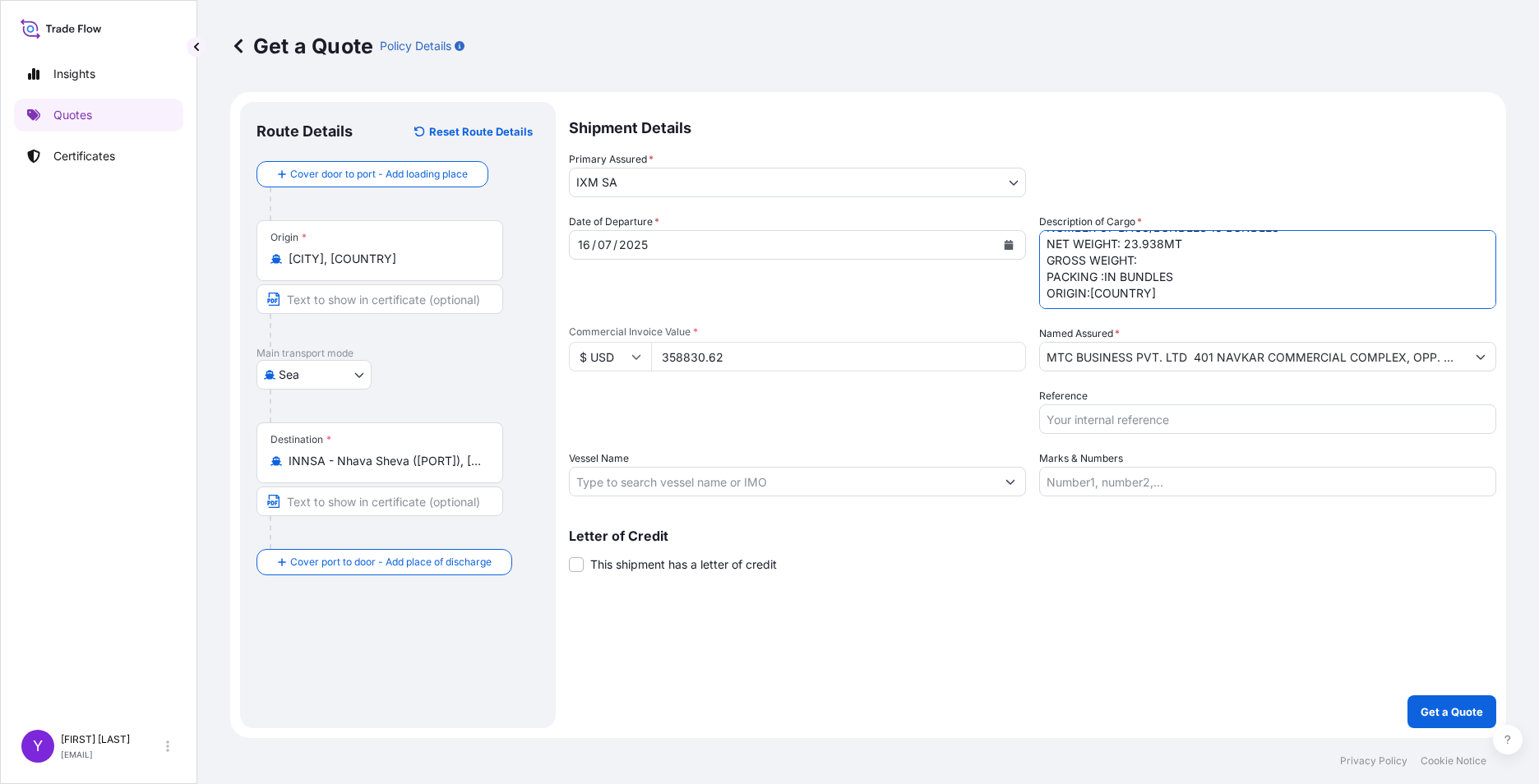 click on "NAME OF PRODUCT:NICKELCATHODES
HS CODE:75021000
NUMBER OF BAGS/BUNDLES:16 BUNDLES
NET WEIGHT: 23.938MT
GROSS WEIGHT:
PACKING :IN BUNDLES
ORIGIN:[COUNTRY]" at bounding box center (1268, 270) 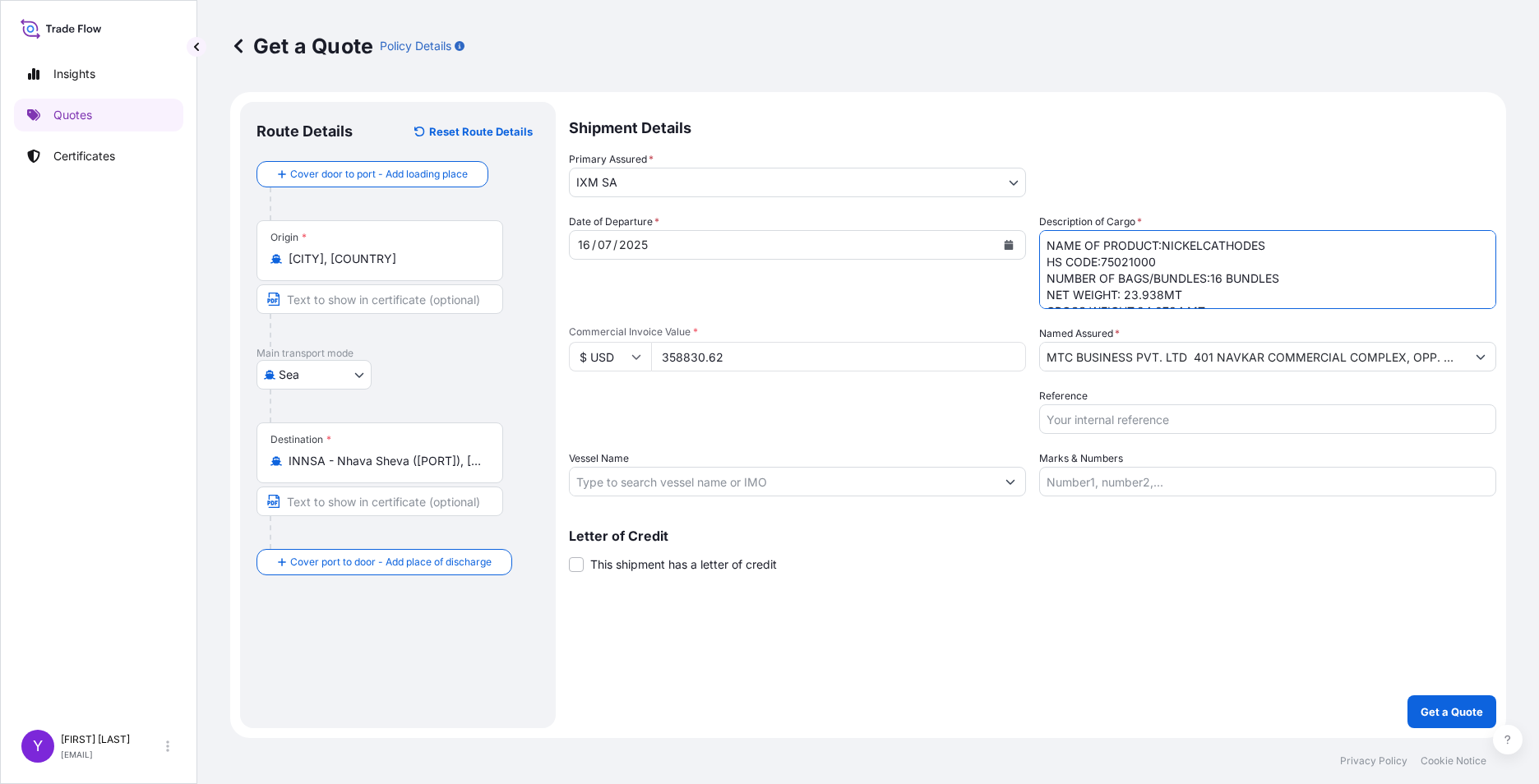 scroll, scrollTop: 67, scrollLeft: 0, axis: vertical 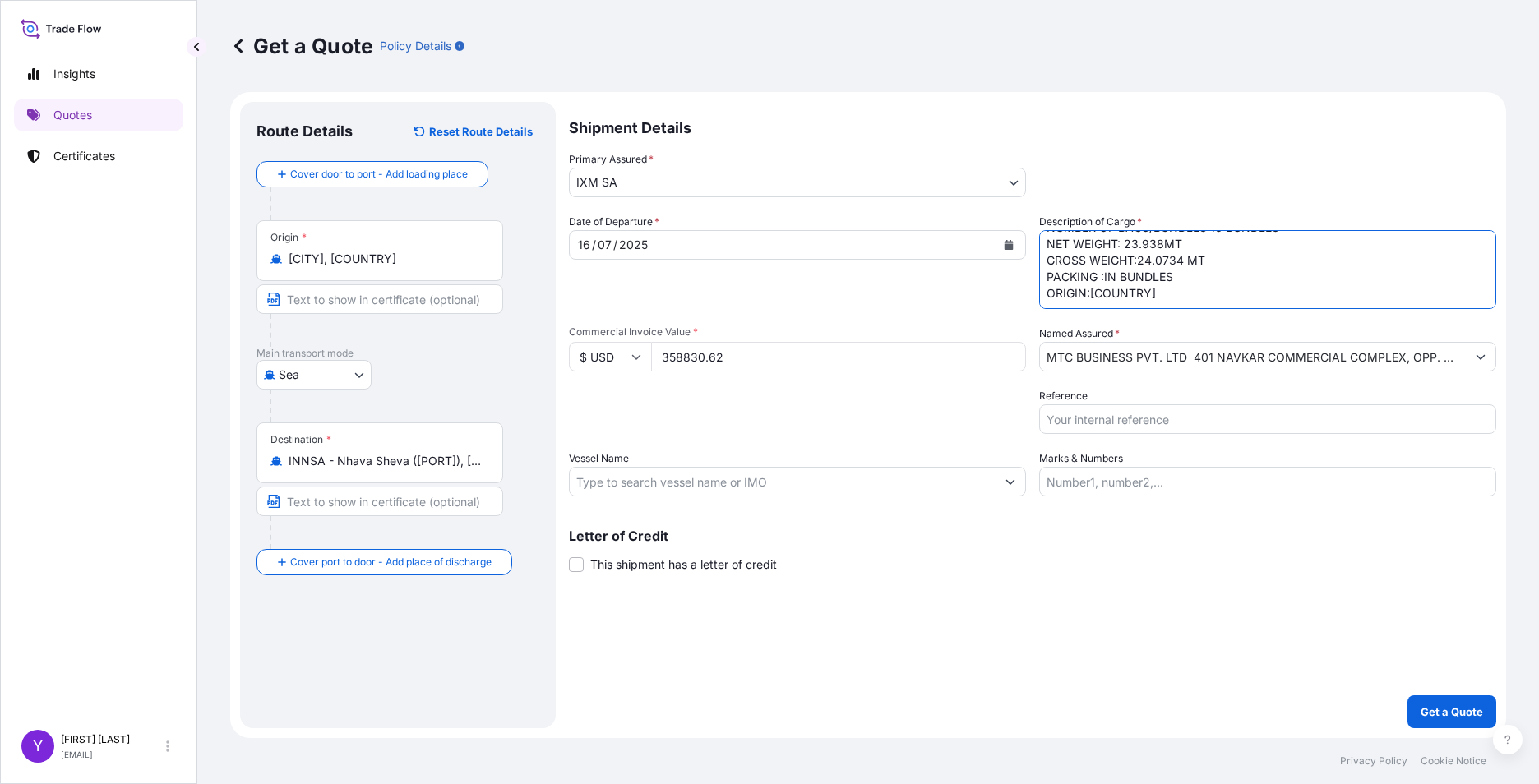 click on "NAME OF PRODUCT:NICKELCATHODES
HS CODE:75021000
NUMBER OF BAGS/BUNDLES:16 BUNDLES
NET WEIGHT: 23.938MT
GROSS WEIGHT:24.0734 MT
PACKING :IN BUNDLES
ORIGIN:[COUNTRY]" at bounding box center [1268, 270] 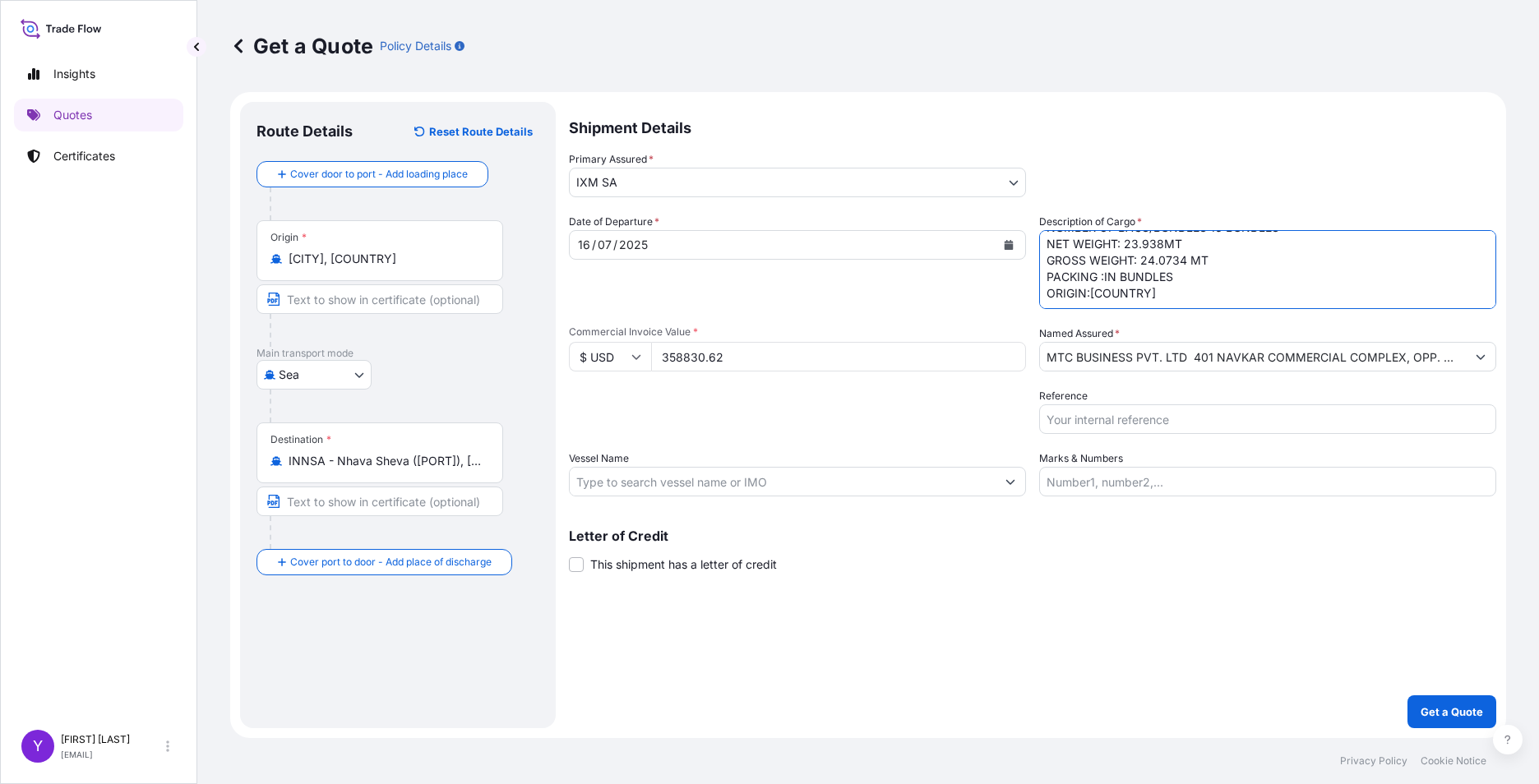scroll, scrollTop: 0, scrollLeft: 0, axis: both 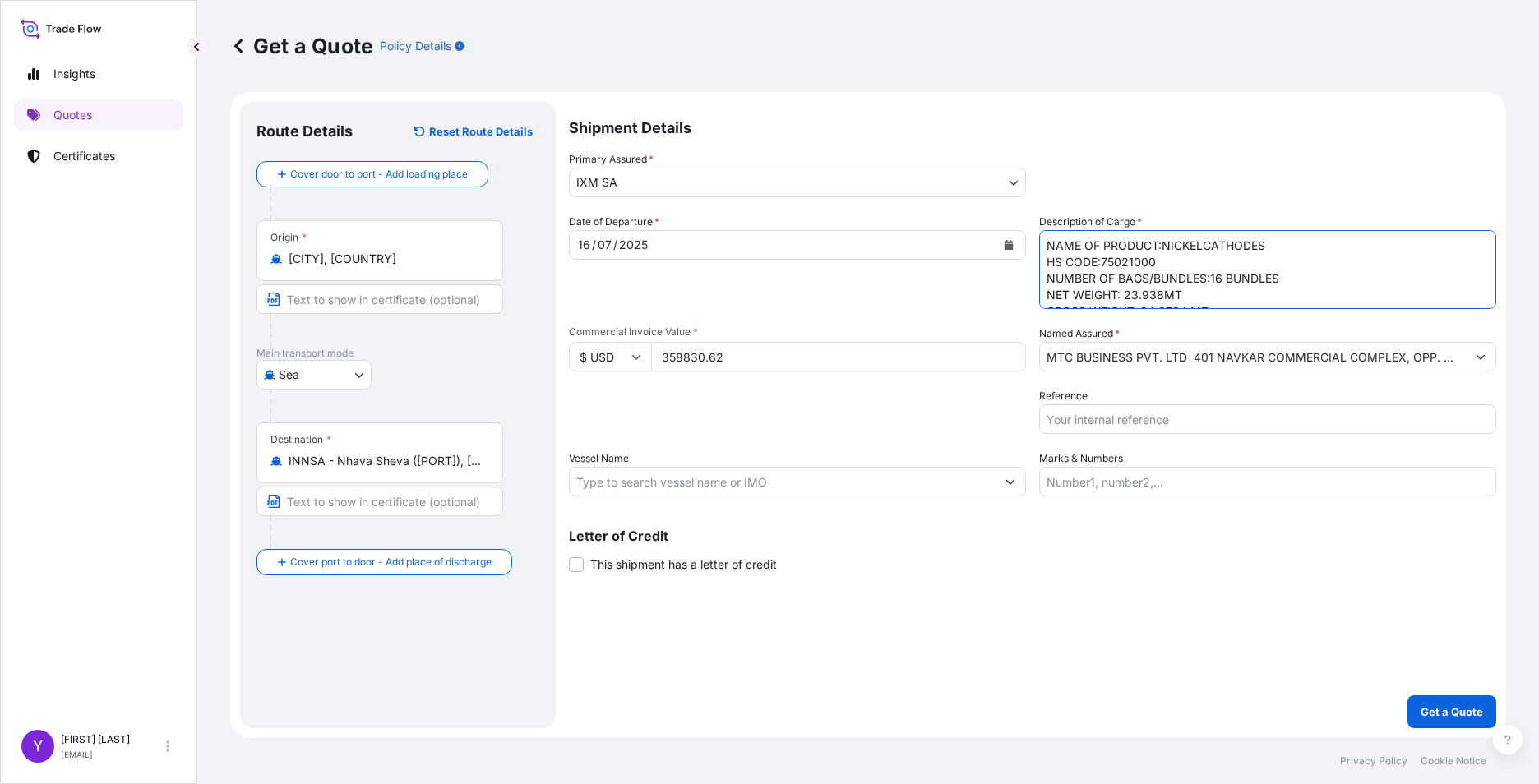 click on "NAME OF PRODUCT:NICKELCATHODES
HS CODE:75021000
NUMBER OF BAGS/BUNDLES:16 BUNDLES
NET WEIGHT: 23.938MT
GROSS WEIGHT: 24.0734 MT
PACKING :IN BUNDLES
ORIGIN:[COUNTRY]" at bounding box center (1268, 270) 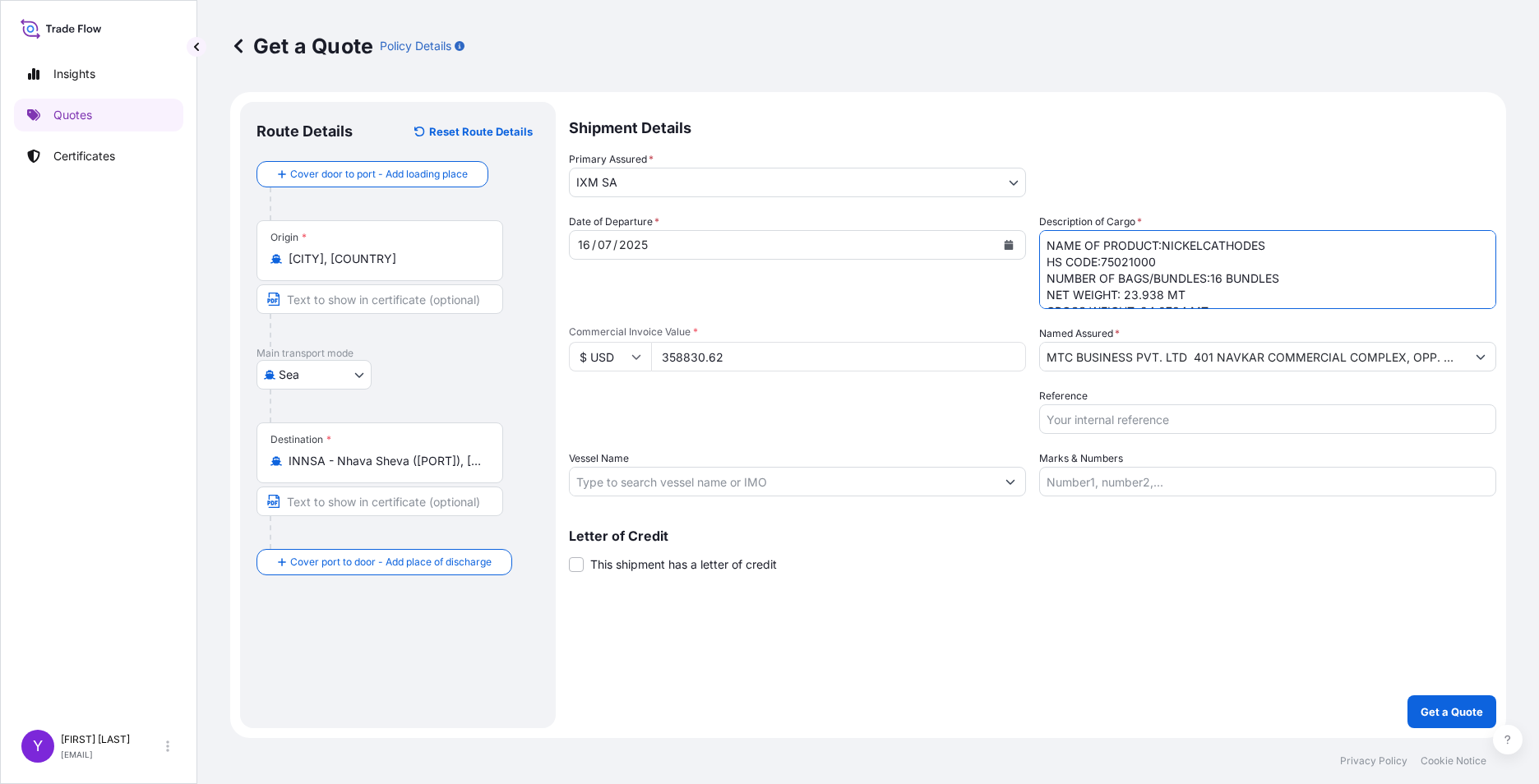 click on "NAME OF PRODUCT:NICKELCATHODES
HS CODE:75021000
NUMBER OF BAGS/BUNDLES:16 BUNDLES
NET WEIGHT: 23.938 MT
GROSS WEIGHT: 24.0734 MT
PACKING :IN BUNDLES
ORIGIN:[COUNTRY]" at bounding box center (1268, 270) 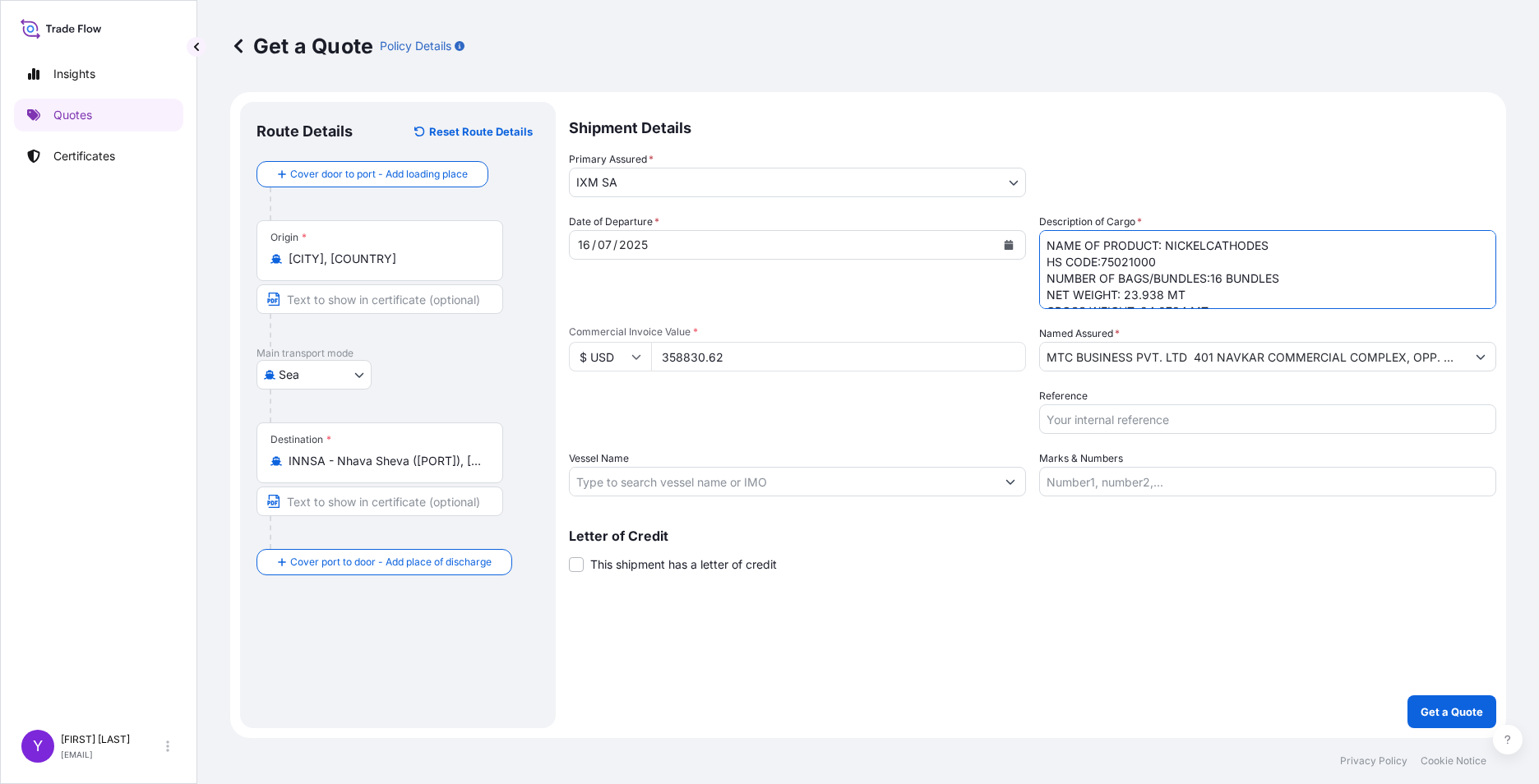 click on "NAME OF PRODUCT: NICKELCATHODES
HS CODE:75021000
NUMBER OF BAGS/BUNDLES:16 BUNDLES
NET WEIGHT: 23.938 MT
GROSS WEIGHT: 24.0734 MT
PACKING :IN BUNDLES
ORIGIN:[COUNTRY]" at bounding box center (1268, 270) 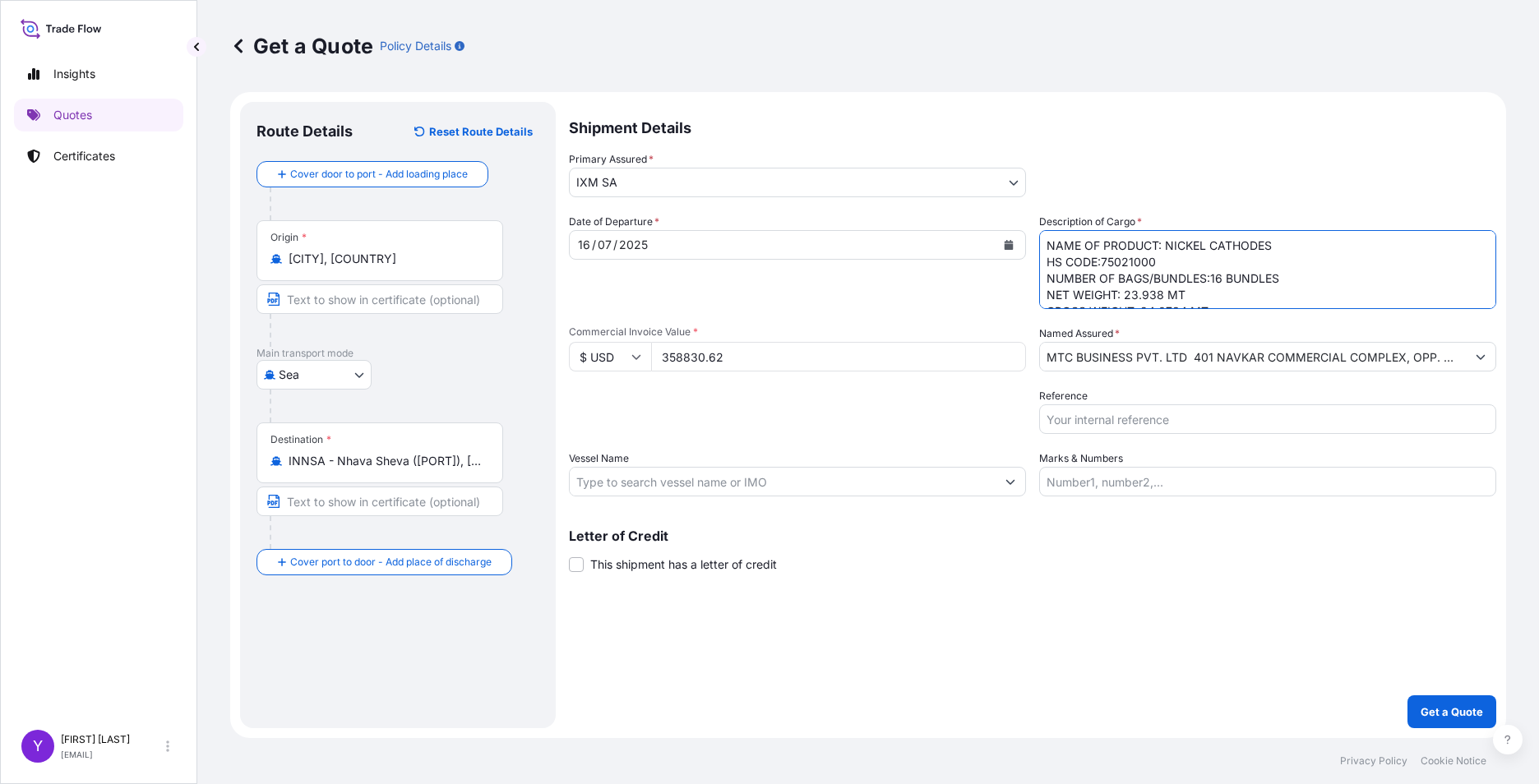 scroll, scrollTop: 67, scrollLeft: 0, axis: vertical 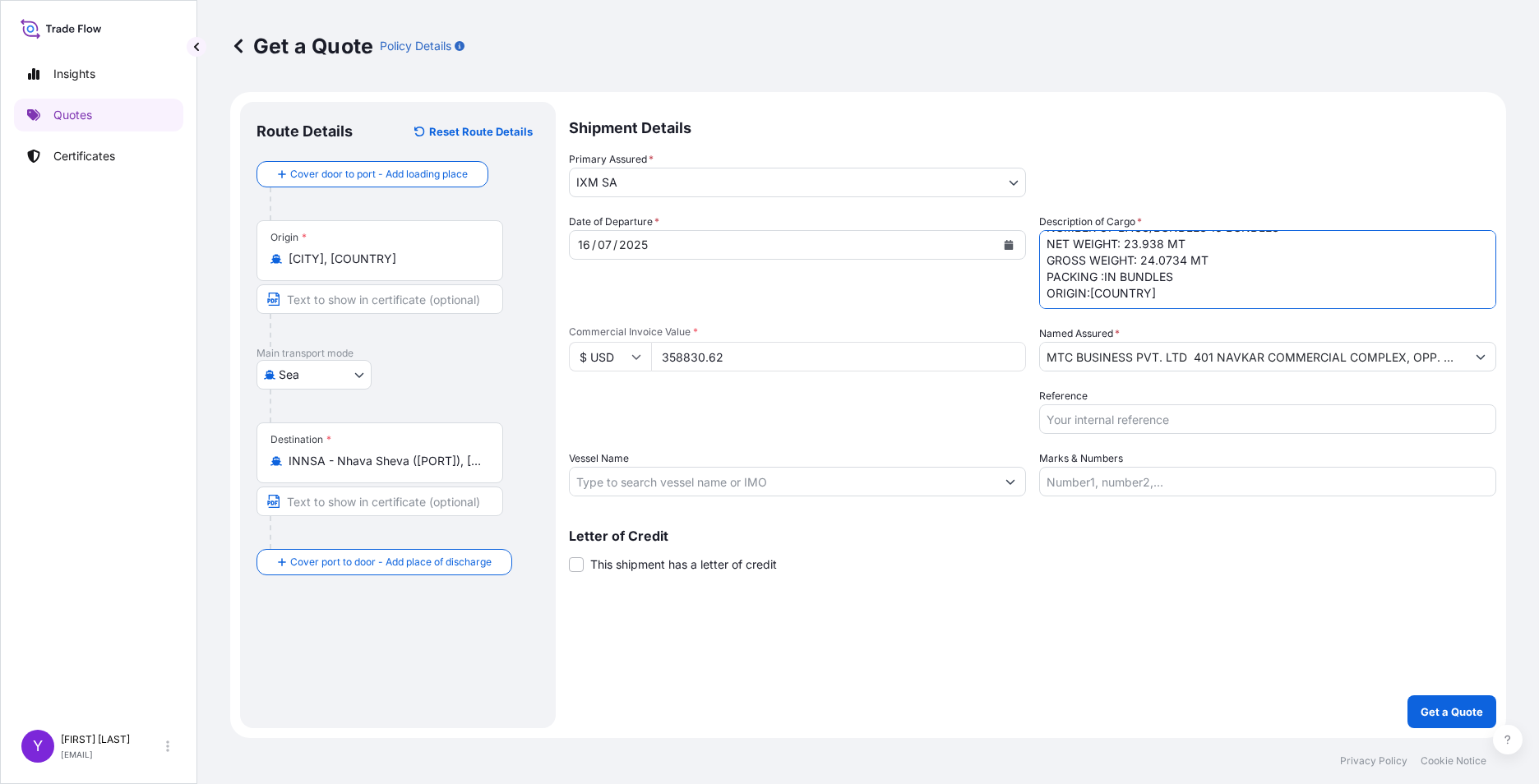 type on "NAME OF PRODUCT: NICKEL CATHODES
HS CODE:75021000
NUMBER OF BAGS/BUNDLES:16 BUNDLES
NET WEIGHT: 23.938 MT
GROSS WEIGHT: 24.0734 MT
PACKING :IN BUNDLES
ORIGIN:[COUNTRY]" 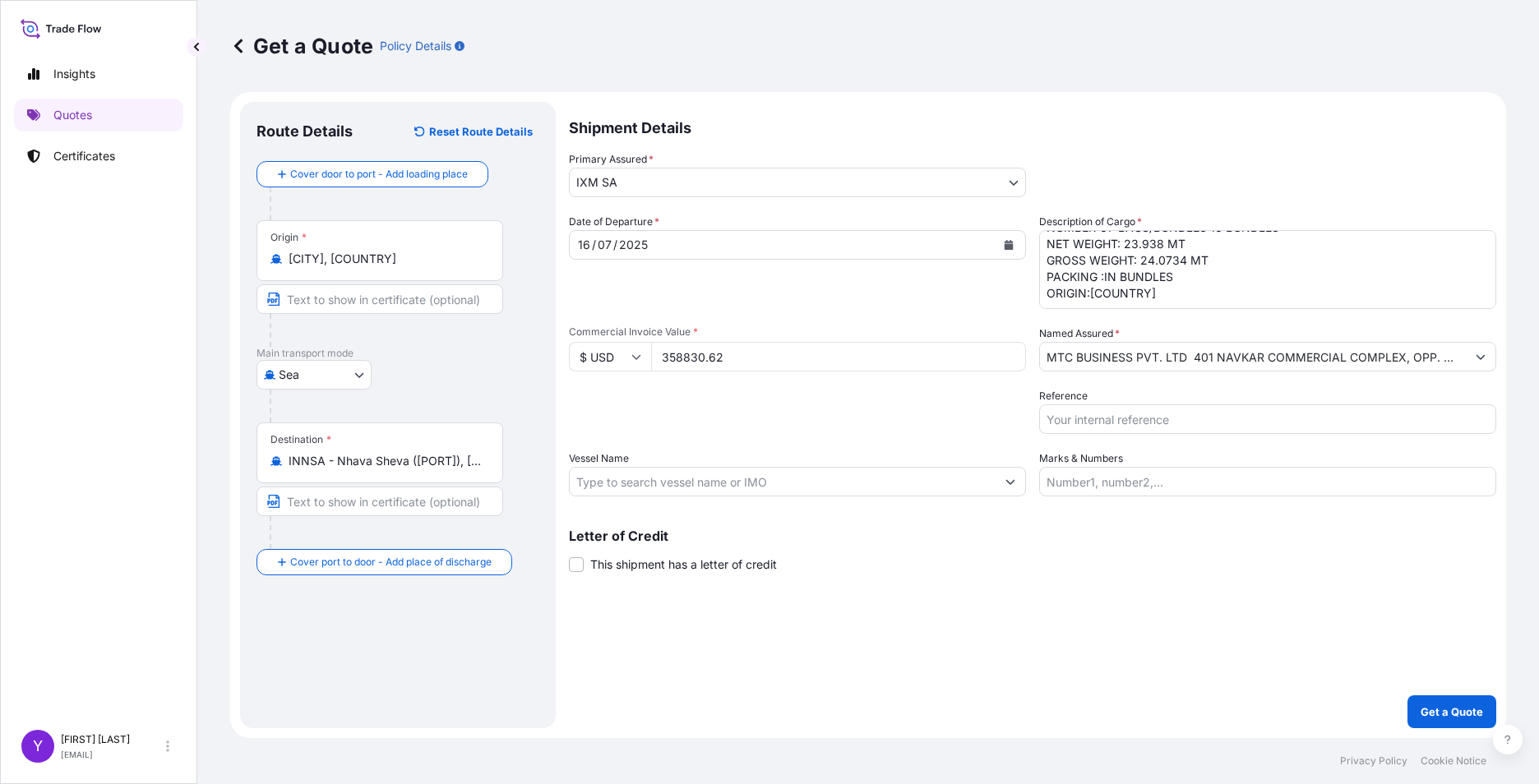 click on "Marks & Numbers" at bounding box center (1268, 482) 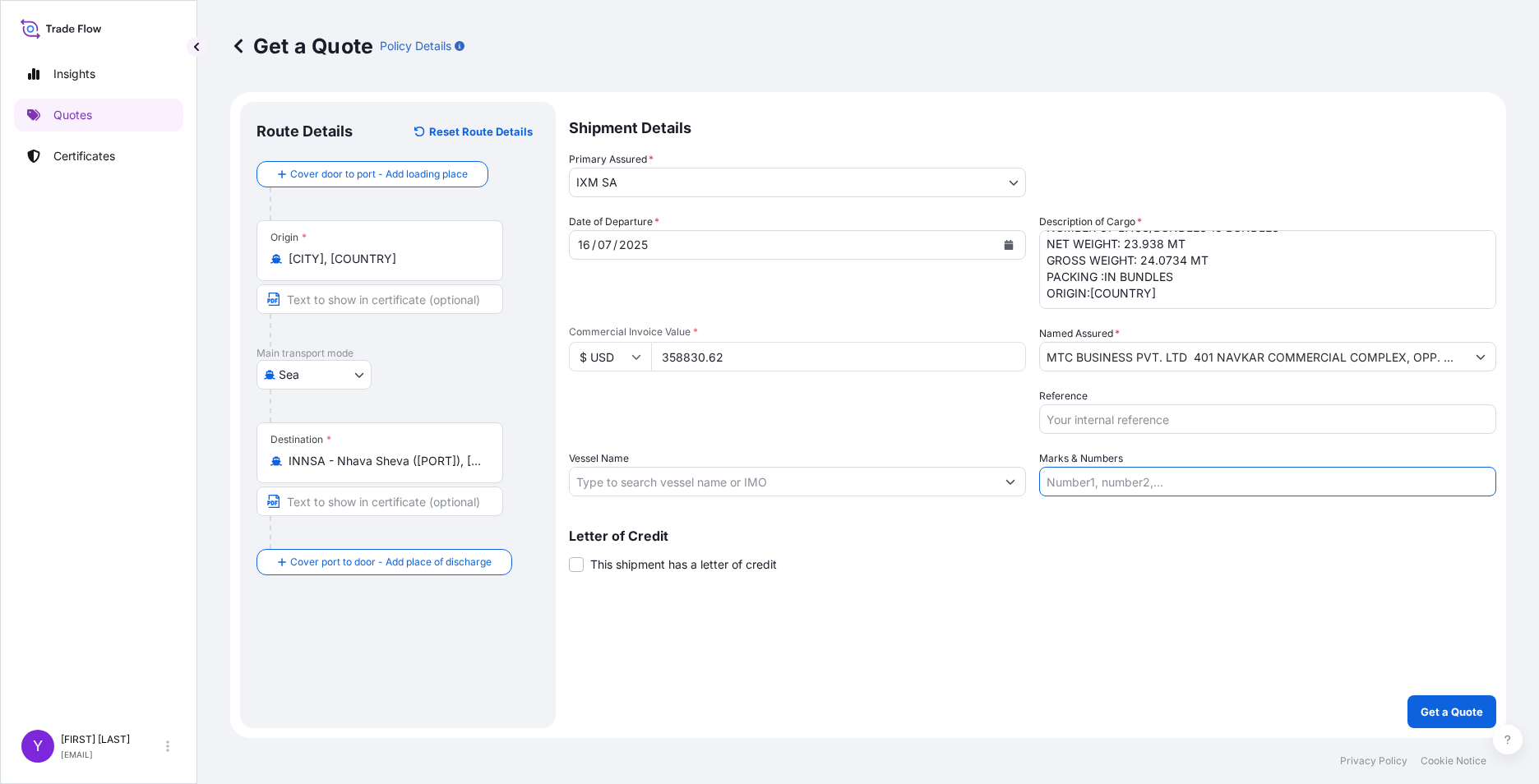 click on "Reference" at bounding box center [1268, 419] 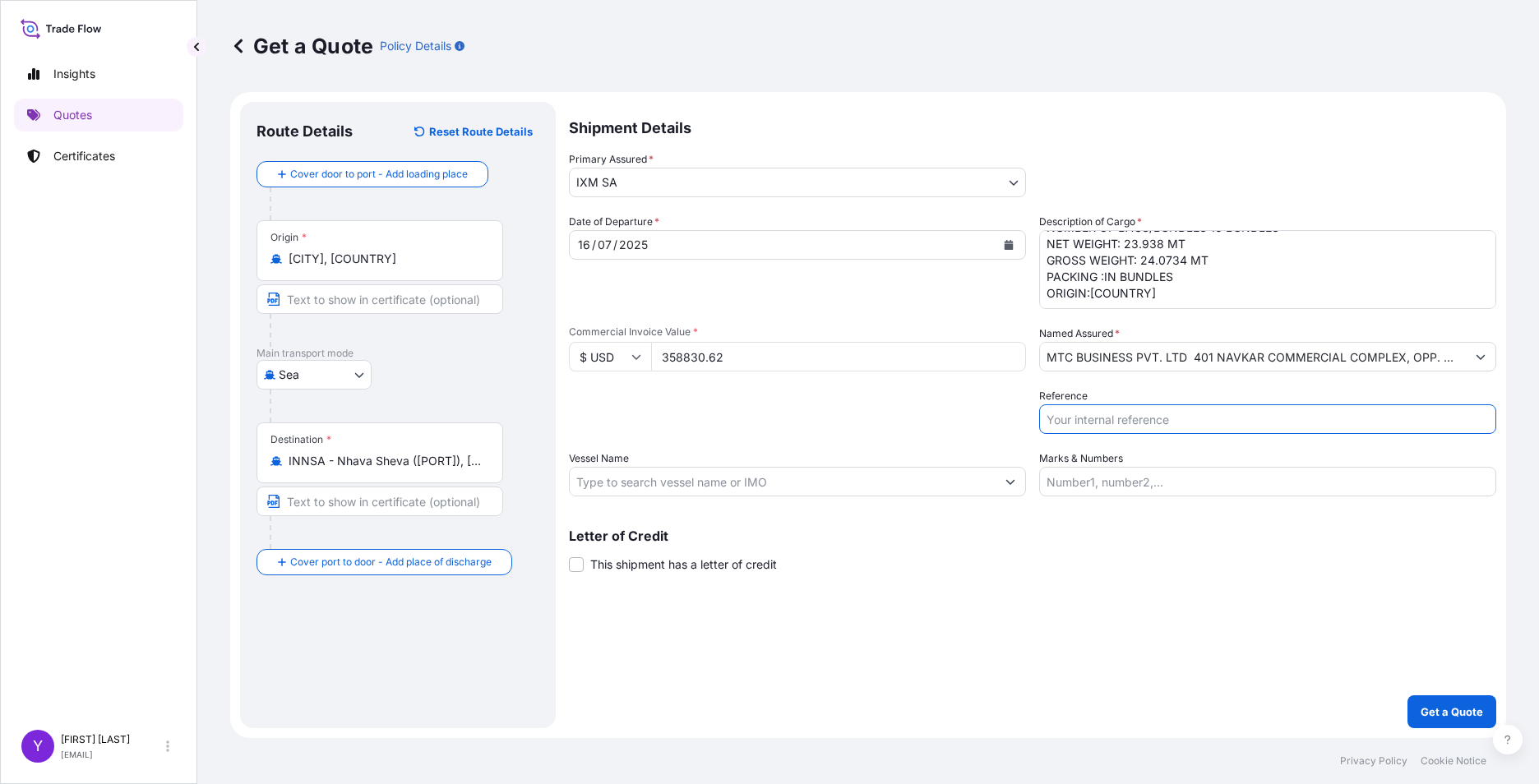 paste on "S501.08300/06" 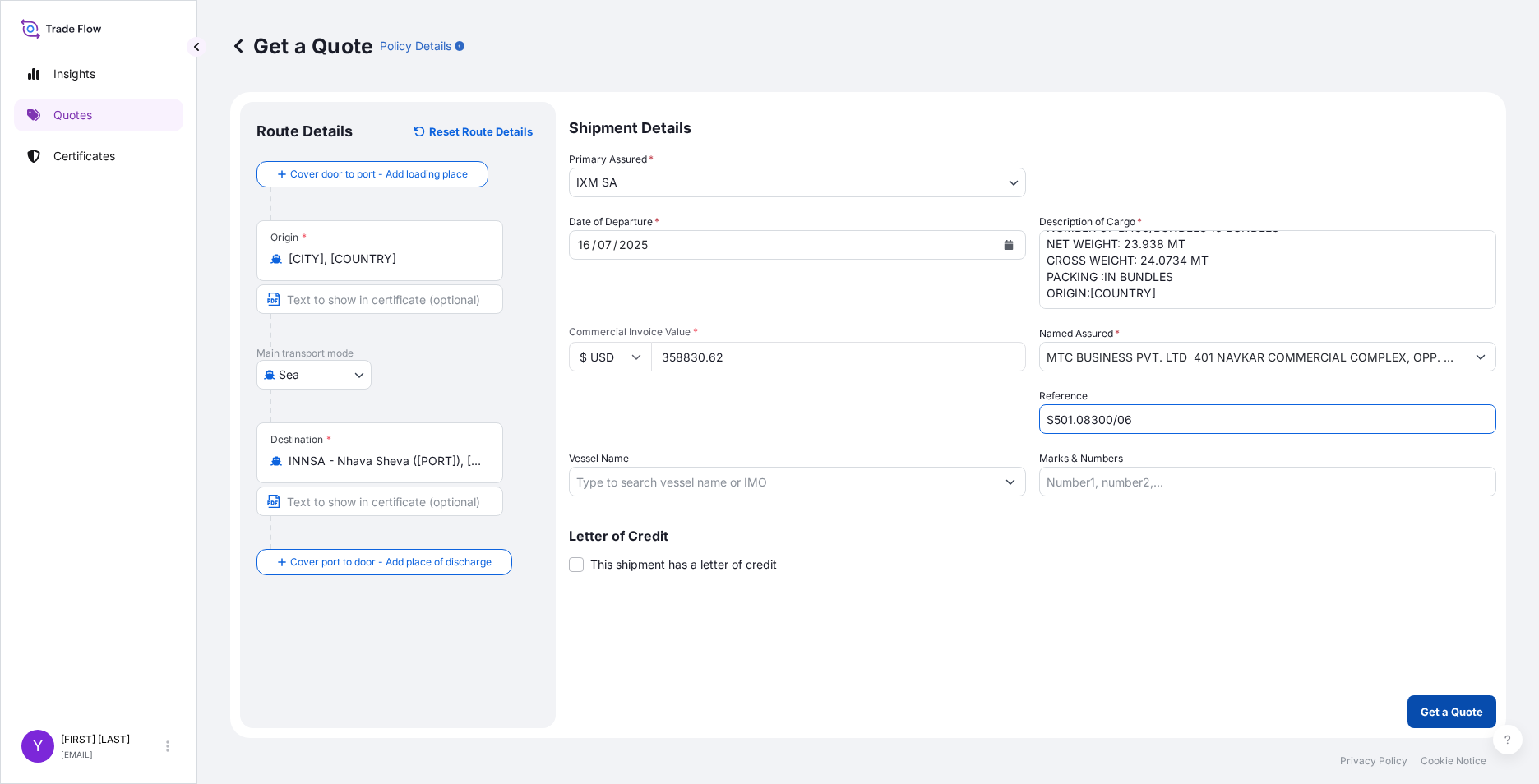 type on "S501.08300/06" 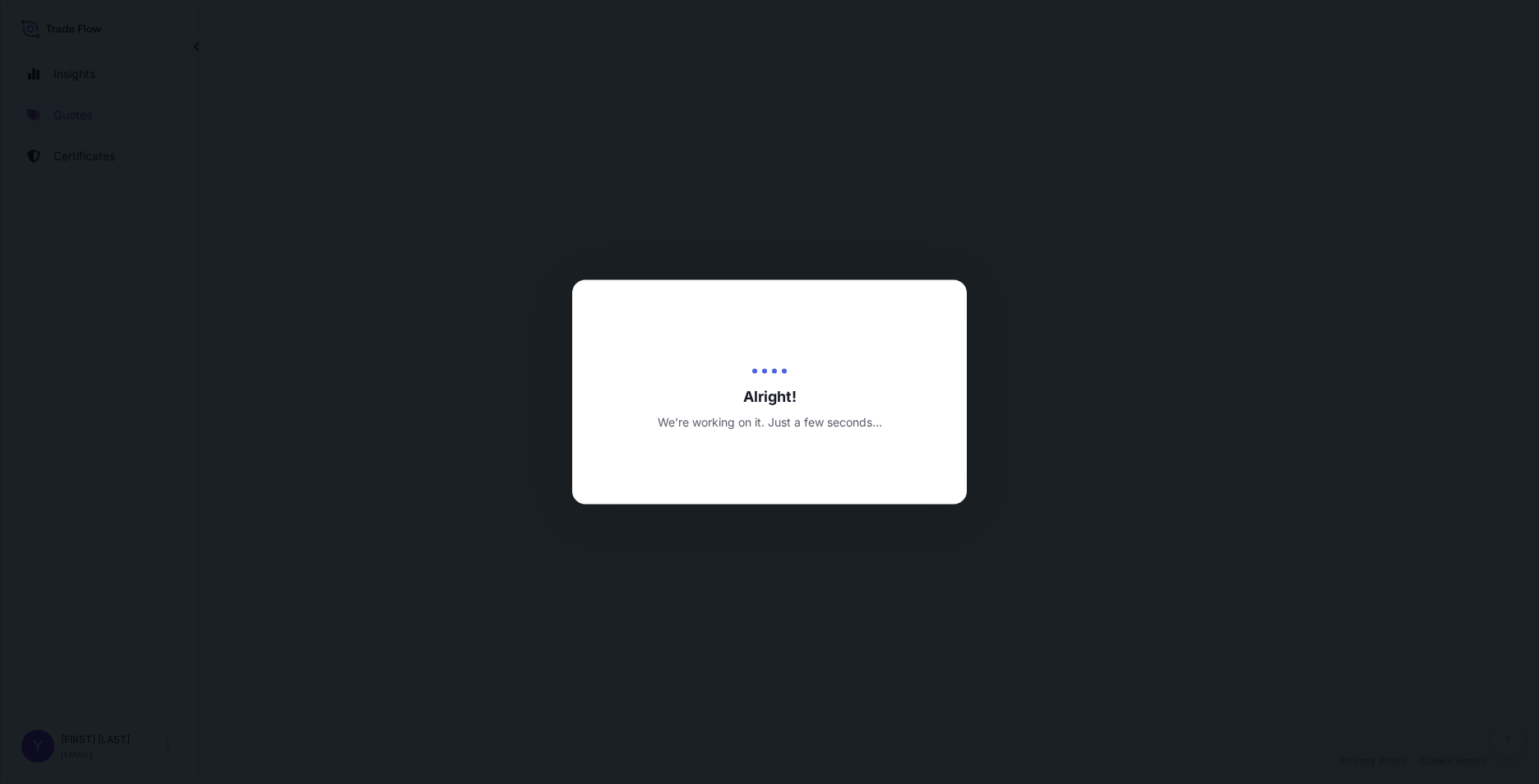 select on "Sea" 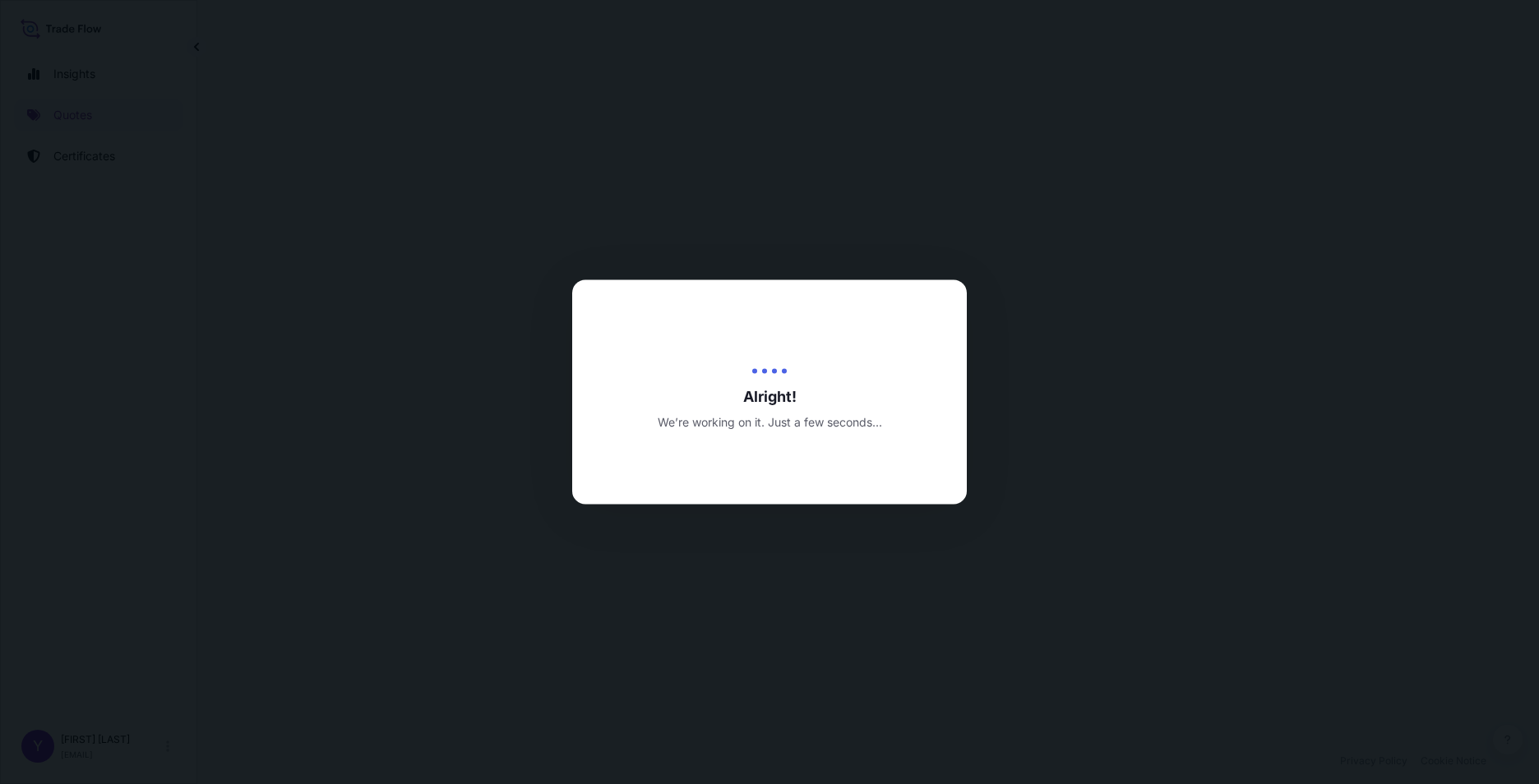 select on "31846" 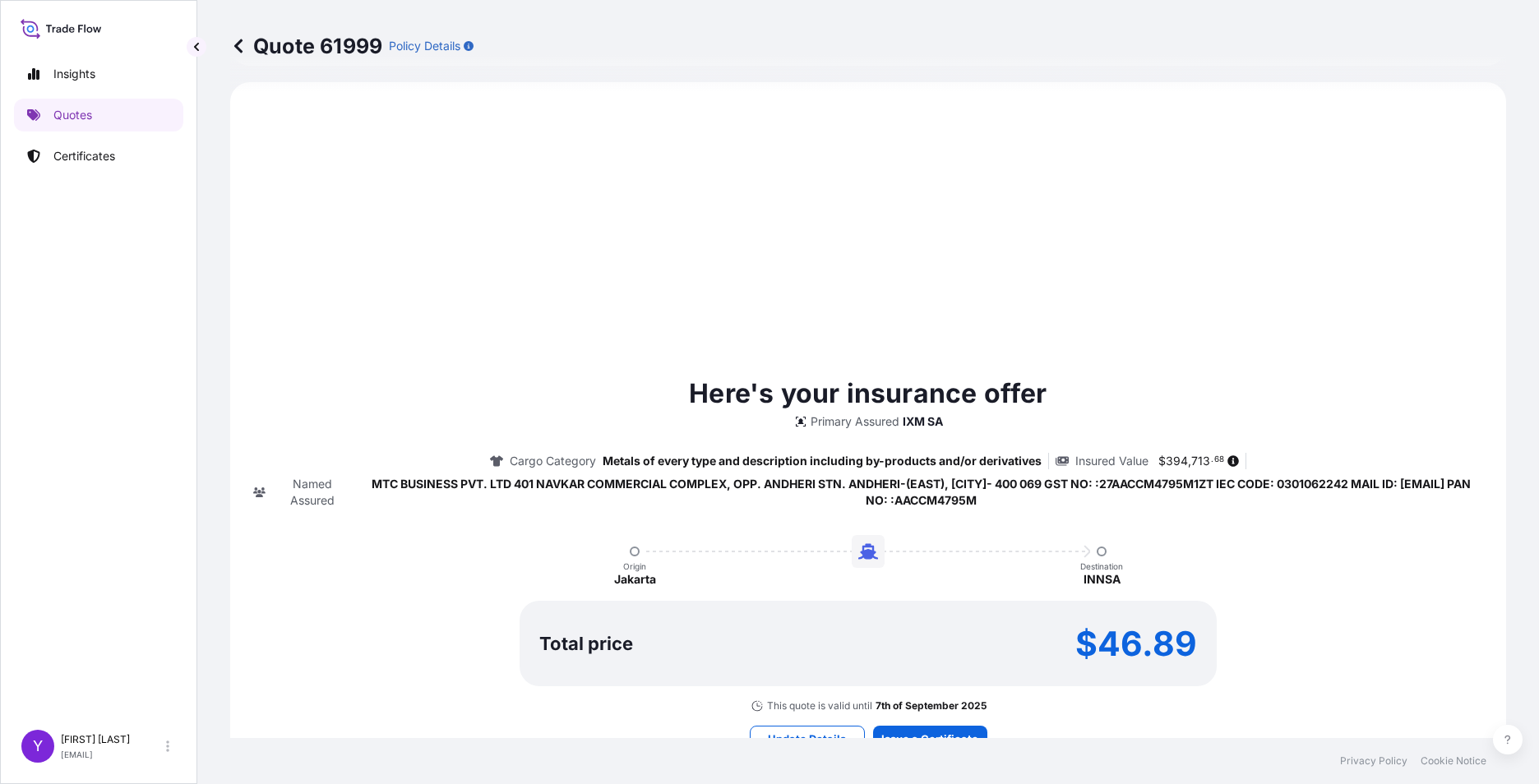 scroll, scrollTop: 868, scrollLeft: 0, axis: vertical 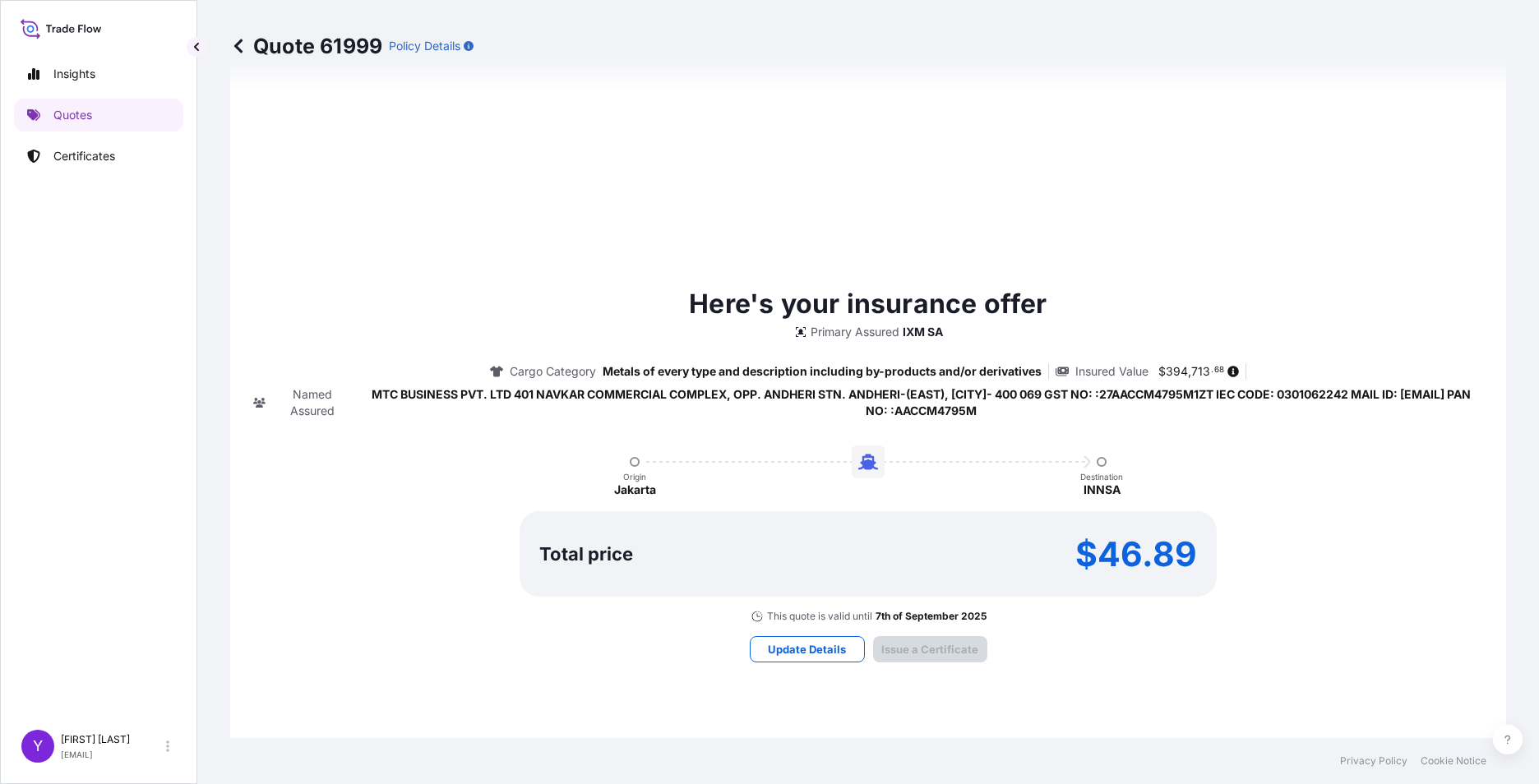 type on "08/08/2025" 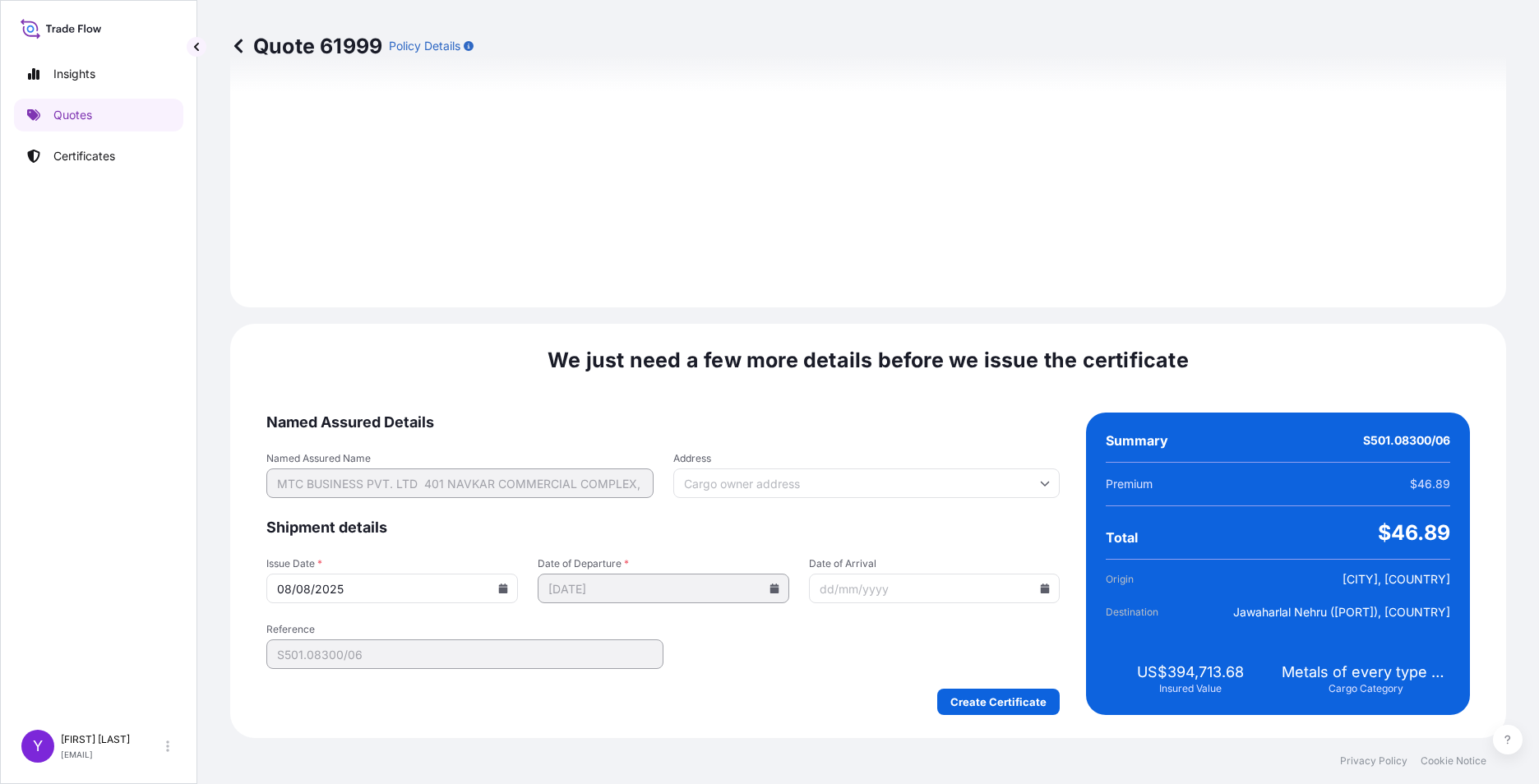 click 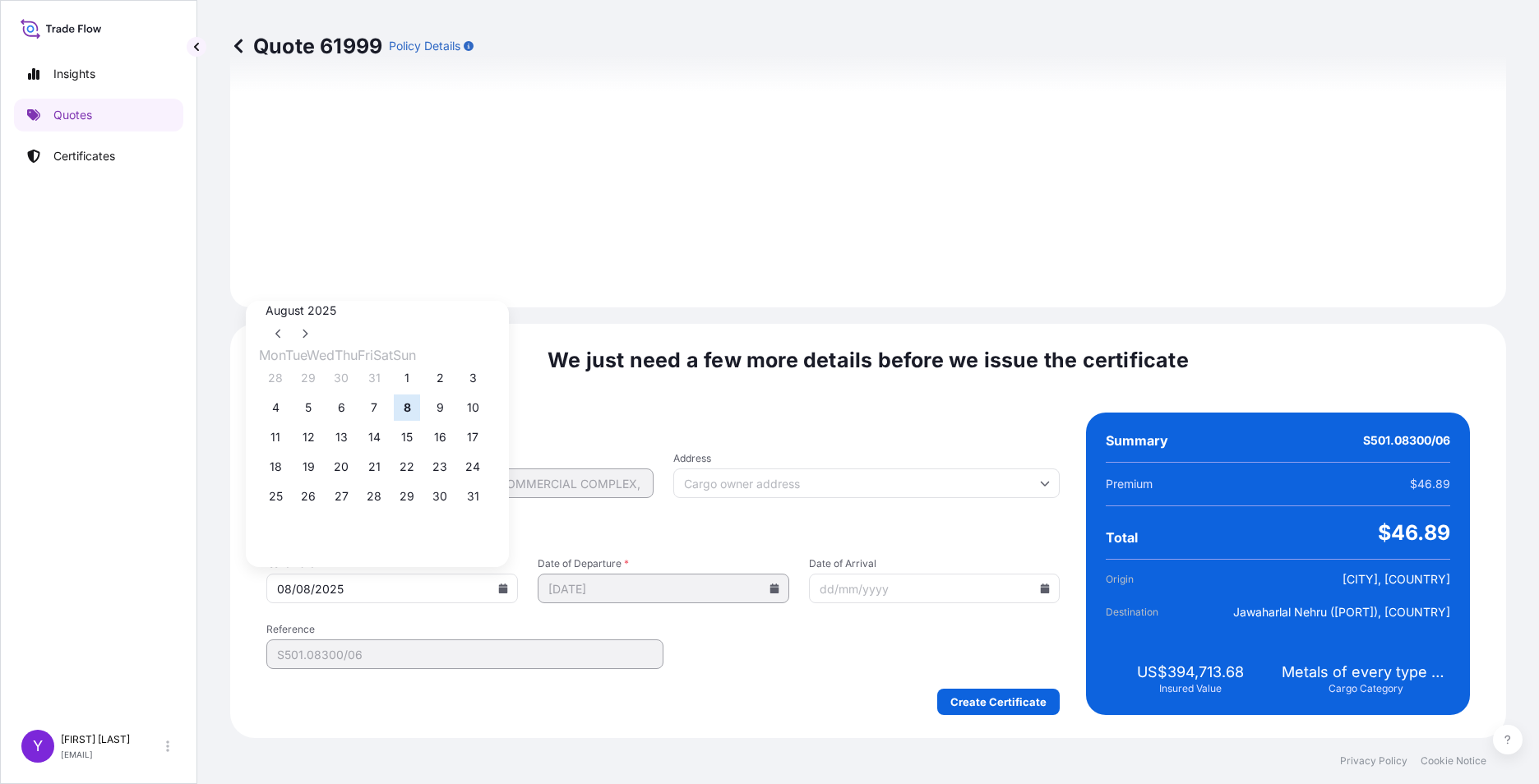 click on "Named Assured Details Named Assured Name   MTC BUSINESS PVT. LTD  401 NAVKAR COMMERCIAL COMPLEX, OPP. ANDHERI STN. ANDHERI-(EAST), [CITY]- 400 069  GST NO: :27AACCM4795M1ZT  IEC CODE: 0301062242   MAIL ID: [EMAIL]  PAN NO: :AACCM4795M   Address   Shipment details Issue Date   * 08/08/2025 Date of Departure   * 16/07/2025 Date of Arrival   Reference   S501.08300/06 Create Certificate" at bounding box center [663, 564] 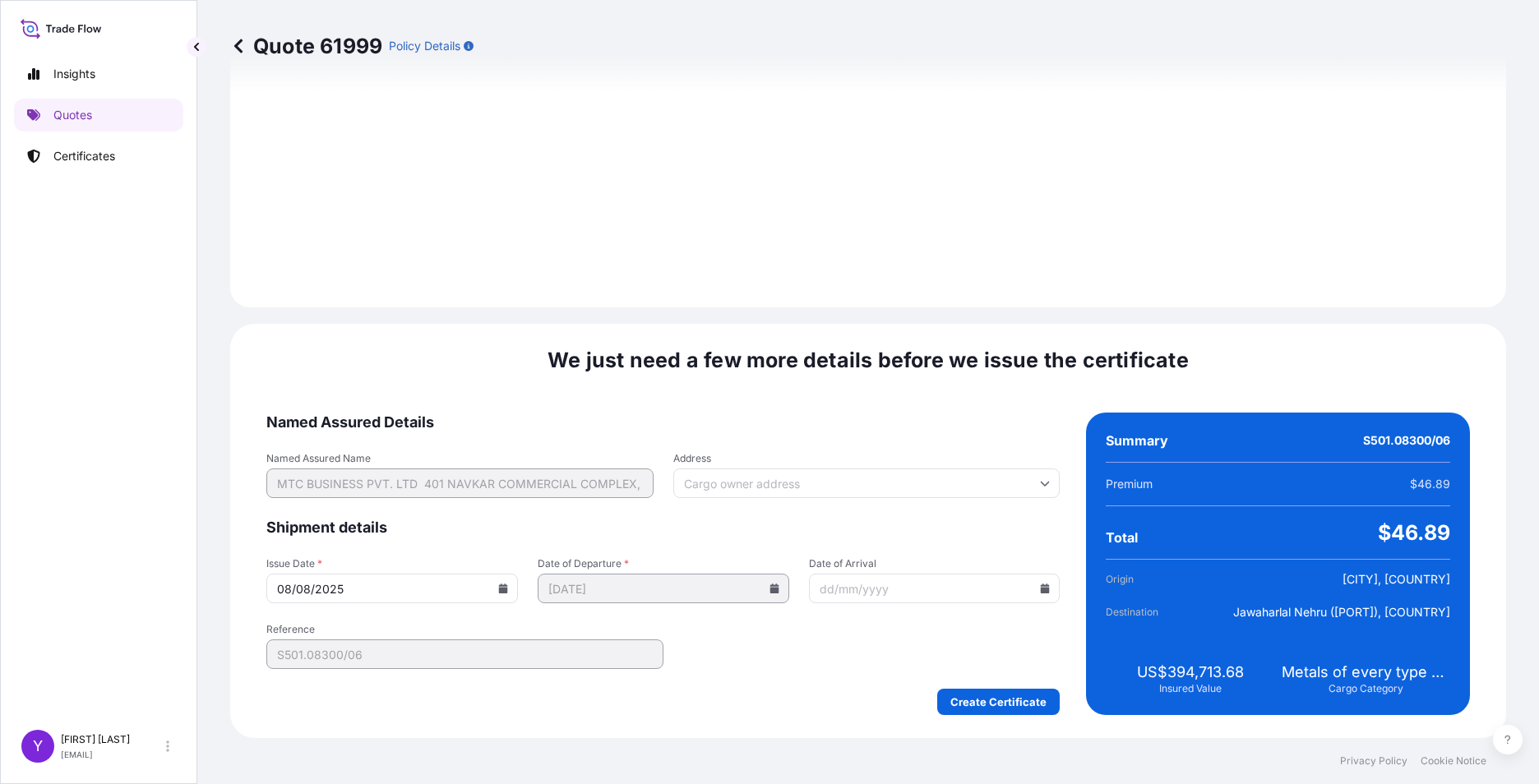 click 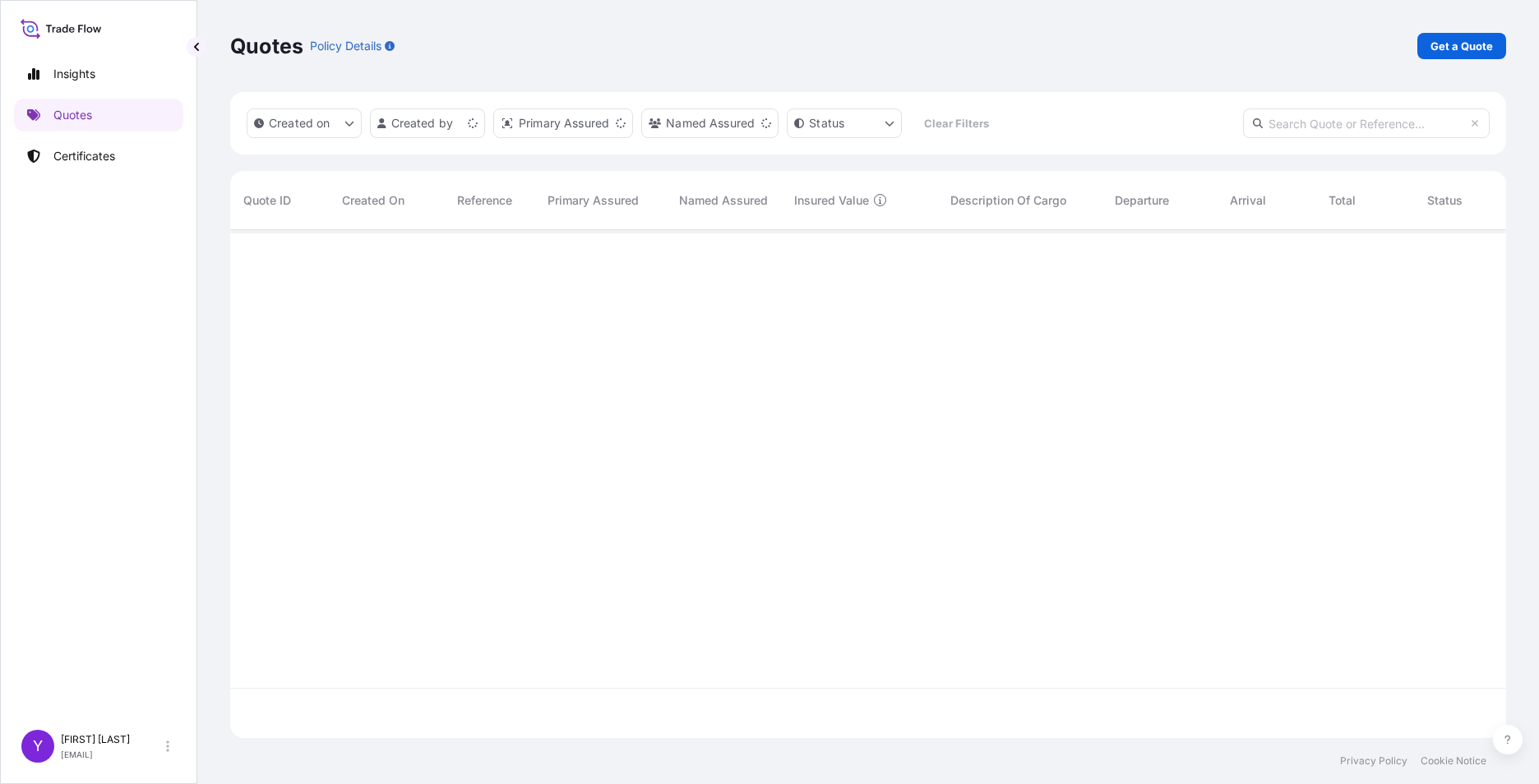 scroll, scrollTop: 0, scrollLeft: 0, axis: both 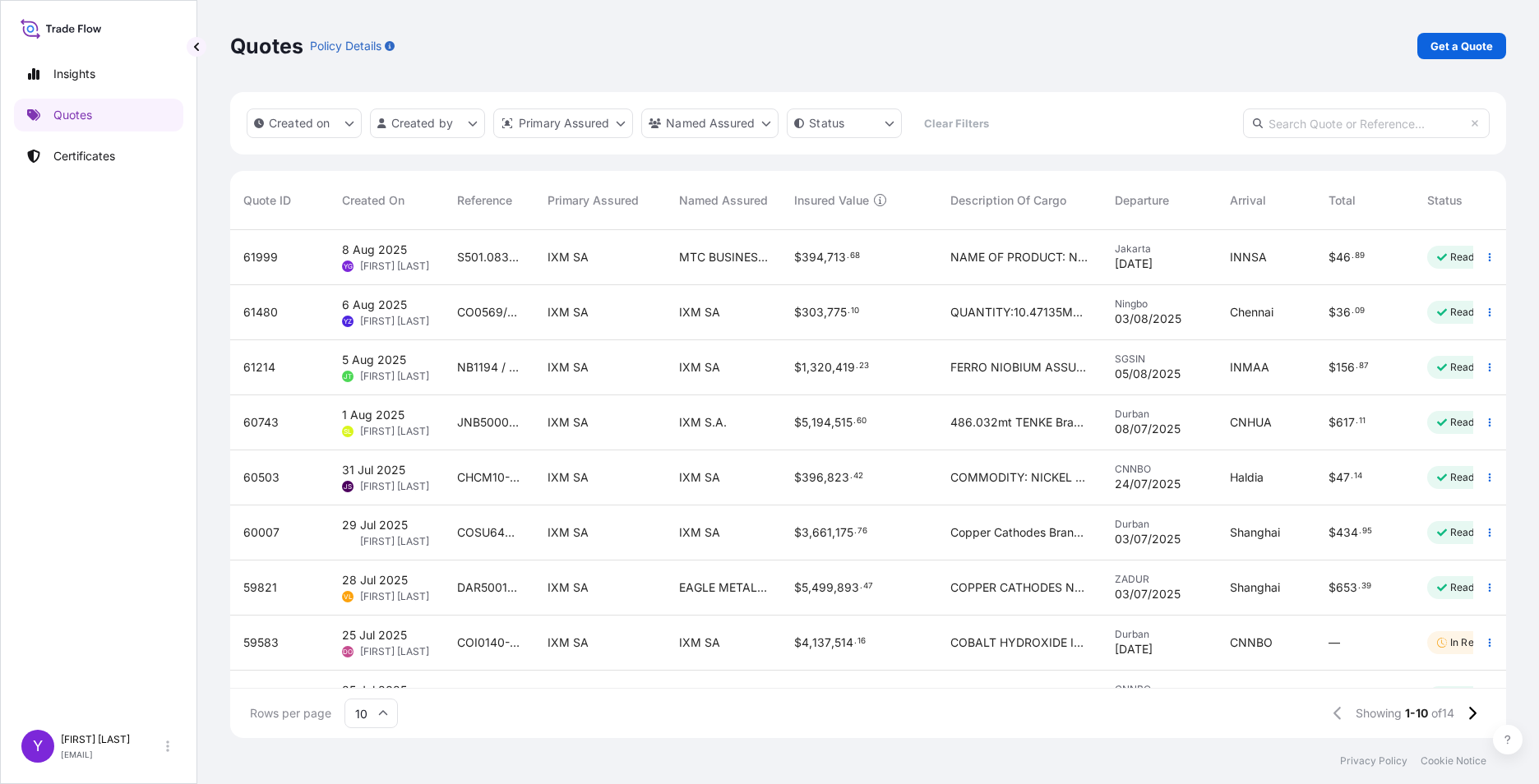 click on "Get a Quote Policy Details Route Details Reset Route Details   Cover door to port - Add loading place Place of loading Road / Inland Road / Inland Origin * Jakarta, [COUNTRY] Main transport mode Sea Air Road Mail / Parcel Post Sea Destination * INNSA - Nhava Sheva (Jawaharlal Nehru), [COUNTRY] Cover port to door - Add place of discharge Road / Inland Road / Inland Place of Discharge Shipment Details Primary Assured * Select primary assured IXM SA CMOC Limited IXM Trading LLC IXM (Shanghai) Corporate Management Company Limited IXM Chile LTDA. Compromin S.A. de C.V. IXM Trading Peru S.A.C Date of Departure * dd / mm / yyyy Cargo Category * Metals of every type and description including by-products and/or derivatives Description of Cargo * Commercial Invoice Value   * $ USD Named Assured * Packing Category Type to search a container mode Please select a primary mode of transportation first. Reference Vessel Name Marks & Numbers Letter of Credit" at bounding box center [880, 257] 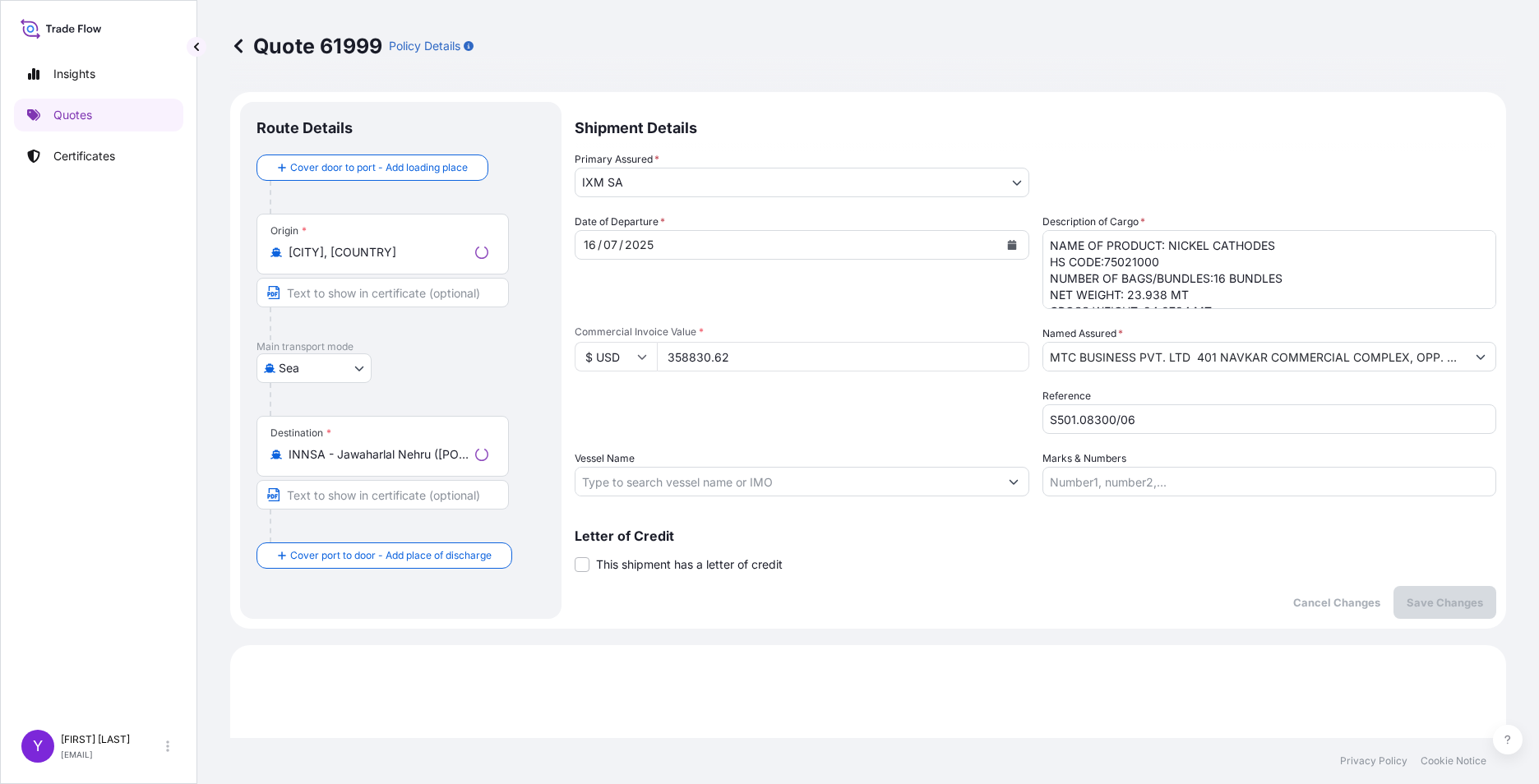 click on "Here's your insurance offer Primary Assured IXM SA Cargo Category Metals of every type and description including by-products and/or derivatives Insured Value $ 394 , 713 . 68 Named Assured  MTC BUSINESS PVT. LTD  401 NAVKAR COMMERCIAL COMPLEX, OPP. ANDHERI STN. ANDHERI-(EAST), [CITY]- 400 069  GST NO: :27AACCM4795M1ZT  IEC CODE: 0301062242   MAIL ID: [EMAIL]  PAN NO: :AACCM4795M    Origin Jakarta Destination INNSA Total price $46.89 This quote is valid until 7th of September 2025 Update Details Issue a Certificate" at bounding box center [868, 1125] 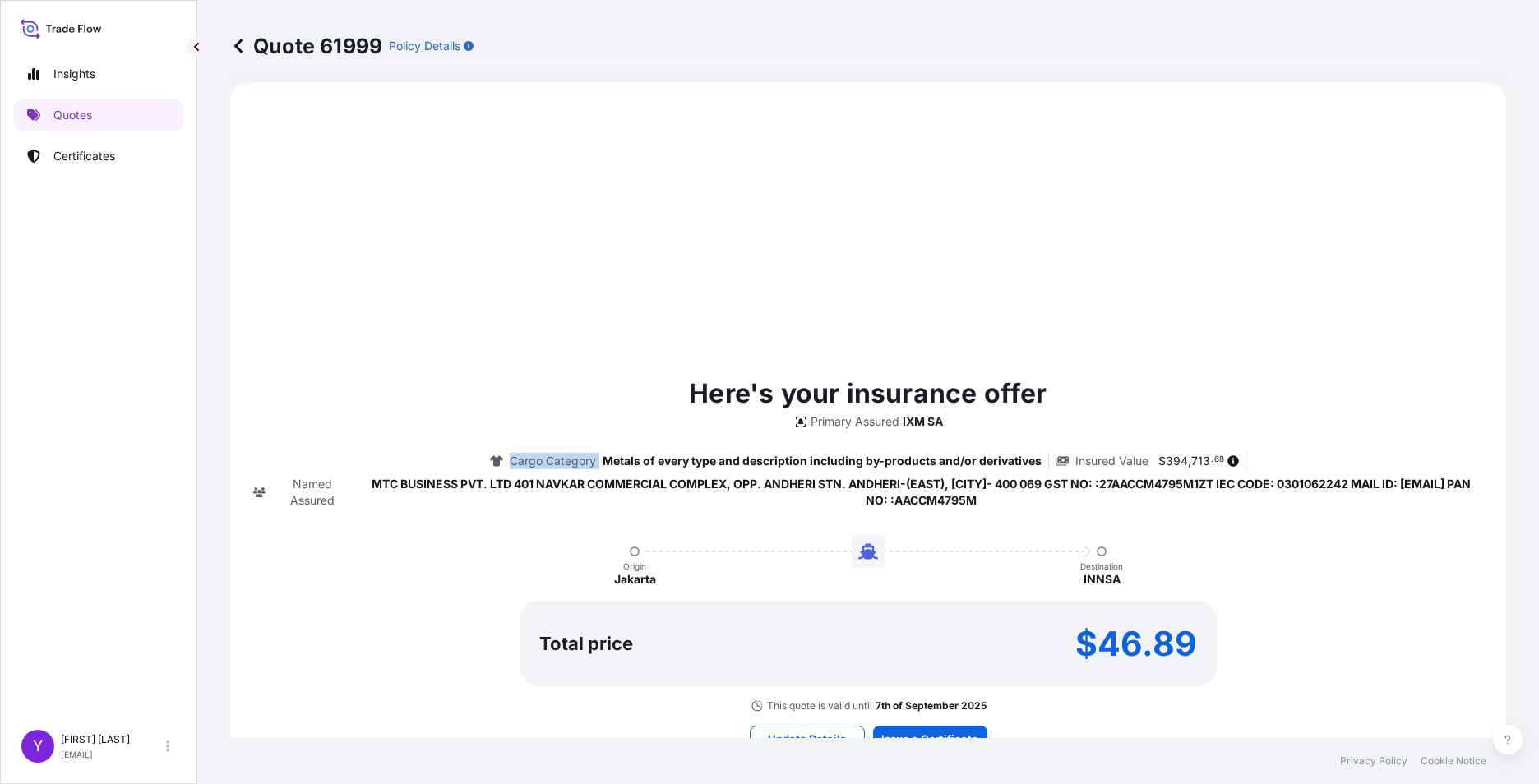 click on "Here's your insurance offer Primary Assured IXM SA Cargo Category Metals of every type and description including by-products and/or derivatives Insured Value $ 394 , 713 . 68 Named Assured  MTC BUSINESS PVT. LTD  401 NAVKAR COMMERCIAL COMPLEX, OPP. ANDHERI STN. ANDHERI-(EAST), [CITY]- 400 069  GST NO: :27AACCM4795M1ZT  IEC CODE: 0301062242   MAIL ID: [EMAIL]  PAN NO: :AACCM4795M    Origin Jakarta Destination INNSA Total price $46.89 This quote is valid until 7th of September 2025 Update Details Issue a Certificate" at bounding box center [868, 562] 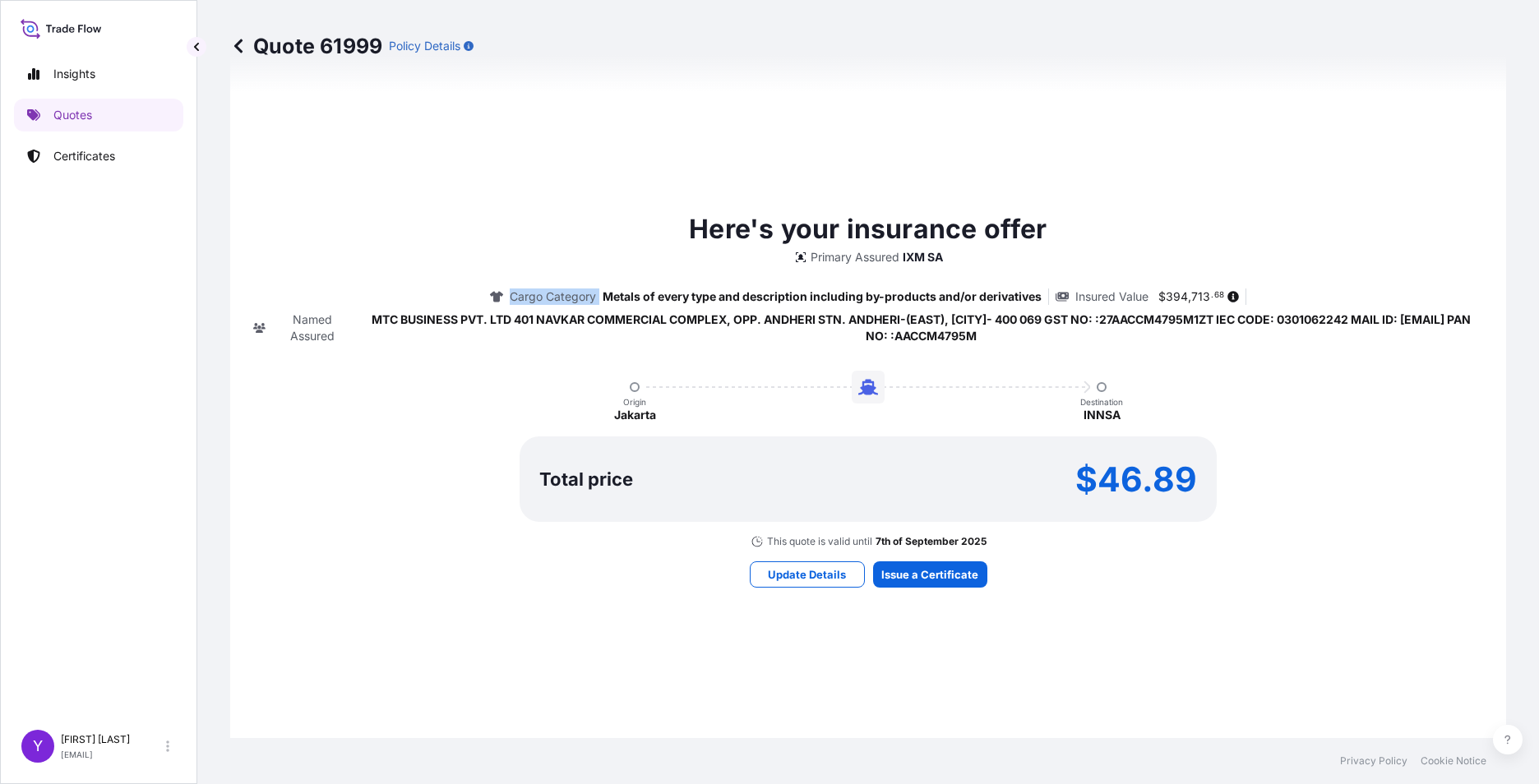 scroll, scrollTop: 809, scrollLeft: 0, axis: vertical 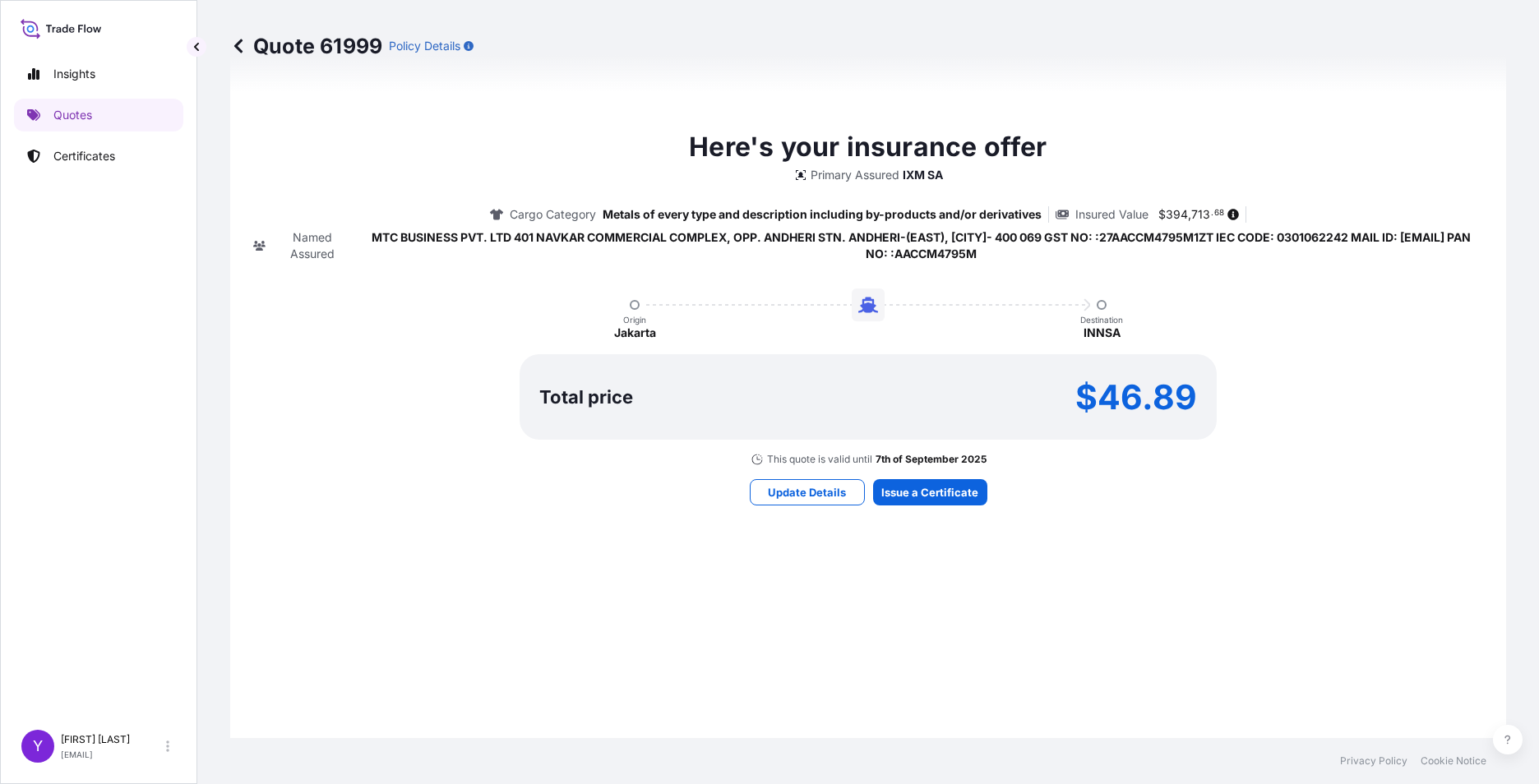 click on "Here's your insurance offer Primary Assured IXM SA Cargo Category Metals of every type and description including by-products and/or derivatives Insured Value $ 394 , 713 . 68 Named Assured  MTC BUSINESS PVT. LTD  401 NAVKAR COMMERCIAL COMPLEX, OPP. ANDHERI STN. ANDHERI-(EAST), [CITY]- 400 069  GST NO: :27AACCM4795M1ZT  IEC CODE: 0301062242   MAIL ID: [EMAIL]  PAN NO: :AACCM4795M    Origin Jakarta Destination INNSA Total price $46.89 This quote is valid until 7th of September 2025 Update Details Issue a Certificate" at bounding box center (868, 316) 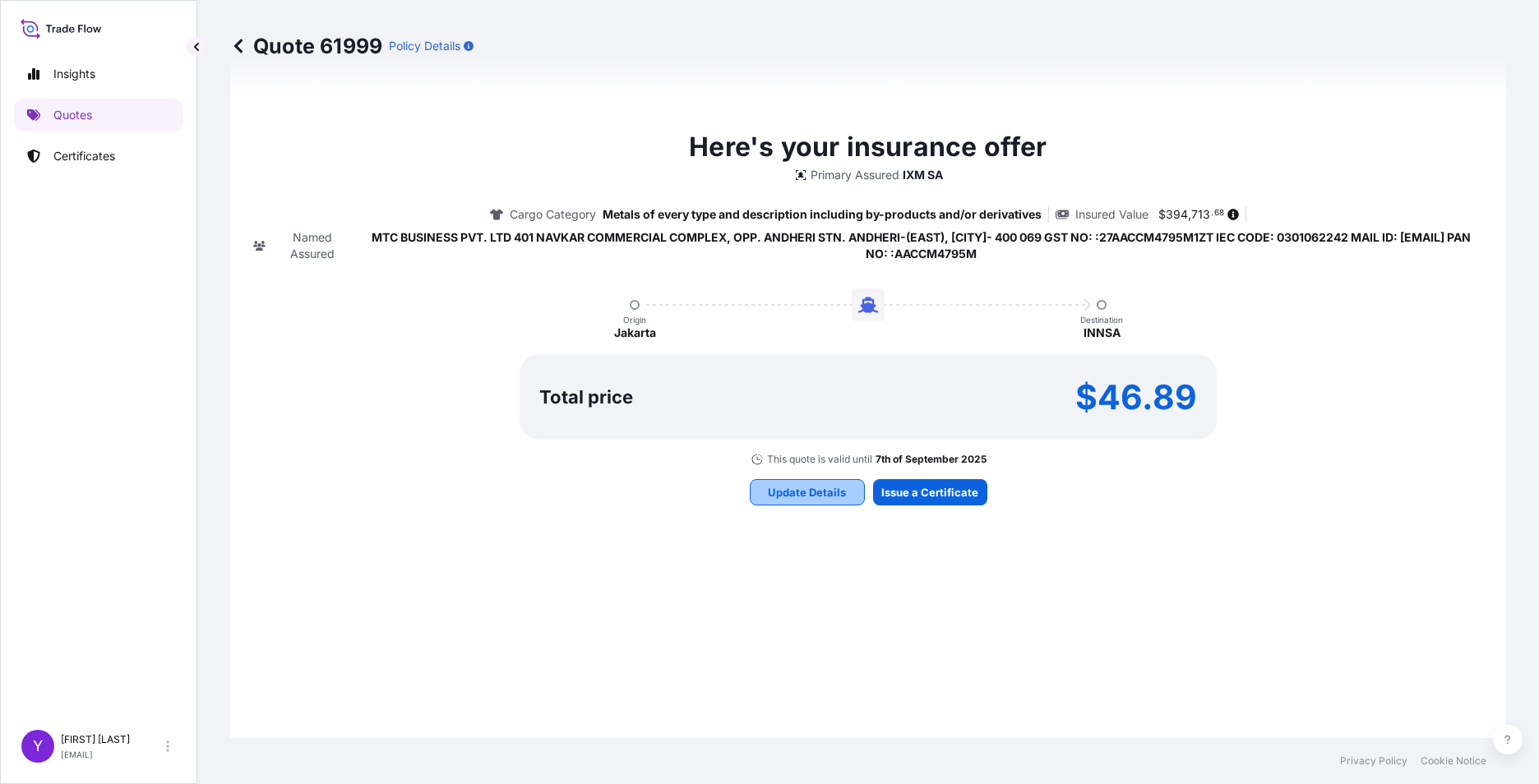 click on "Update Details" at bounding box center [806, 492] 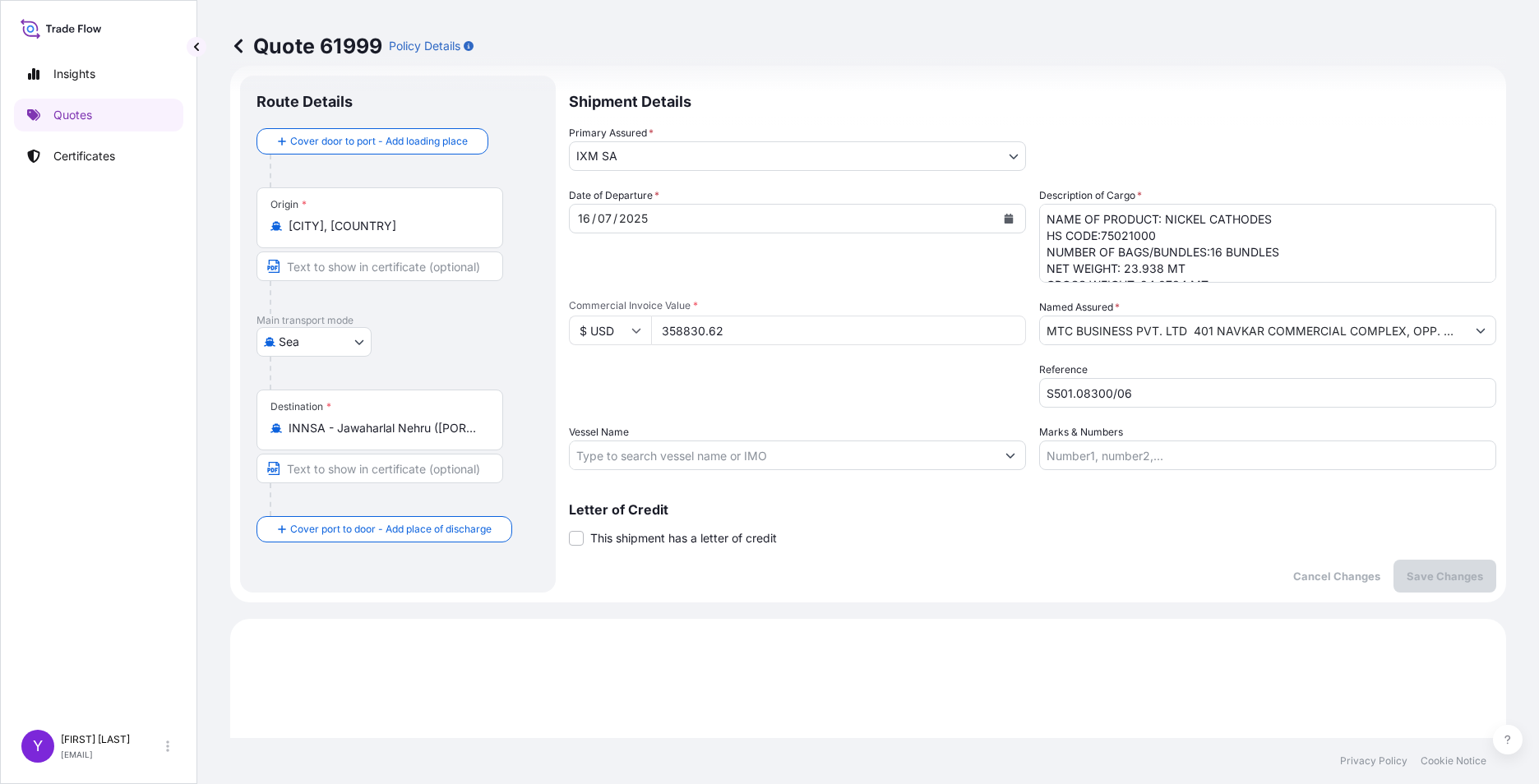 click on "MTC BUSINESS PVT. LTD  401 NAVKAR COMMERCIAL COMPLEX, OPP. ANDHERI STN. ANDHERI-(EAST), [CITY]- 400 069  GST NO: :27AACCM4795M1ZT  IEC CODE: 0301062242   MAIL ID: [EMAIL]  PAN NO: :AACCM4795M" at bounding box center (1253, 330) 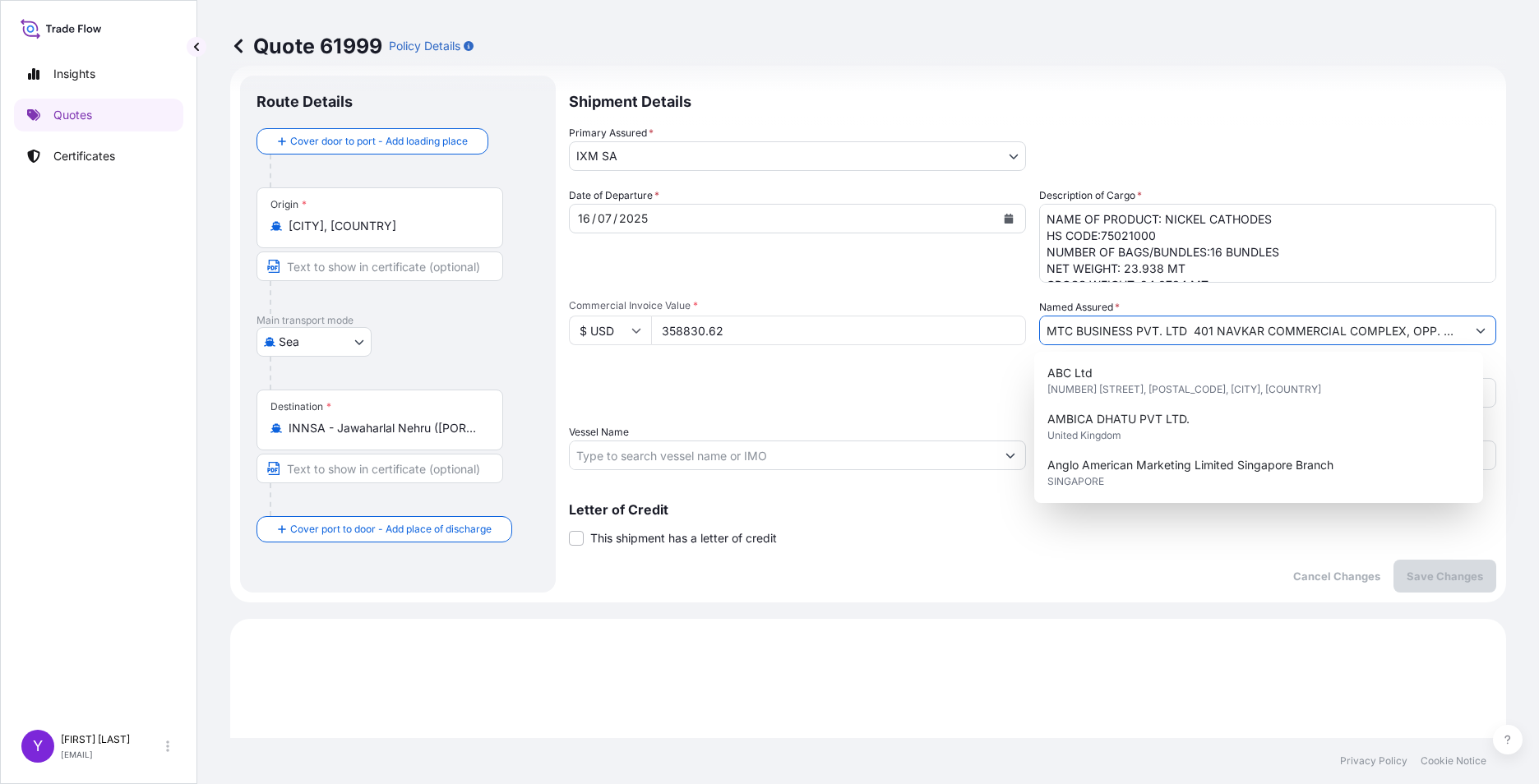 drag, startPoint x: 1130, startPoint y: 331, endPoint x: 1167, endPoint y: 334, distance: 37.121422 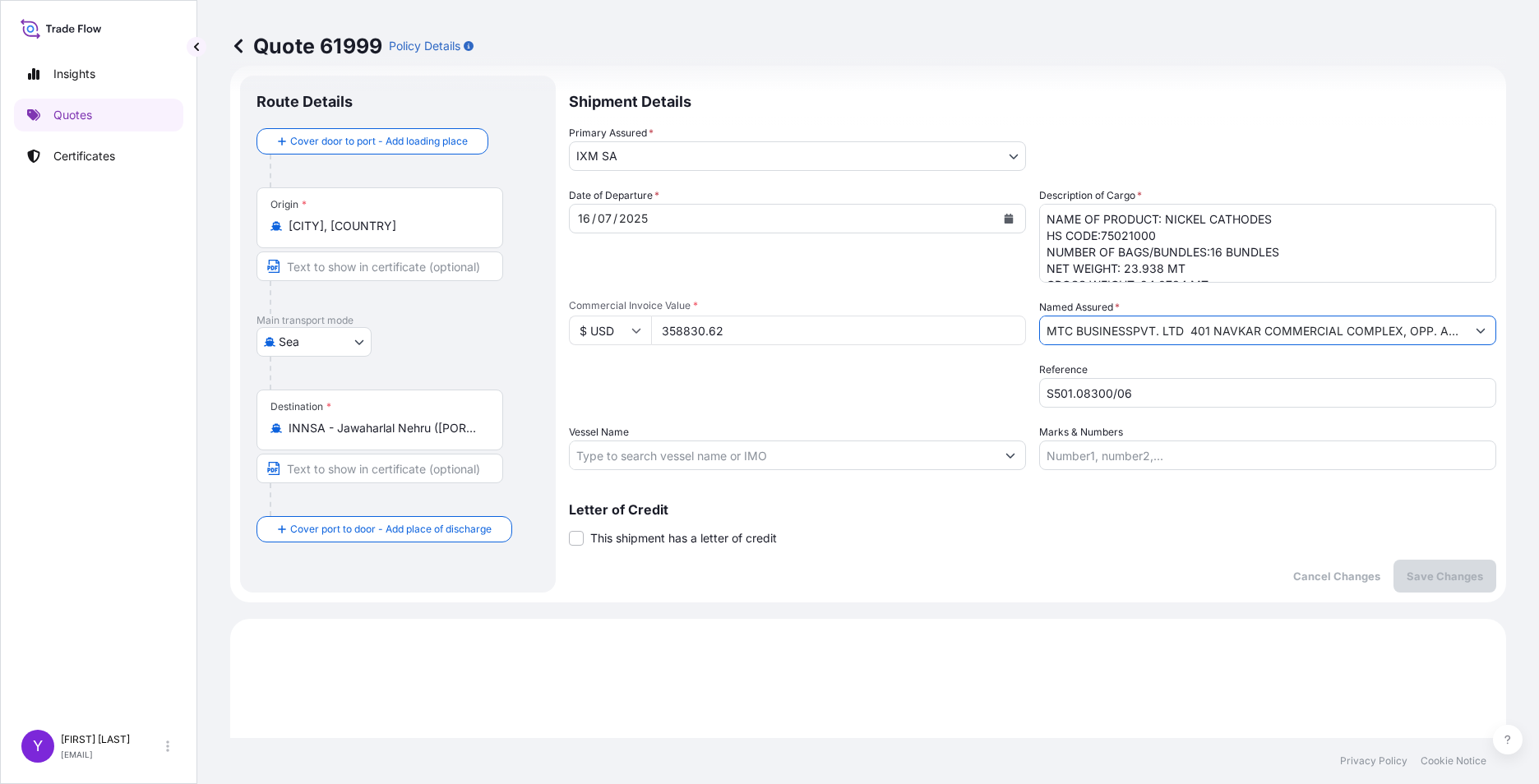 type on "MTC BUSINESS PVT. LTD  401 NAVKAR COMMERCIAL COMPLEX, OPP. ANDHERI STN. ANDHERI-(EAST), [CITY]- 400 069  GST NO: :27AACCM4795M1ZT  IEC CODE: 0301062242   MAIL ID: [EMAIL]  PAN NO: :AACCM4795M" 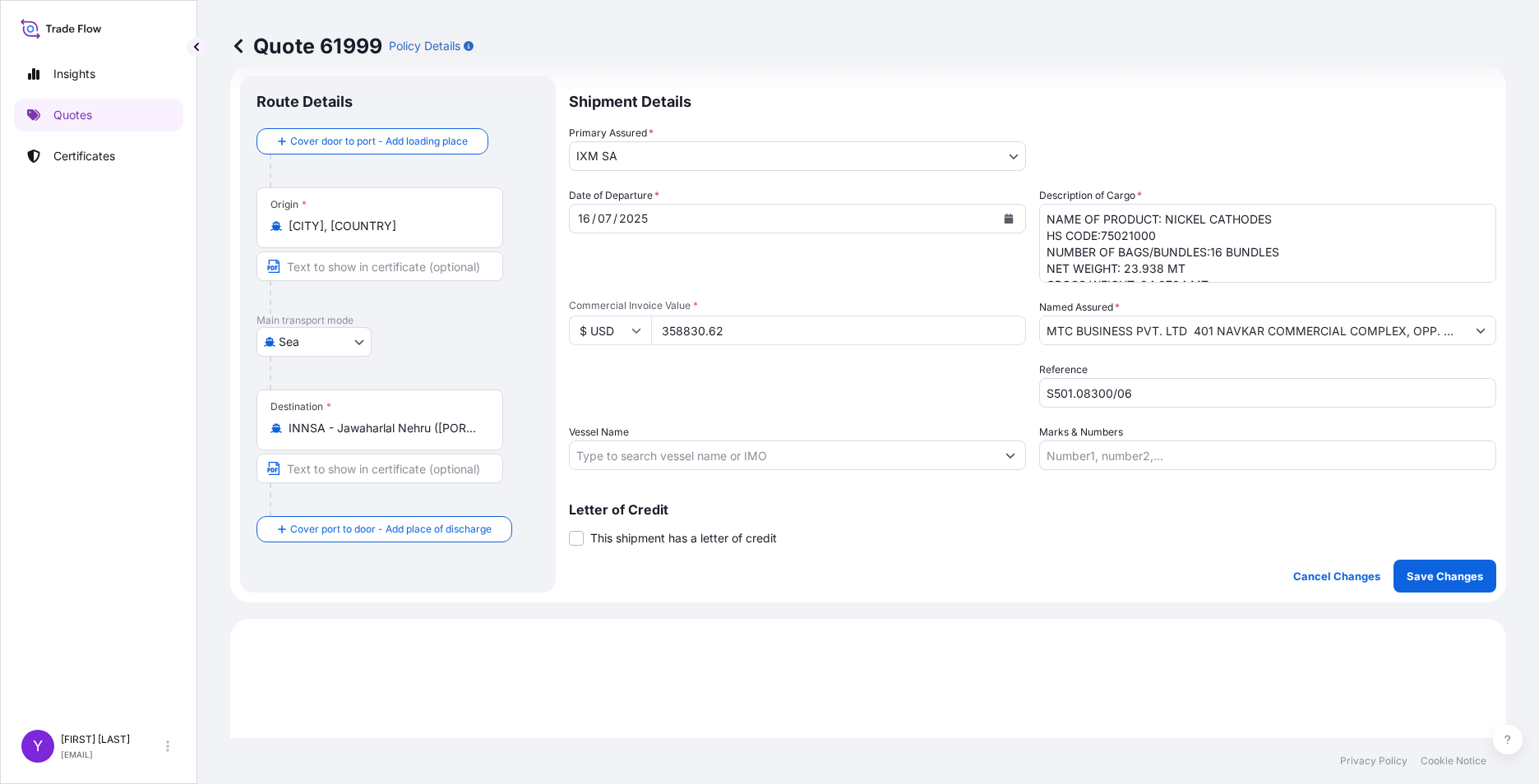 click on "MTC BUSINESS PVT. LTD  401 NAVKAR COMMERCIAL COMPLEX, OPP. ANDHERI STN. ANDHERI-(EAST), [CITY]- 400 069  GST NO: :27AACCM4795M1ZT  IEC CODE: 0301062242   MAIL ID: [EMAIL]  PAN NO: :AACCM4795M" at bounding box center (1253, 330) 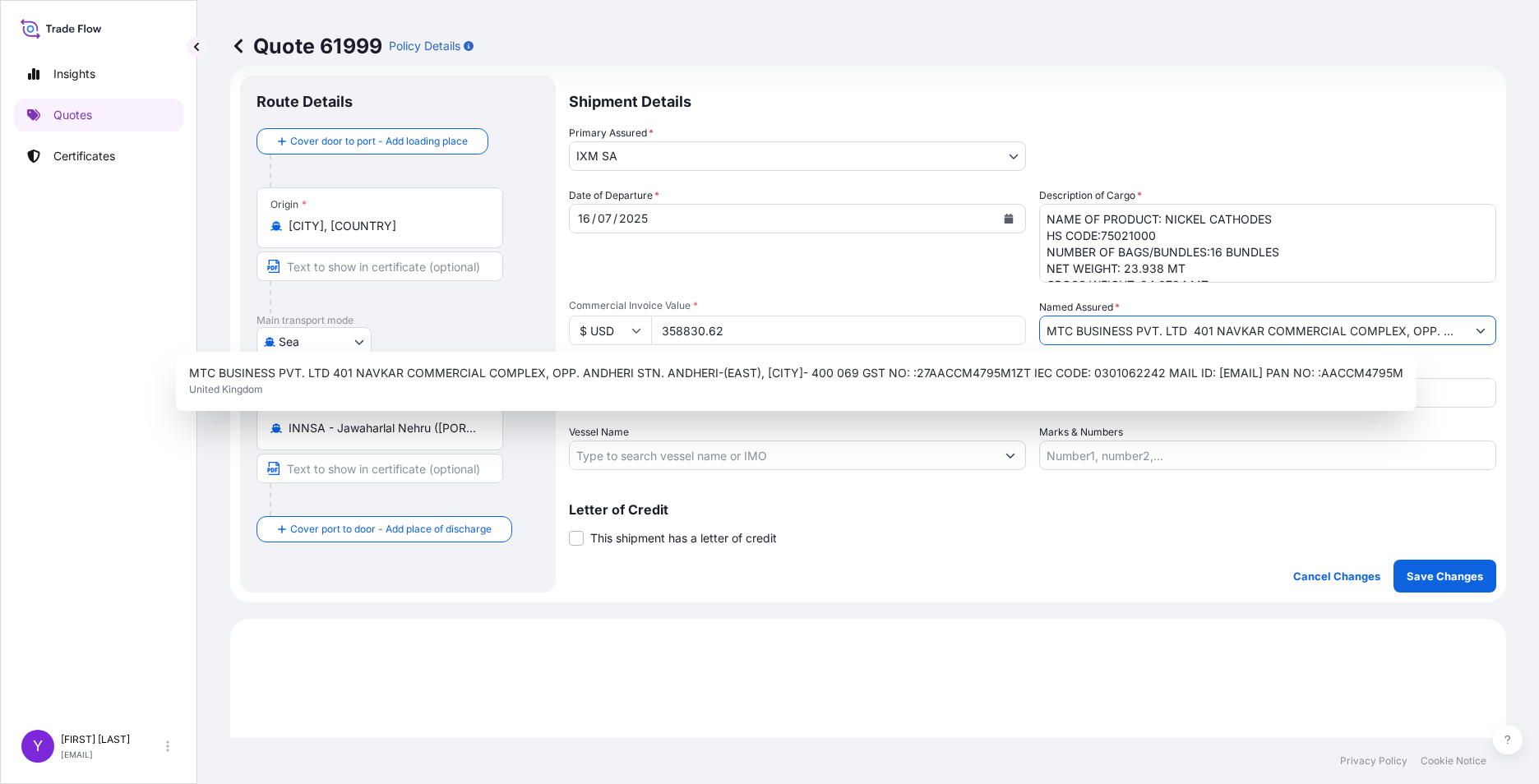 click on "MTC BUSINESS PVT. LTD  401 NAVKAR COMMERCIAL COMPLEX, OPP. ANDHERI STN. ANDHERI-(EAST), [CITY]- 400 069  GST NO: :27AACCM4795M1ZT  IEC CODE: 0301062242   MAIL ID: [EMAIL]  PAN NO: :AACCM4795M" at bounding box center [1253, 330] 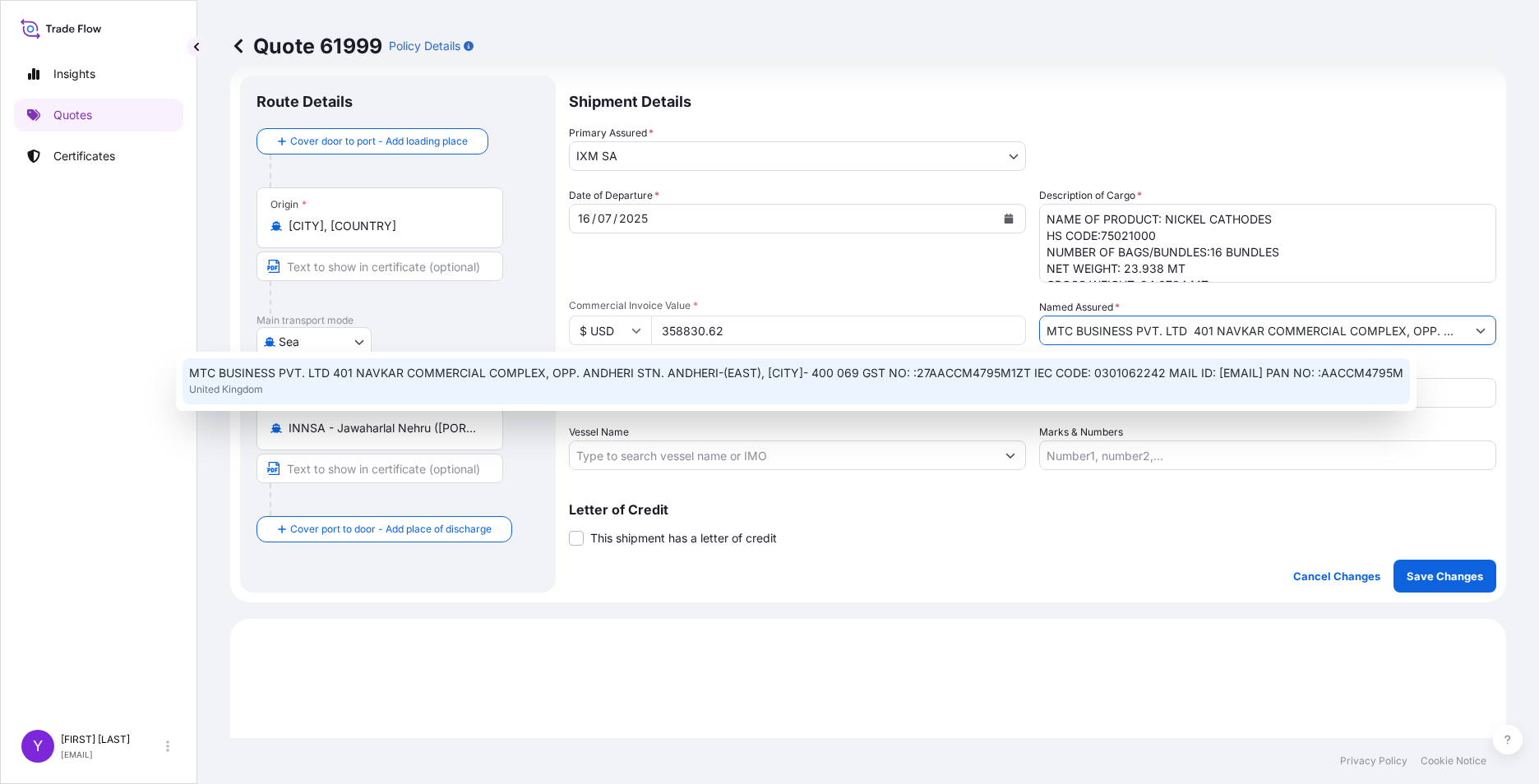 click on "Shipment Details Primary Assured * IXM SA IXM SA China Molybdenum (Hong Kong) Company Limited (Archived) CMOC Limited IXM Pte. Ltd. pc IXM (Shanghai) Corporate Management Company Limited - DIC/DIL Cover (Archived) IXM Trading LLC IXM SA. pc COMPROMIN SA de CV - DIC/DIL Cover (Archived) IXM Africa (Pty) Ltd. (Archived) IXM (Shanghai) Corporate Management Company Limited IXMetais Brasil Ltda (Archived) Tenke Fungurume Mining S.A. (exports) (Archived) CMOC Luxembourg pc CMOC Brasil – DIC/DIL Cover (Archived) IXM Pte. Ltd (Archived) IXM Chile LTDA. Compromin S.A. de C.V. IXM Trading Peru S.A.C Date of Departure * 16 / 07 / 2025 Cargo Category * Metals of every type and description including by-products and/or derivatives Description of Cargo * NAME OF PRODUCT: NICKEL CATHODES
HS CODE:75021000
NUMBER OF BAGS/BUNDLES:16 BUNDLES
NET WEIGHT: 23.938 MT
GROSS WEIGHT: 24.0734 MT
PACKING :IN BUNDLES
ORIGIN:[COUNTRY]
Commercial Invoice Value   * $ USD 358830.62 Named Assured * Packing Category Reference S501.08300/06 *" at bounding box center (1033, 334) 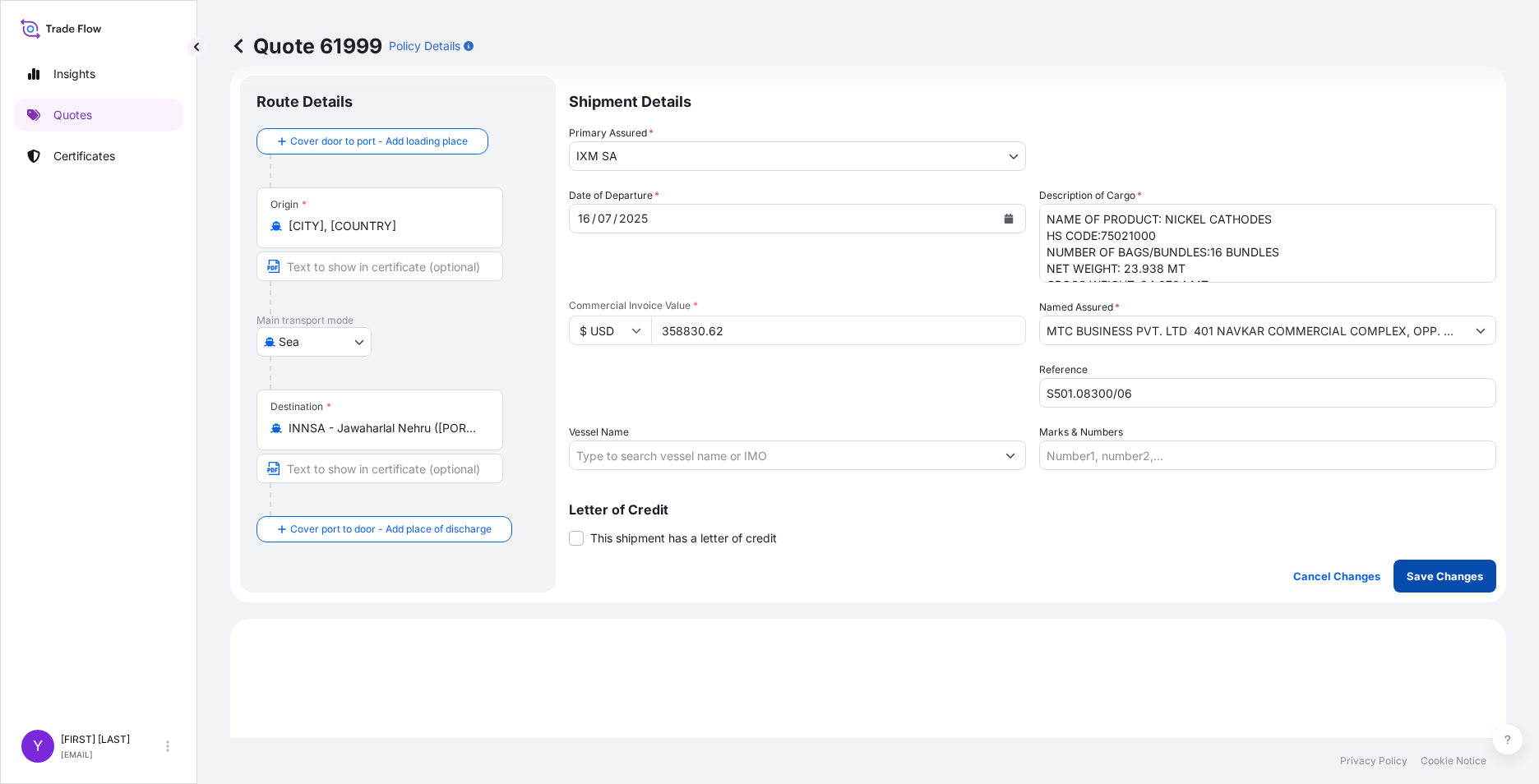 click on "Save Changes" at bounding box center [1444, 576] 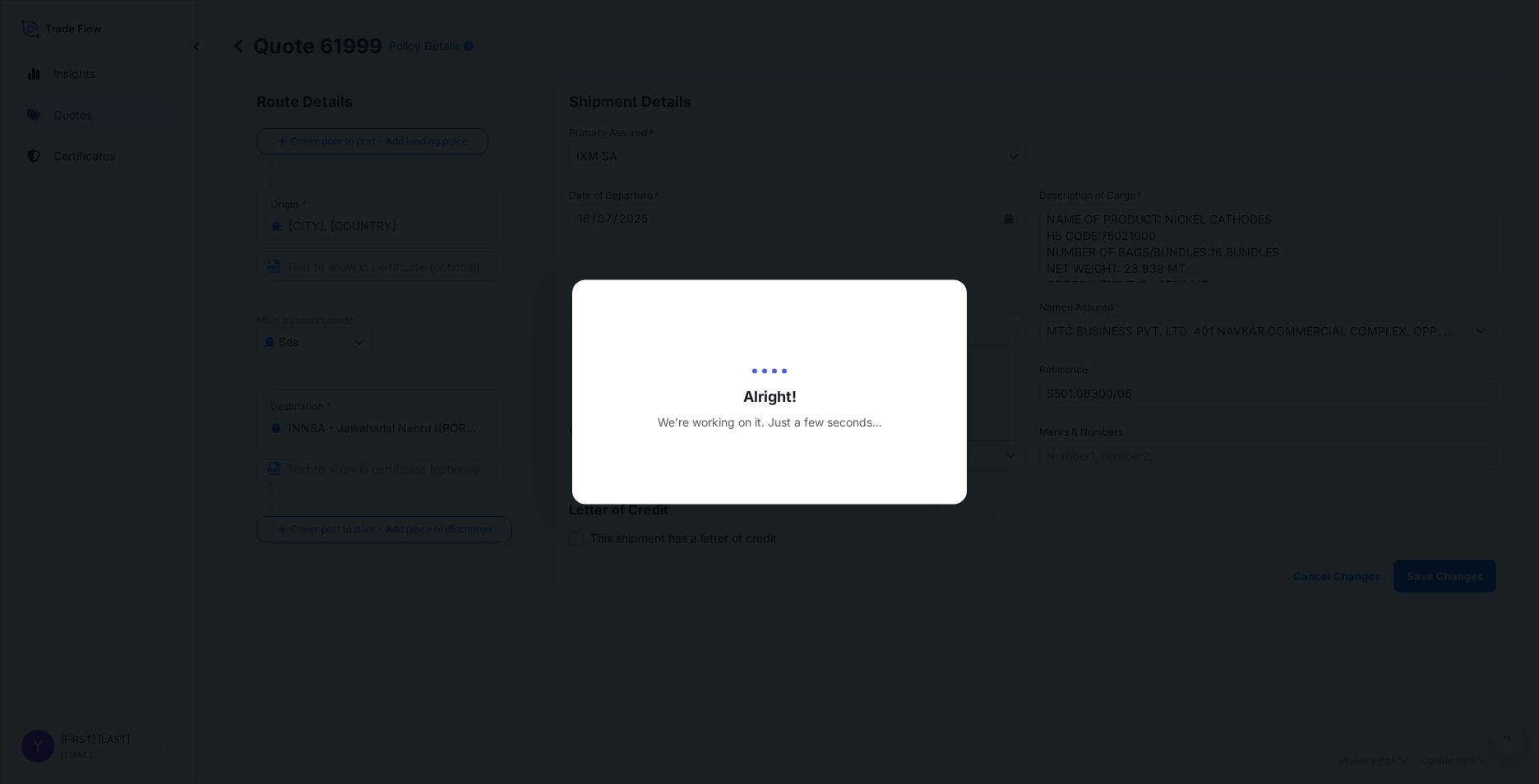 type on "08/08/2025" 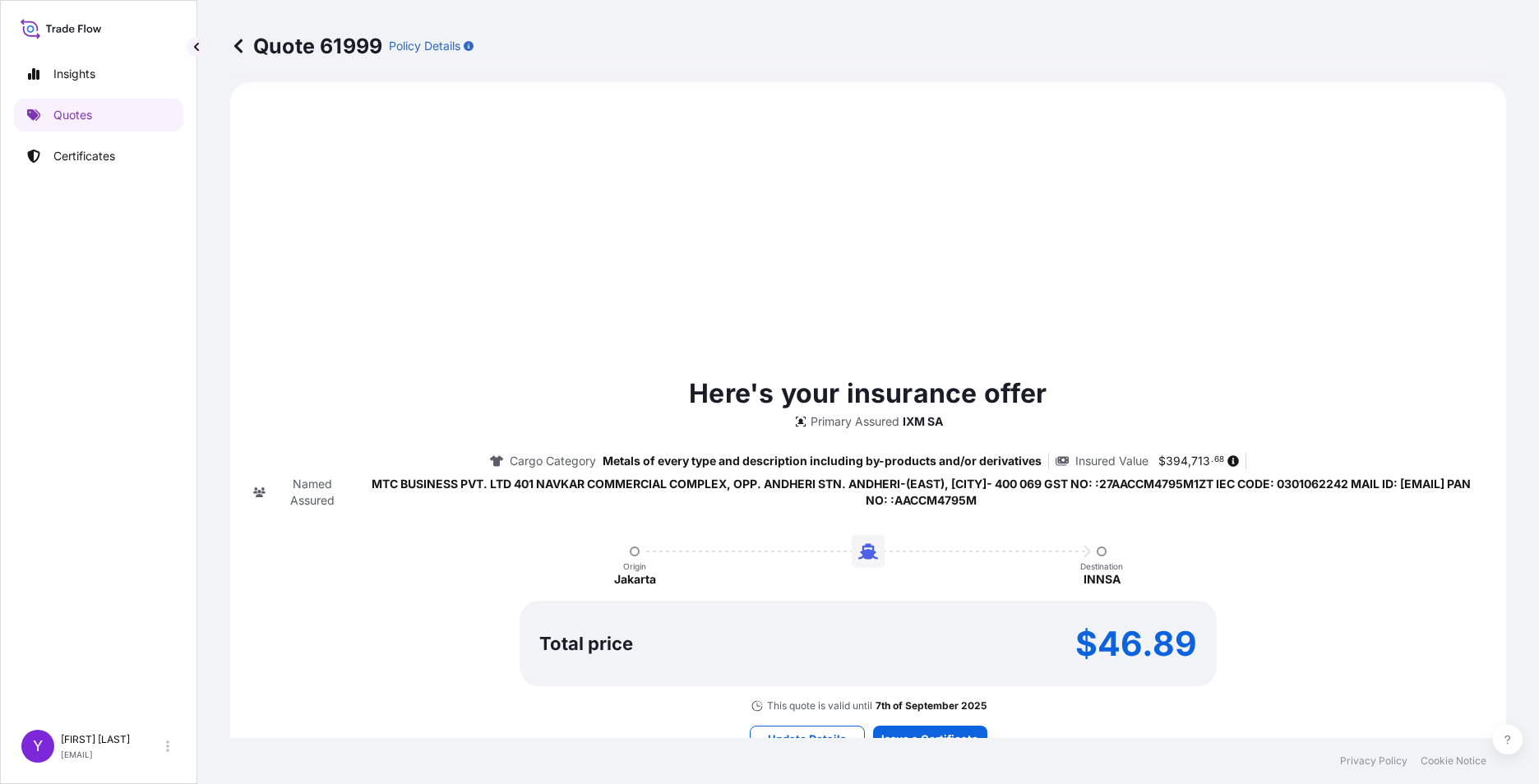 scroll, scrollTop: 868, scrollLeft: 0, axis: vertical 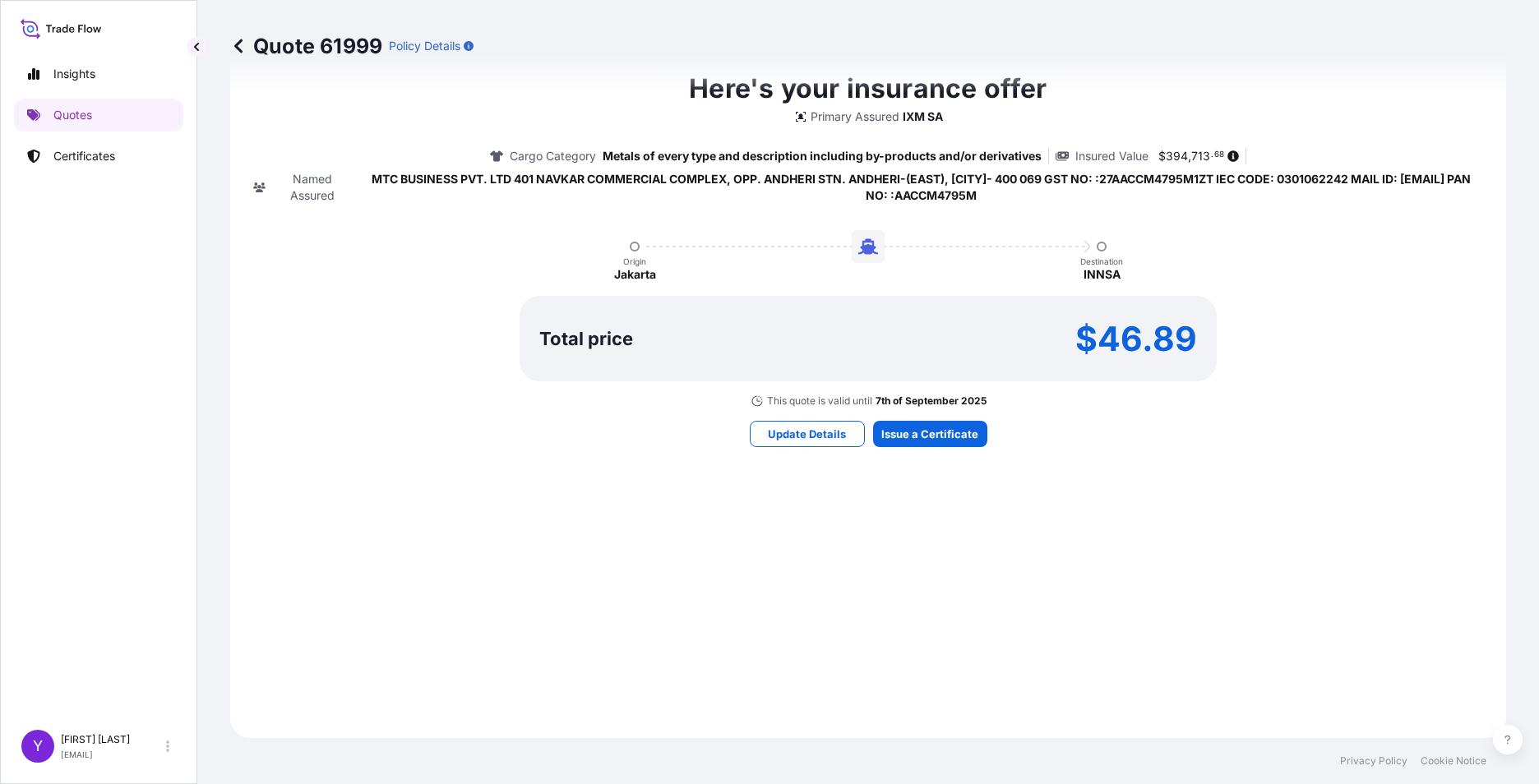 select on "Sea" 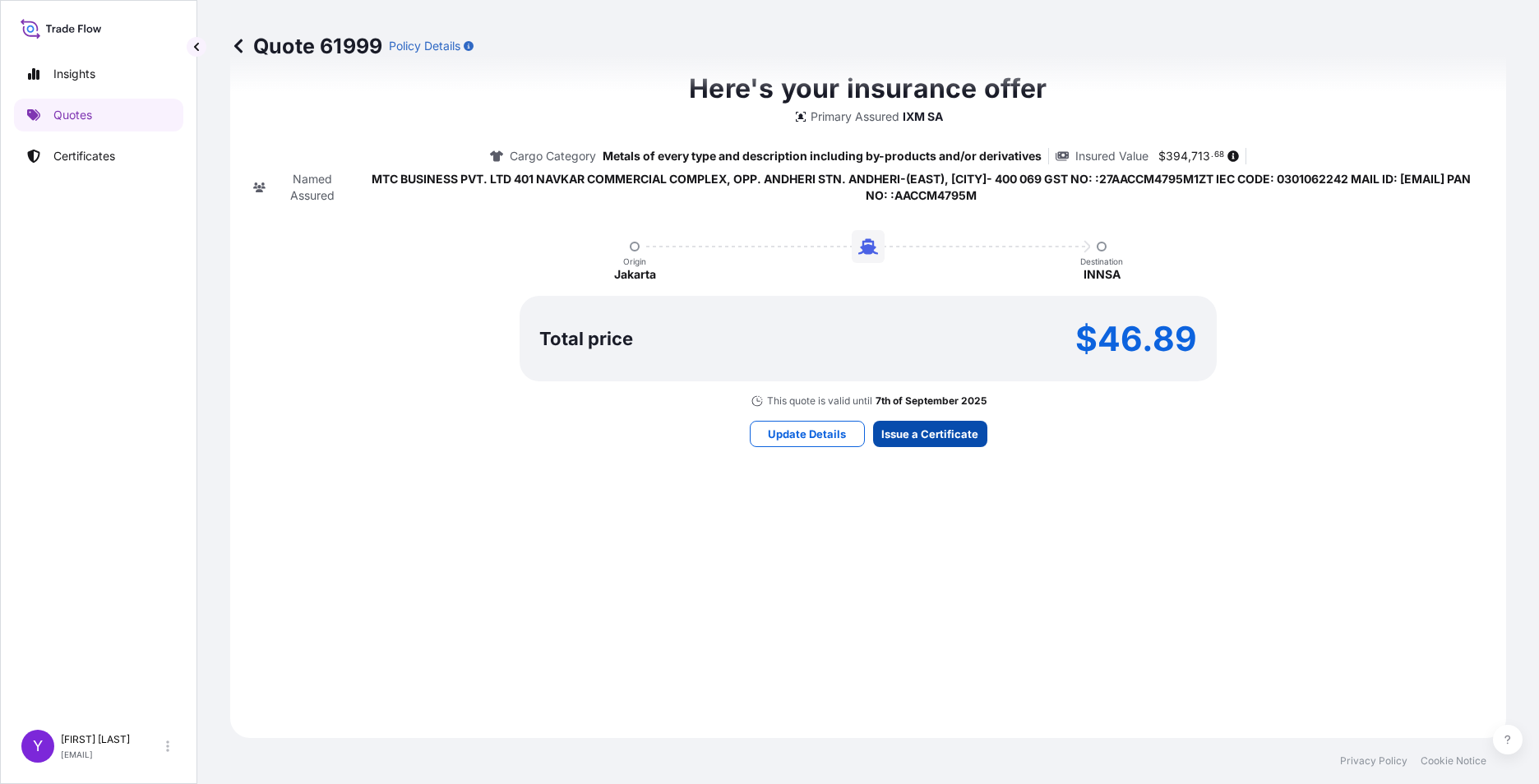 scroll, scrollTop: 1729, scrollLeft: 0, axis: vertical 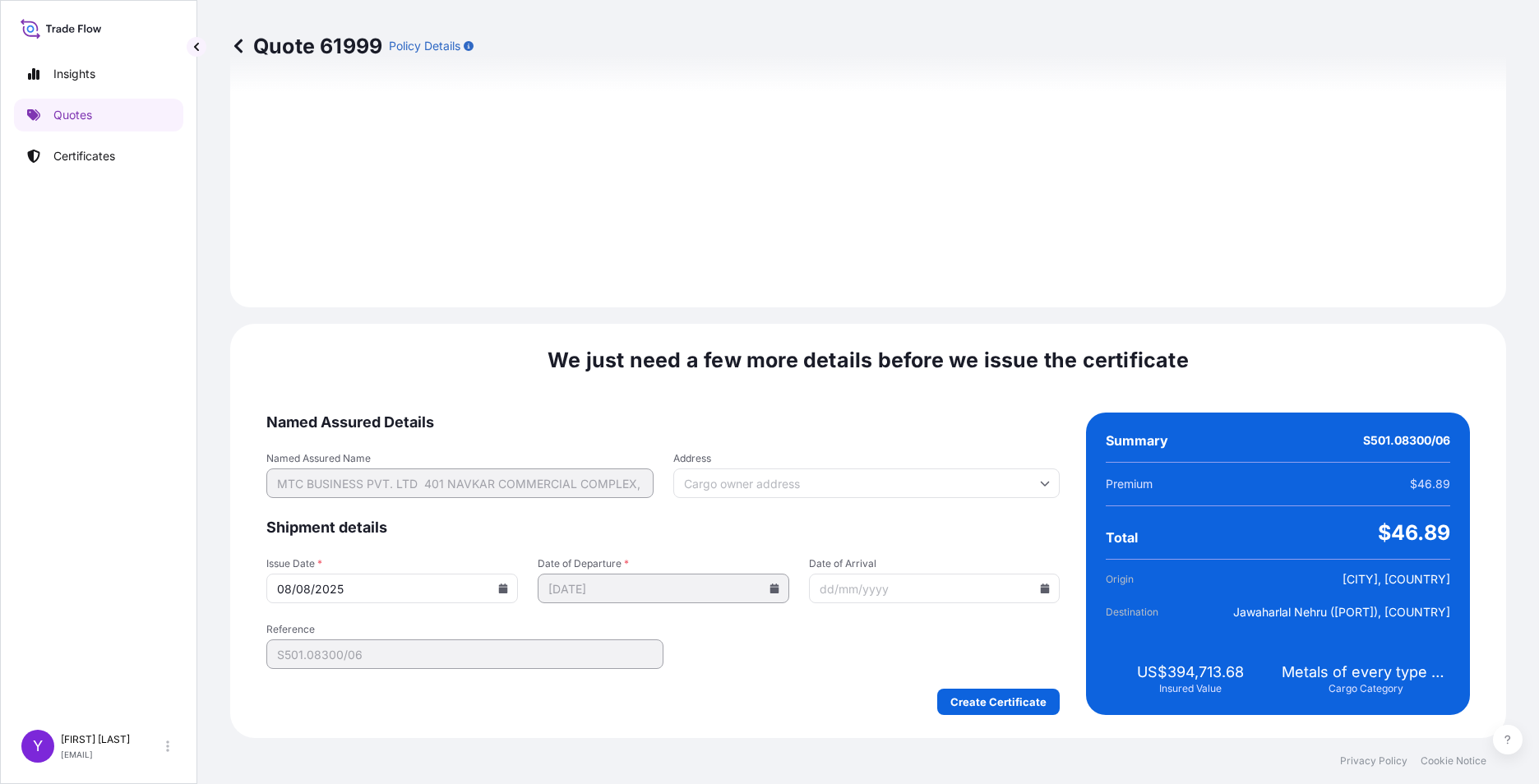 click 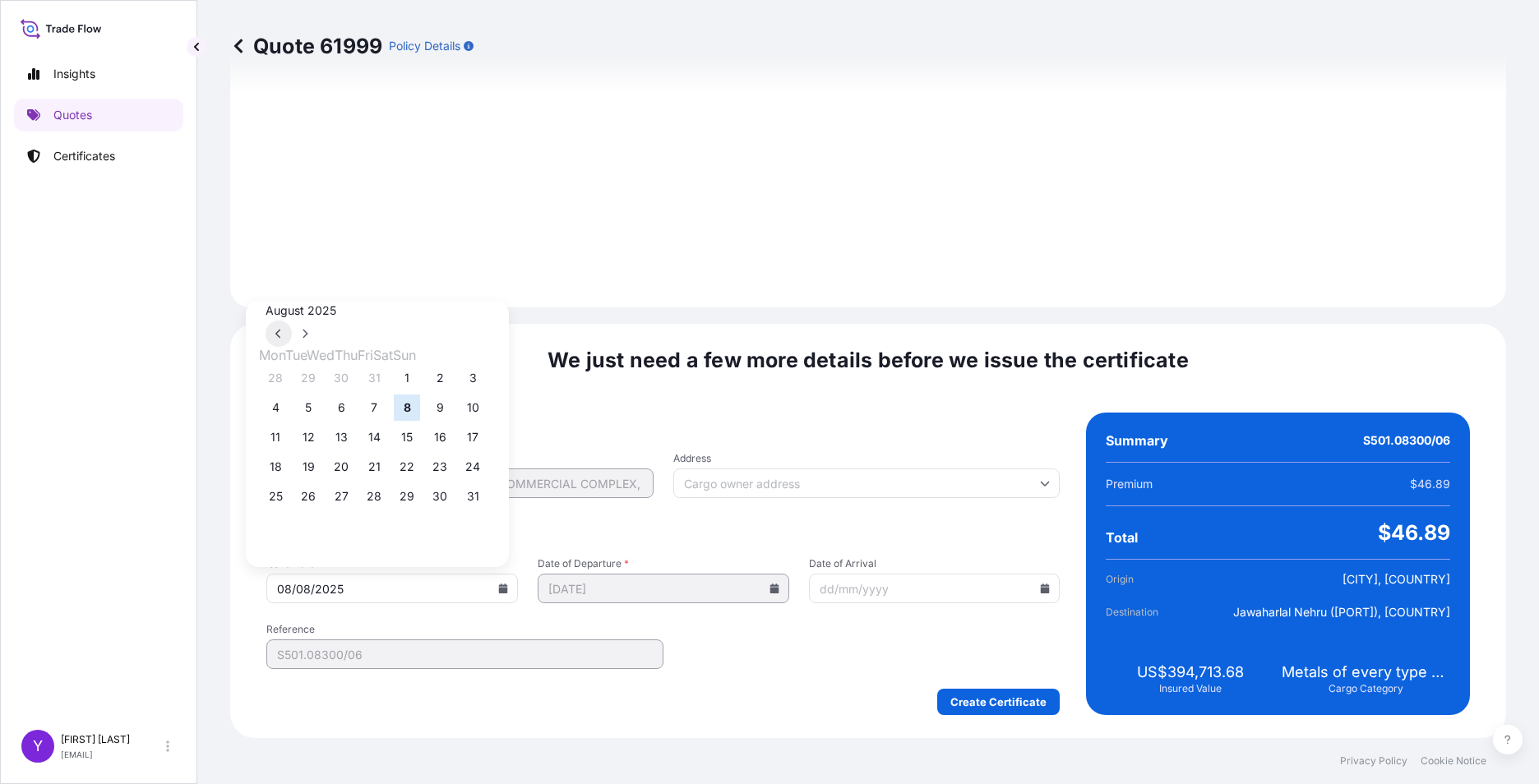 click 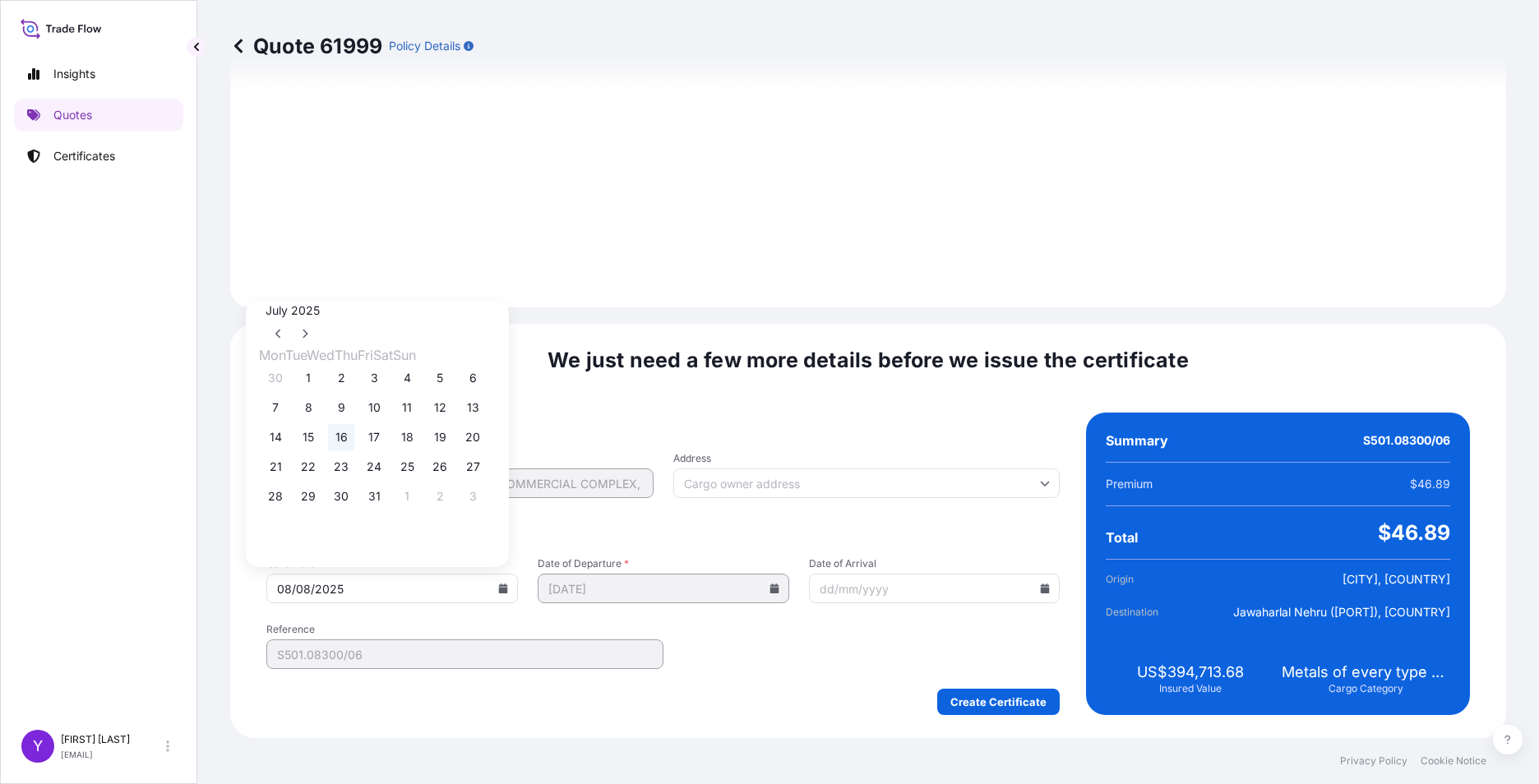 click on "16" at bounding box center [341, 437] 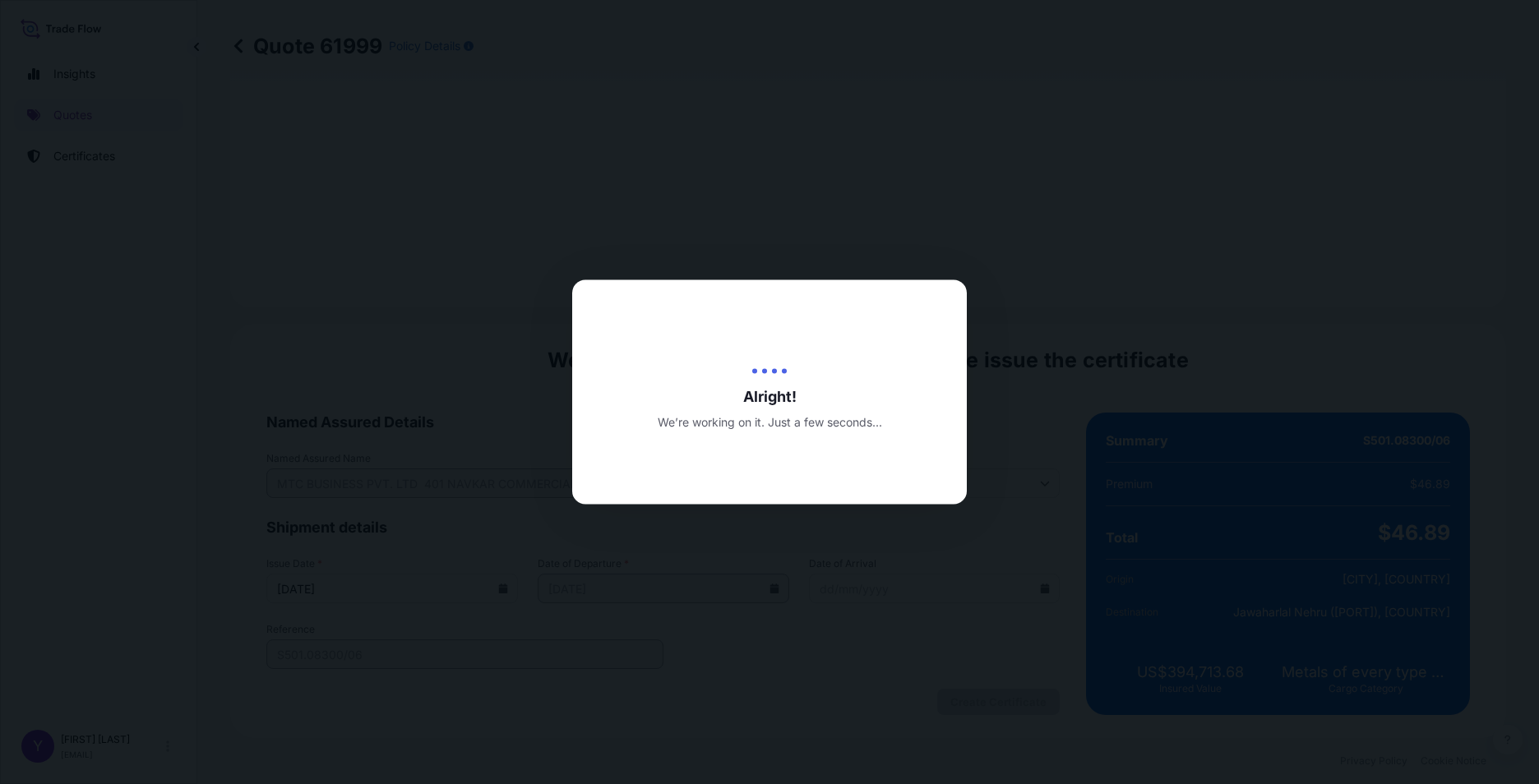 scroll, scrollTop: 0, scrollLeft: 0, axis: both 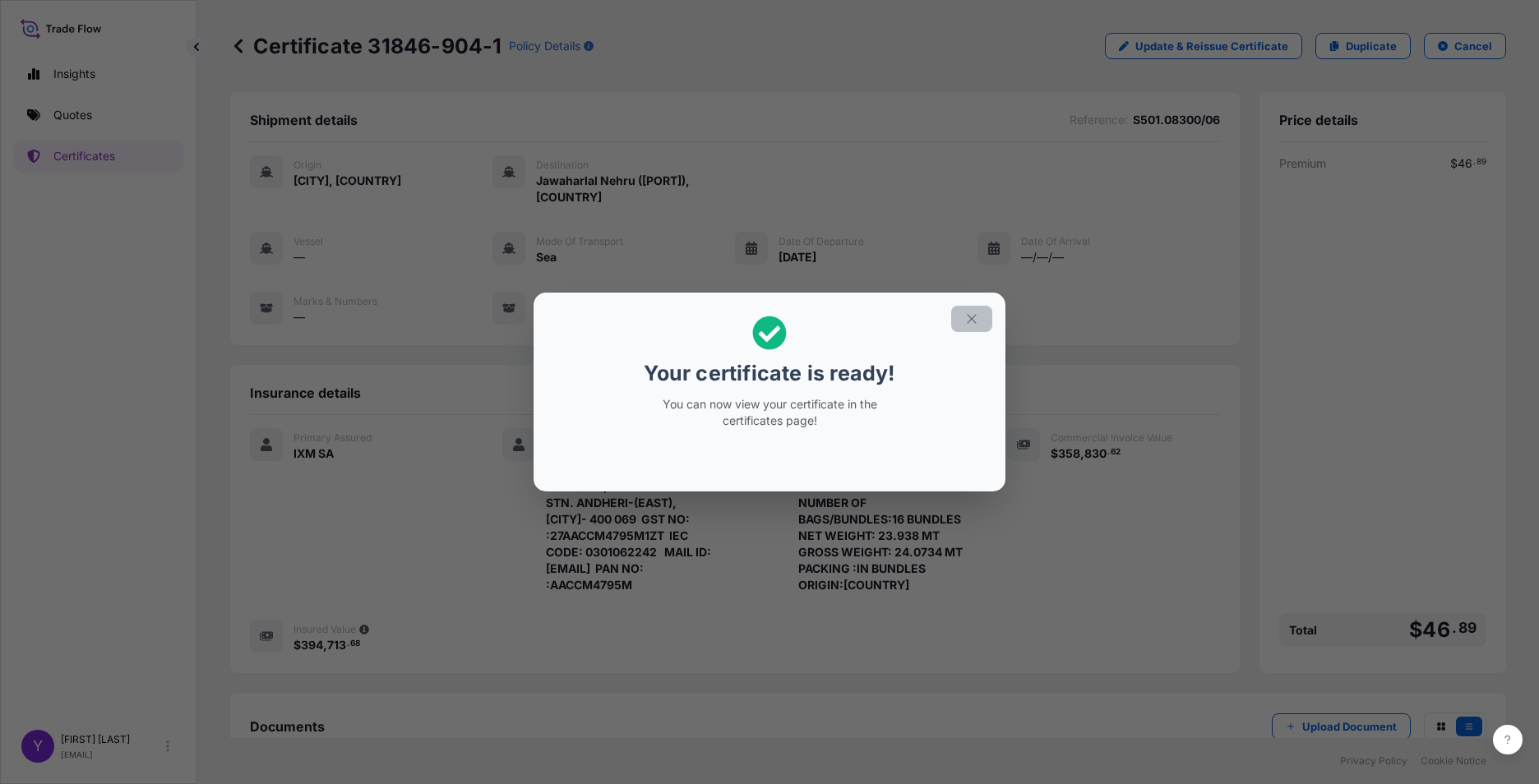 click 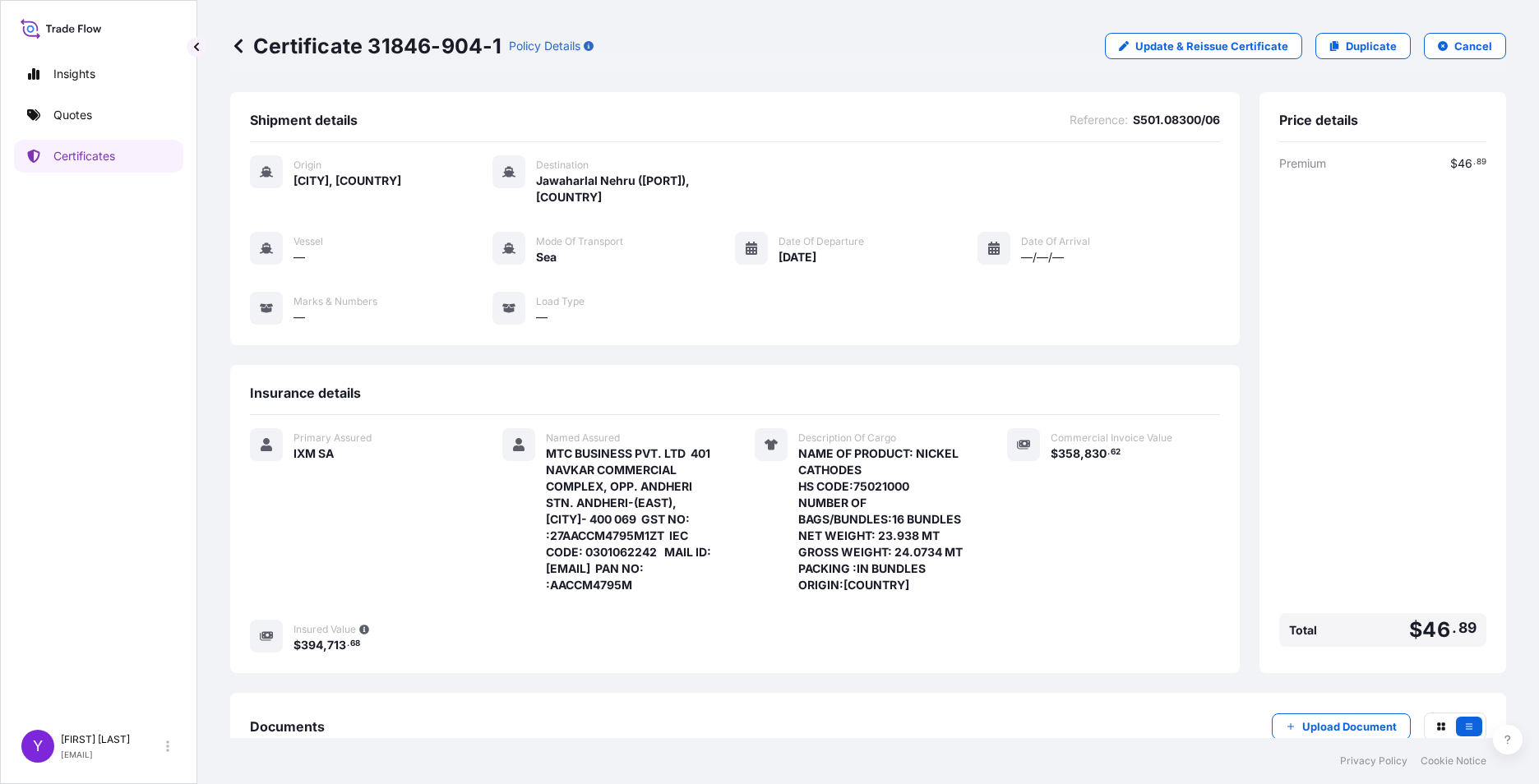 scroll, scrollTop: 125, scrollLeft: 0, axis: vertical 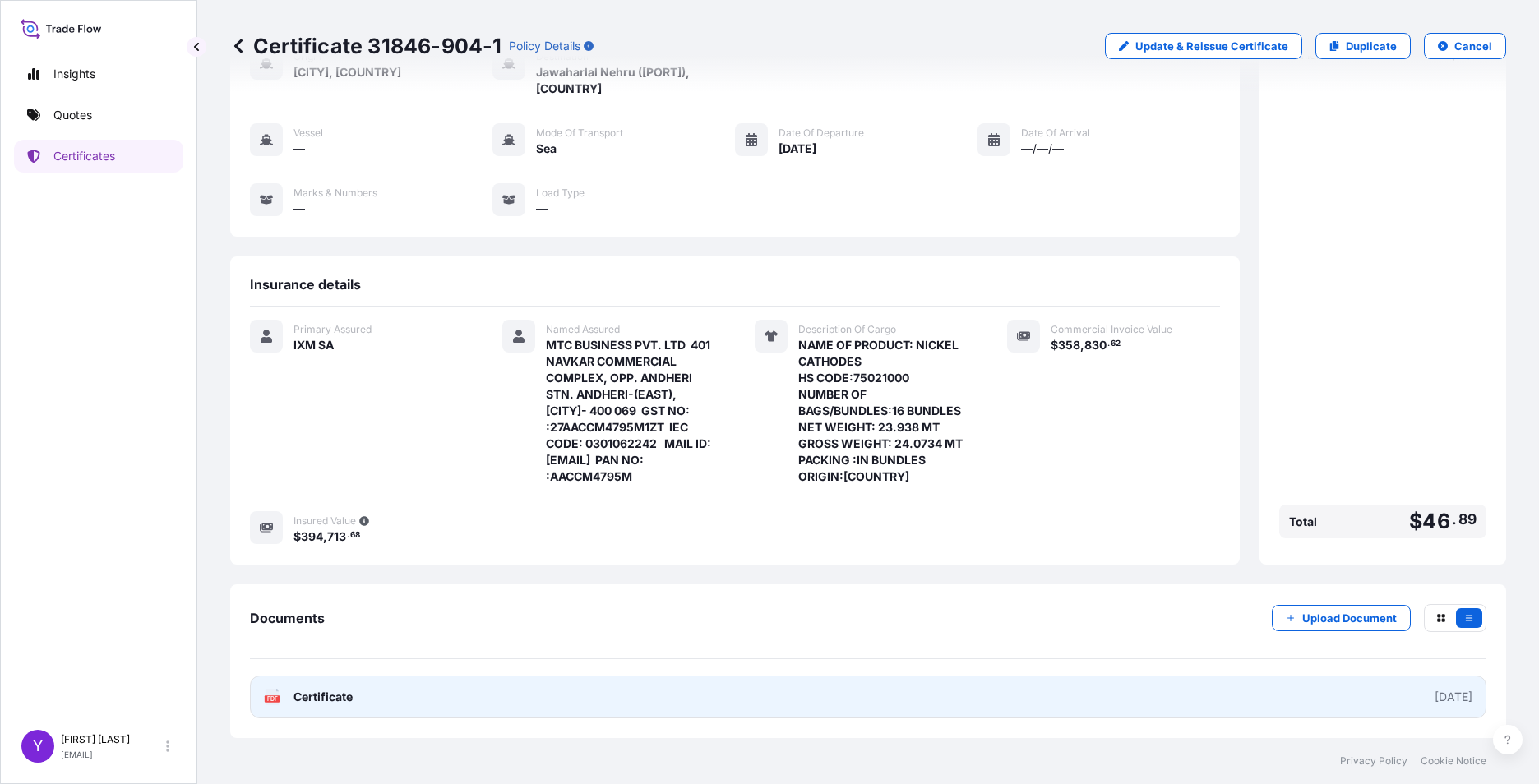 click on "PDF Certificate [DATE]" at bounding box center [868, 697] 